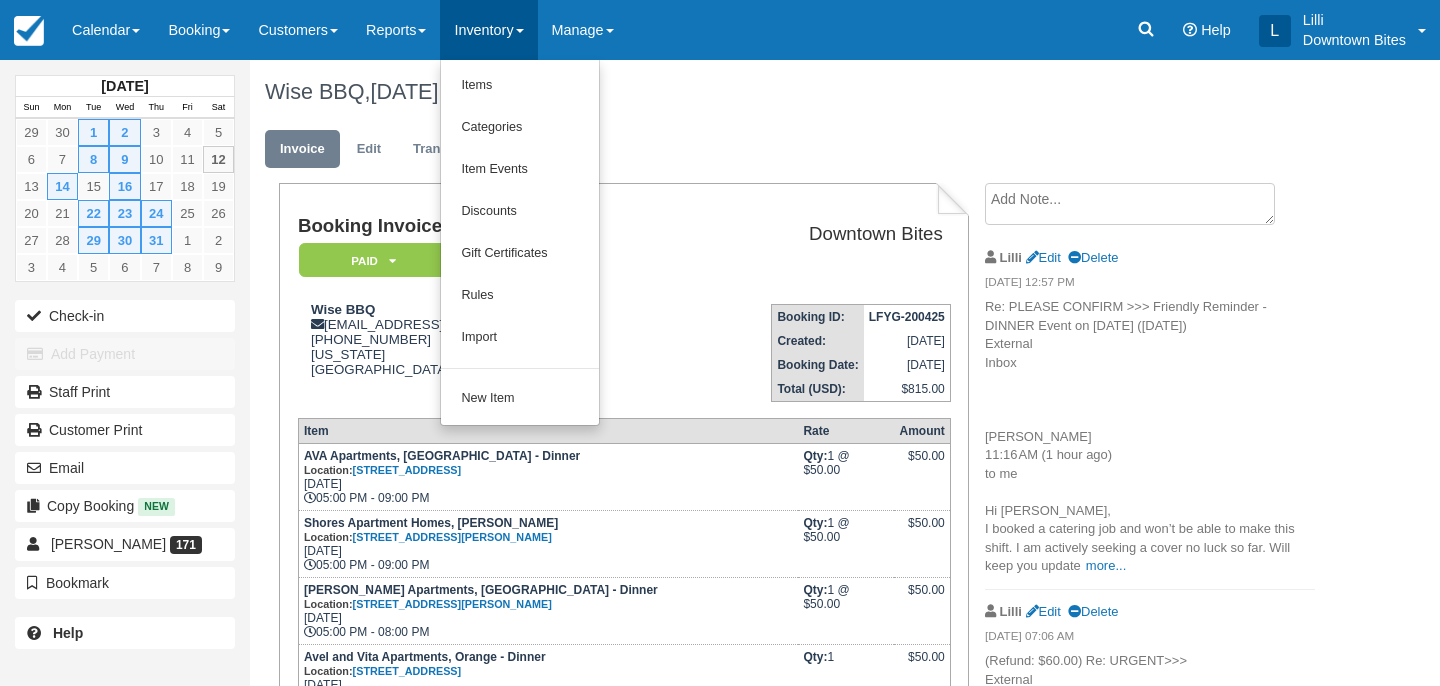 scroll, scrollTop: 630, scrollLeft: 0, axis: vertical 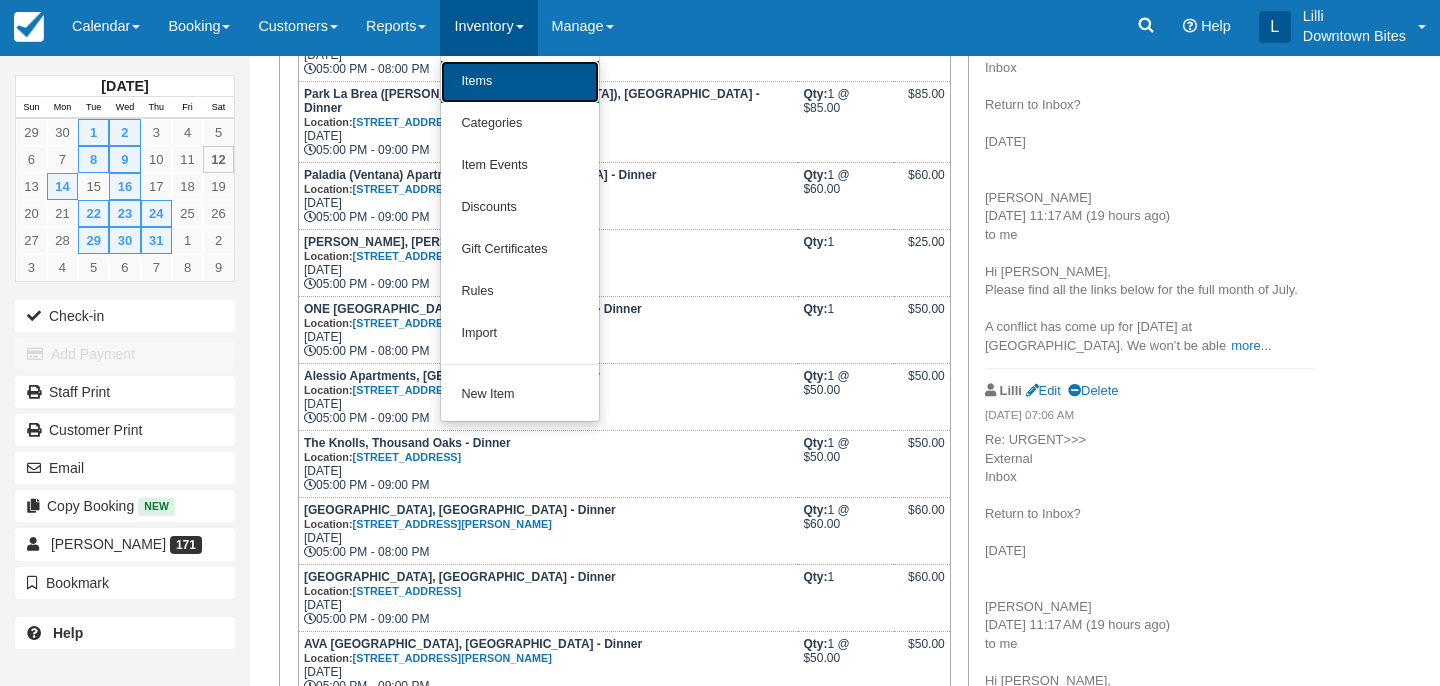 click on "Items" at bounding box center [520, 82] 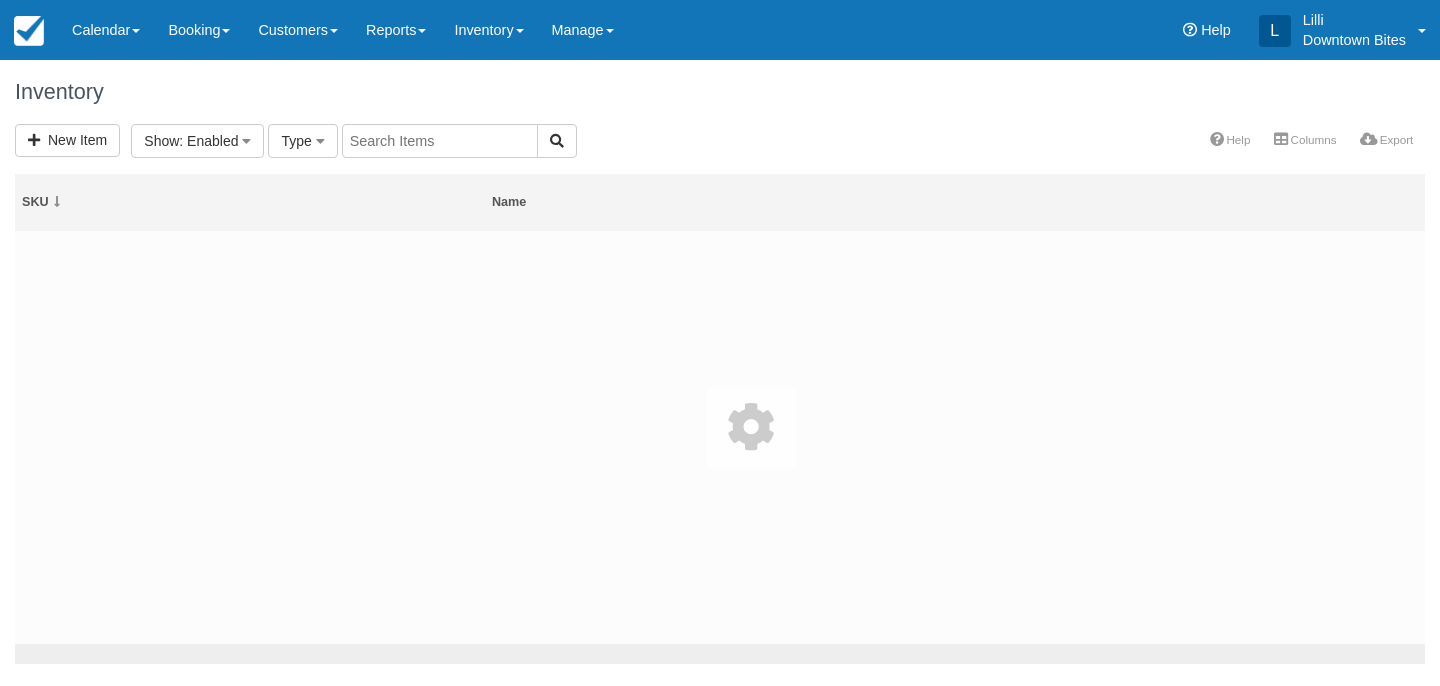 select 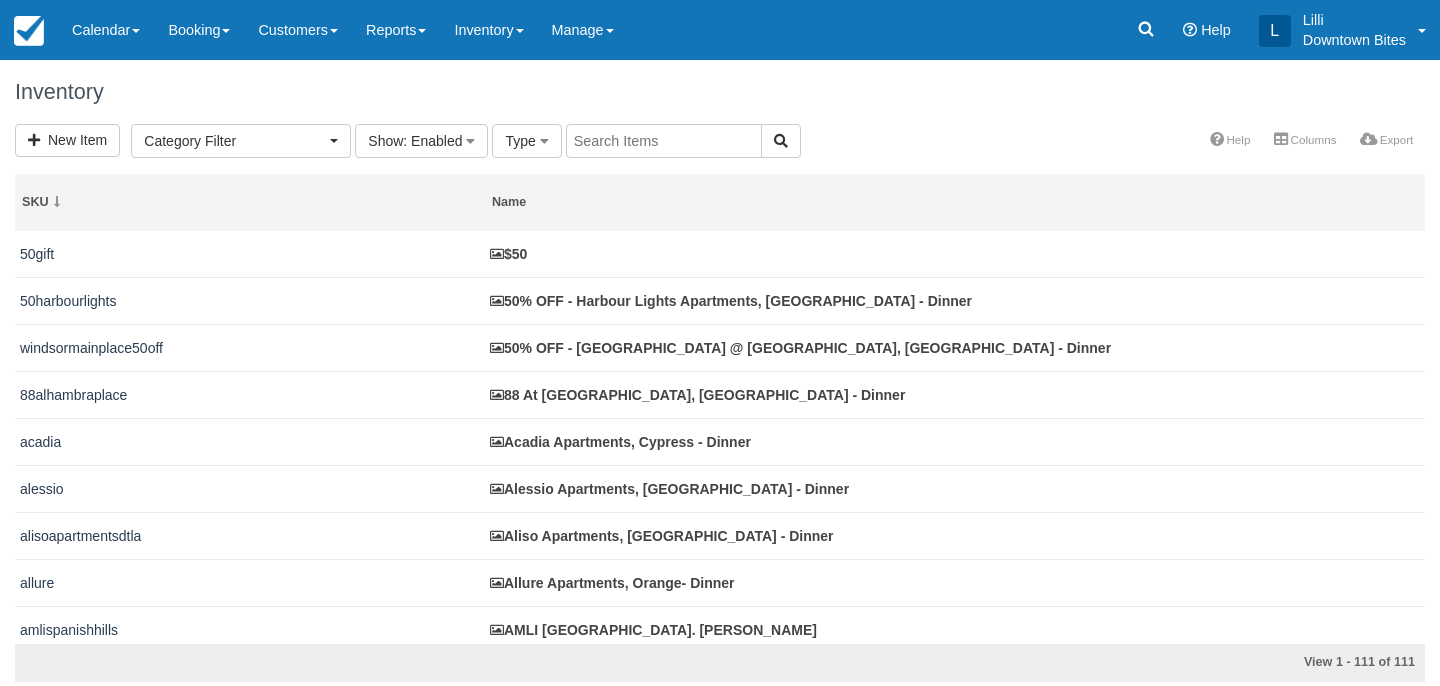 click at bounding box center (664, 141) 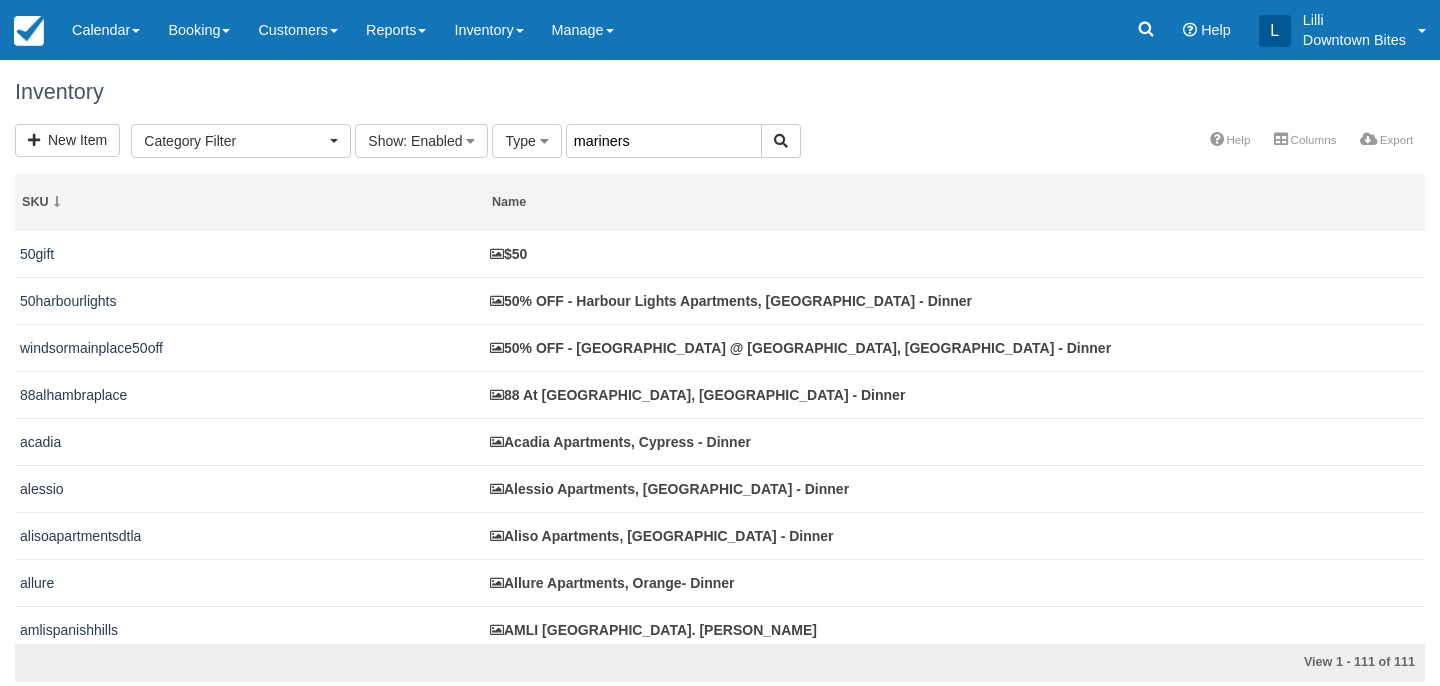 type on "mariners" 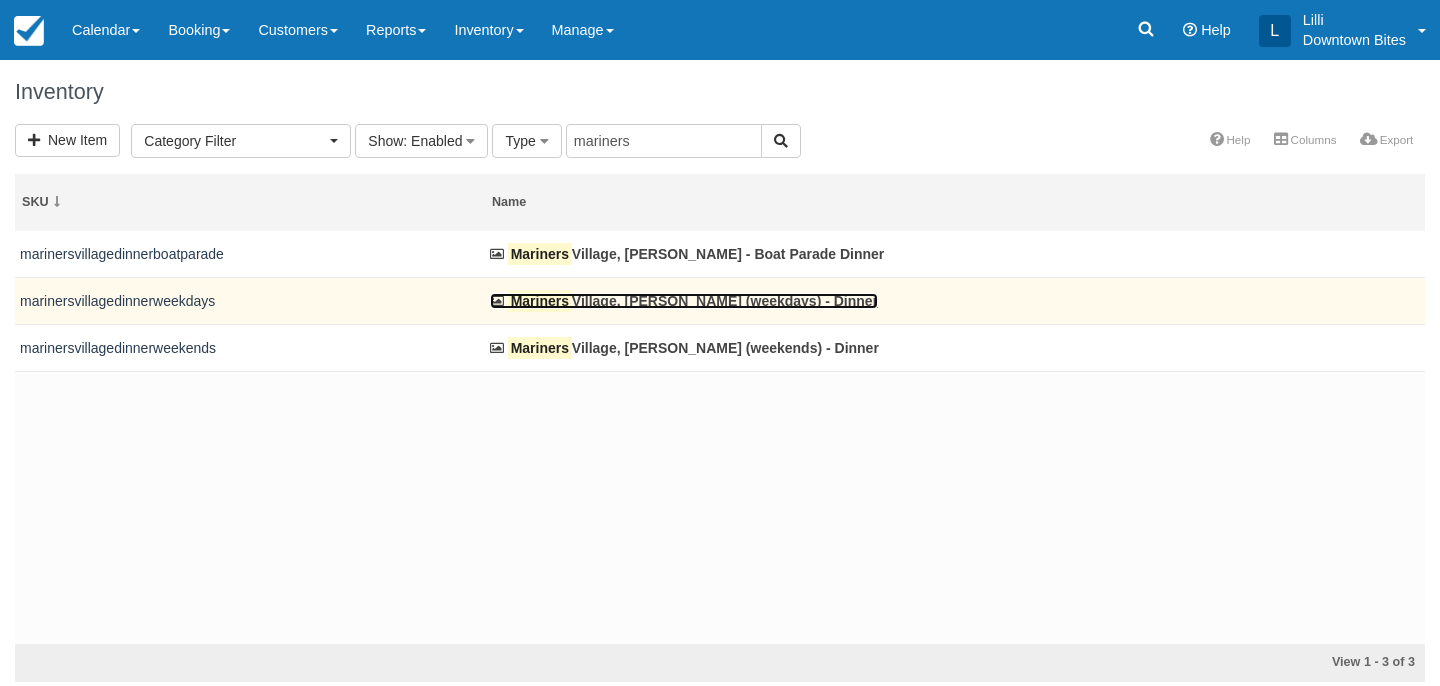 click on "Mariners  Village, Marina Del Rey (weekdays) - Dinner" at bounding box center [684, 301] 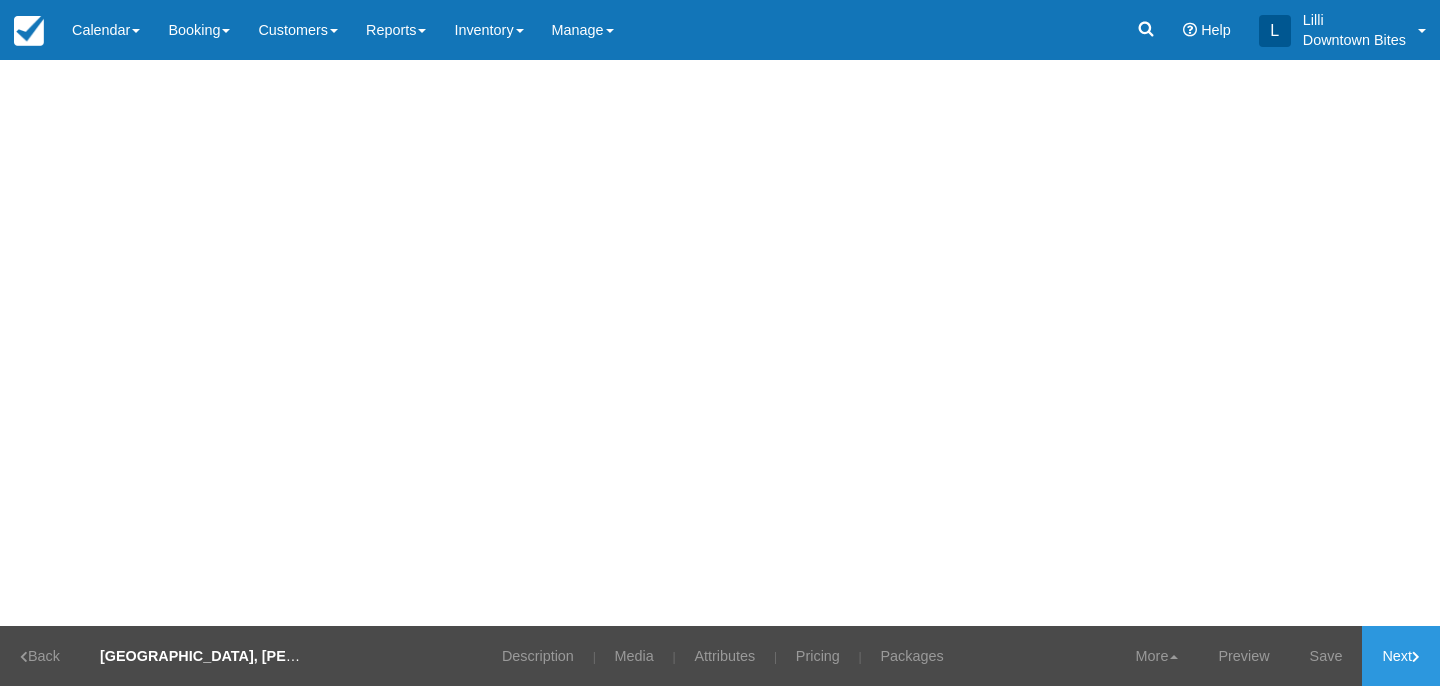 scroll, scrollTop: 0, scrollLeft: 0, axis: both 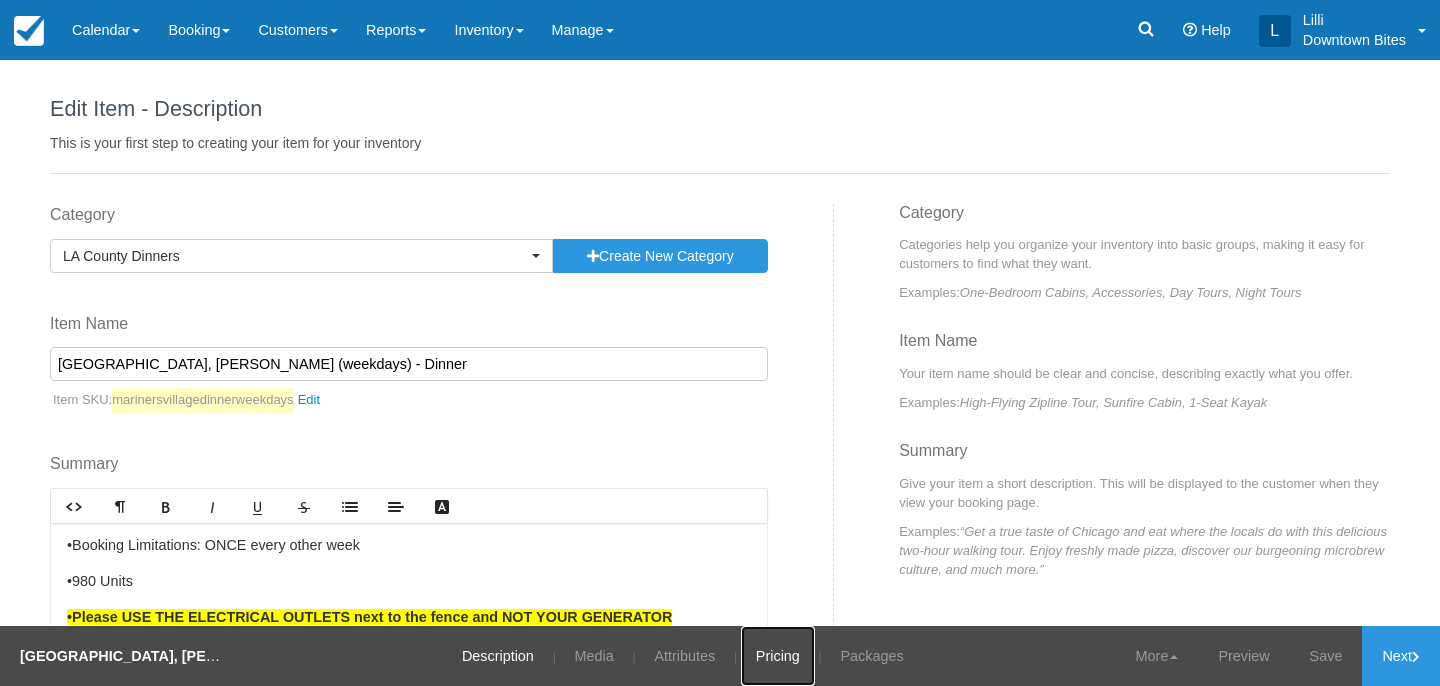 click on "Pricing" at bounding box center [778, 656] 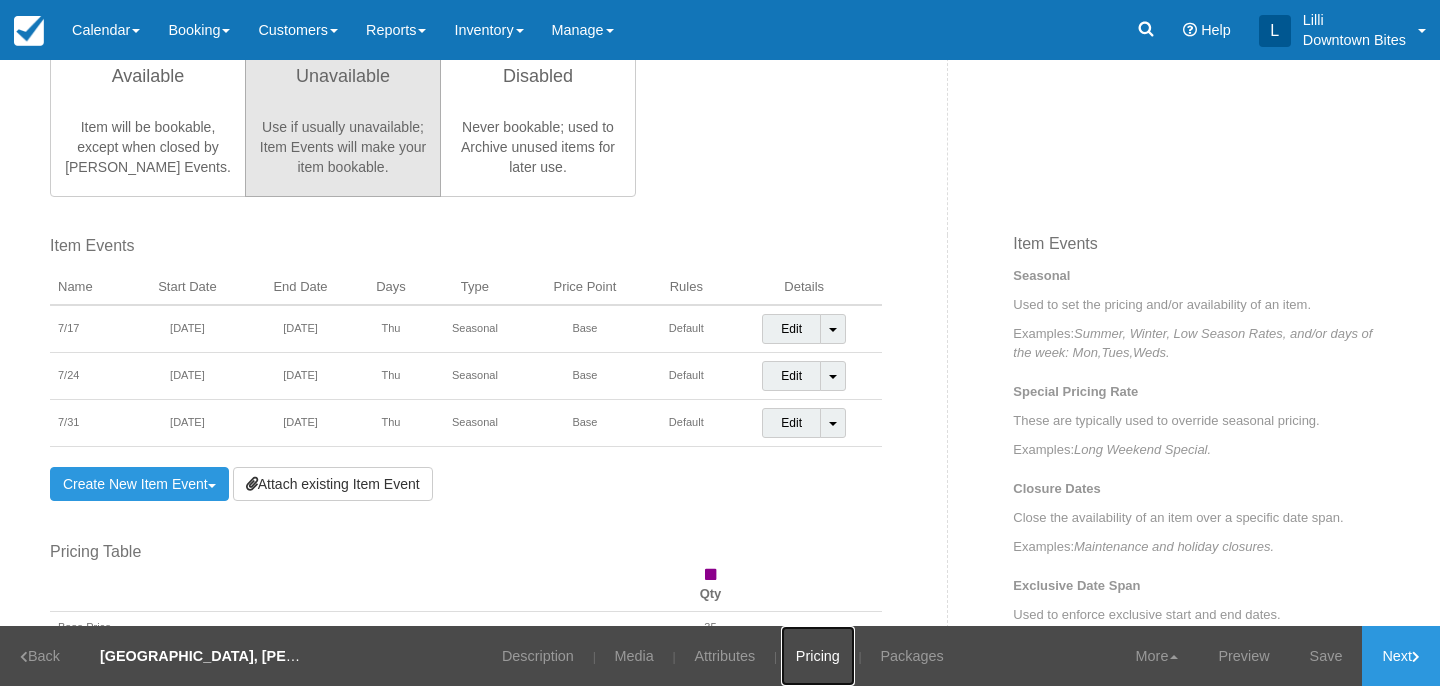 scroll, scrollTop: 674, scrollLeft: 0, axis: vertical 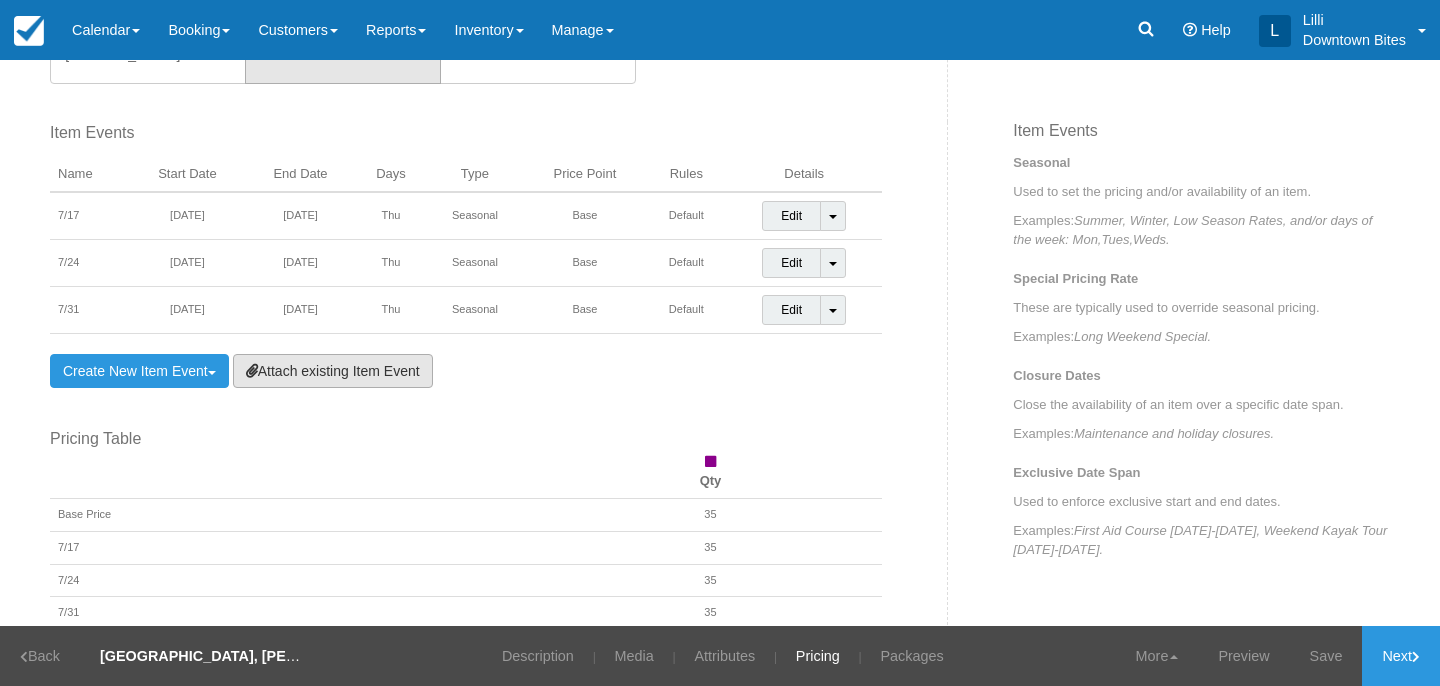 click on "Attach existing Item Event" at bounding box center (333, 371) 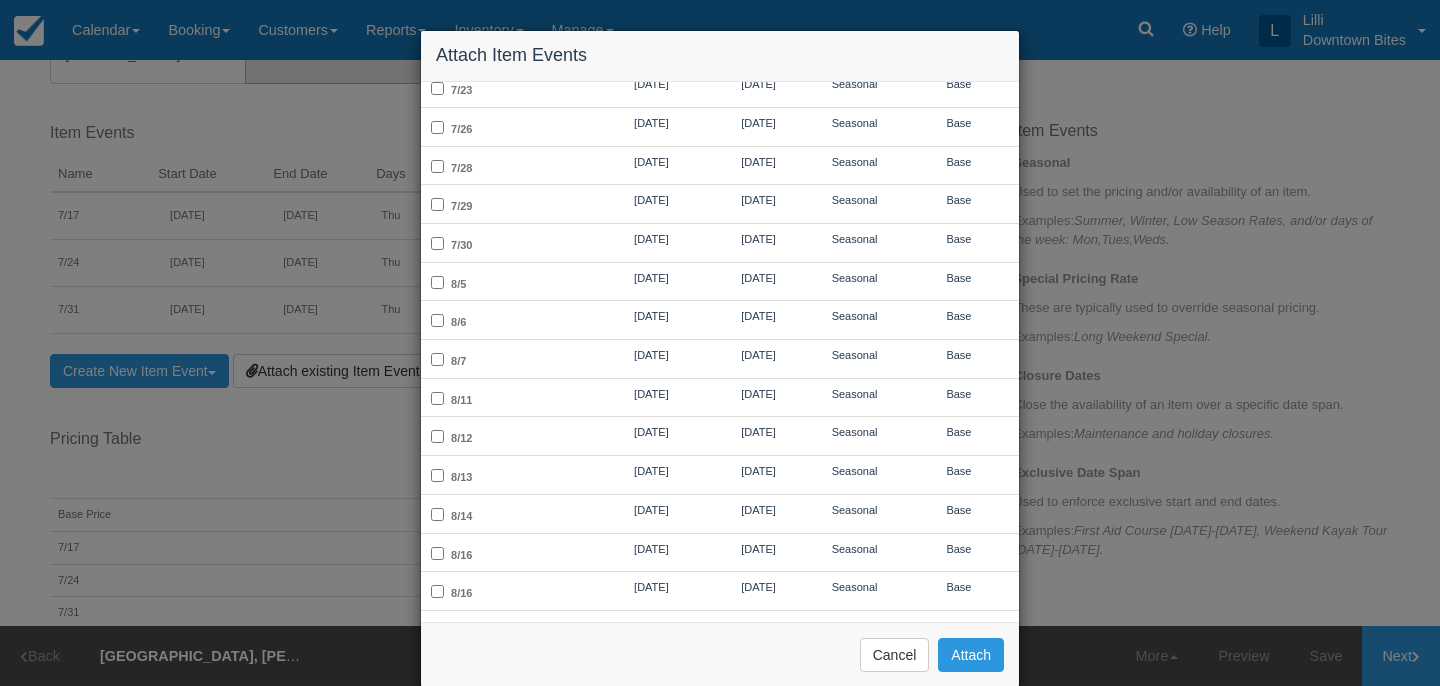 scroll, scrollTop: 479, scrollLeft: 0, axis: vertical 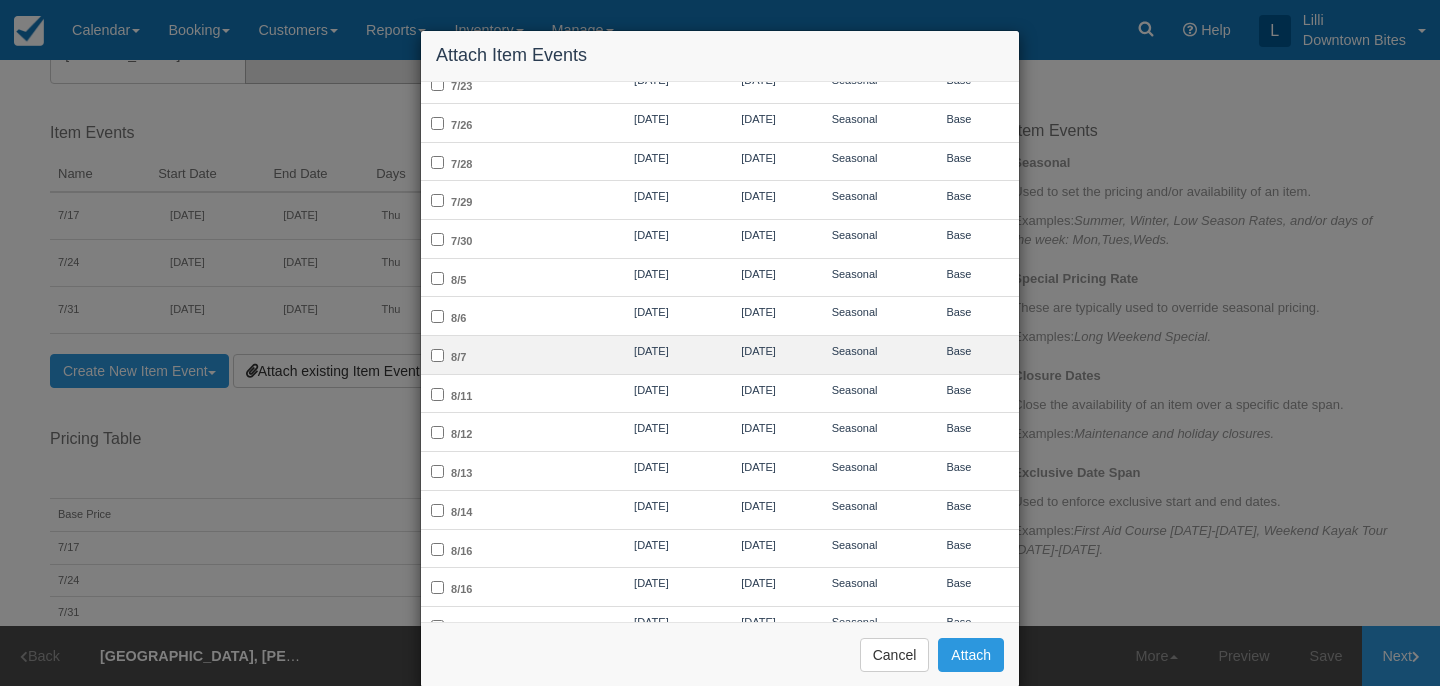 click on "8/7" at bounding box center (508, 355) 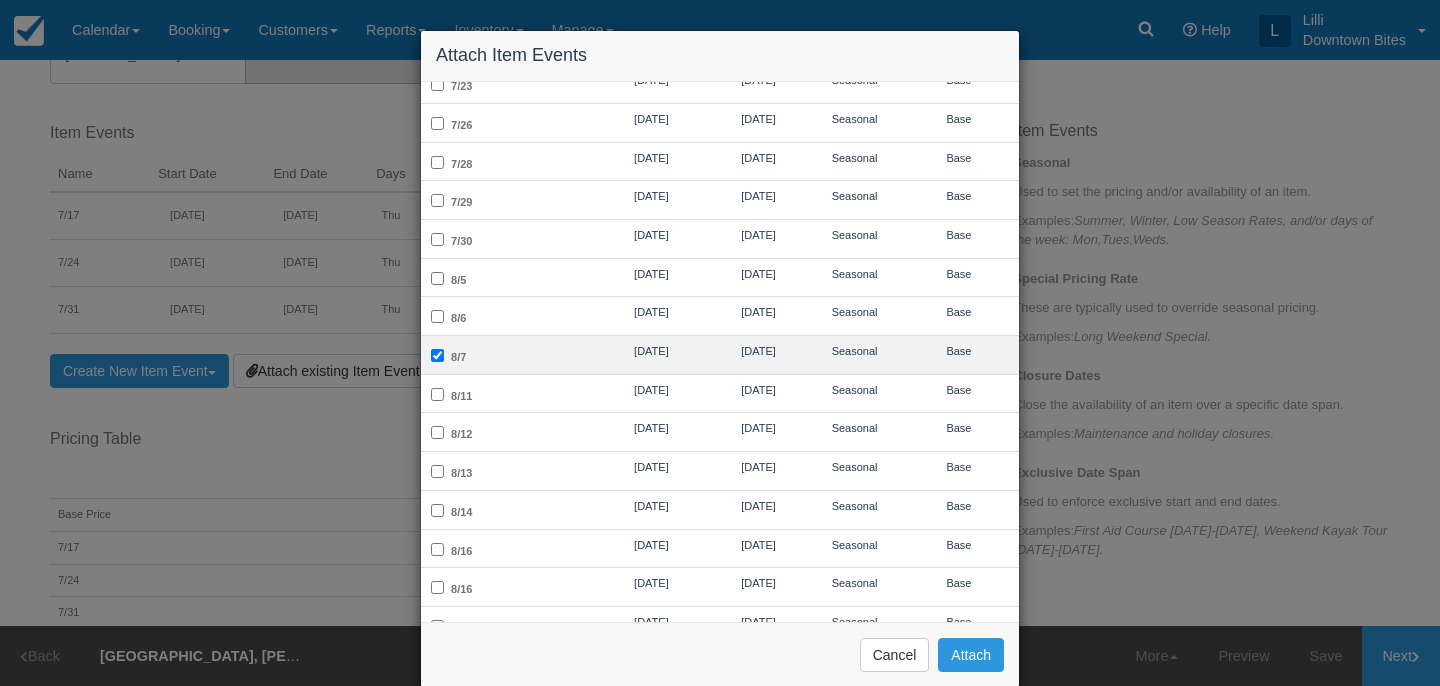 checkbox on "true" 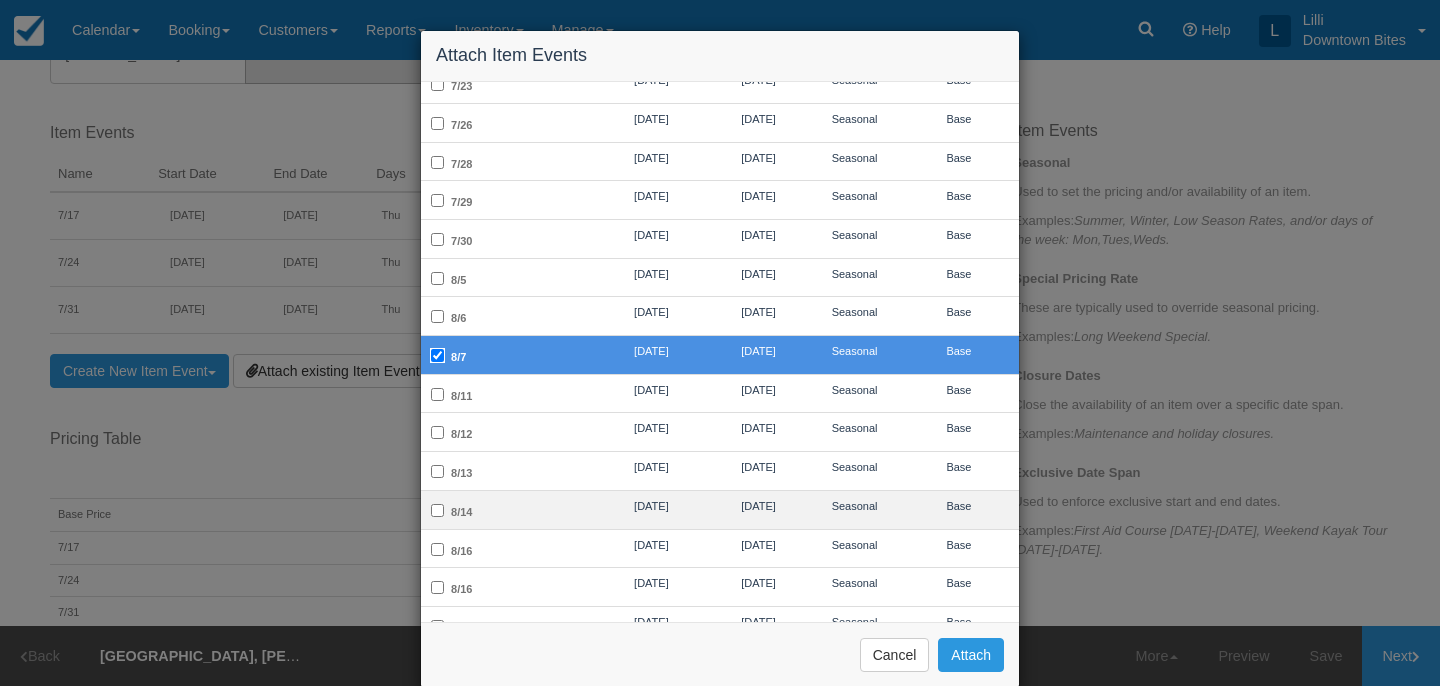 click on "8/14" at bounding box center [508, 509] 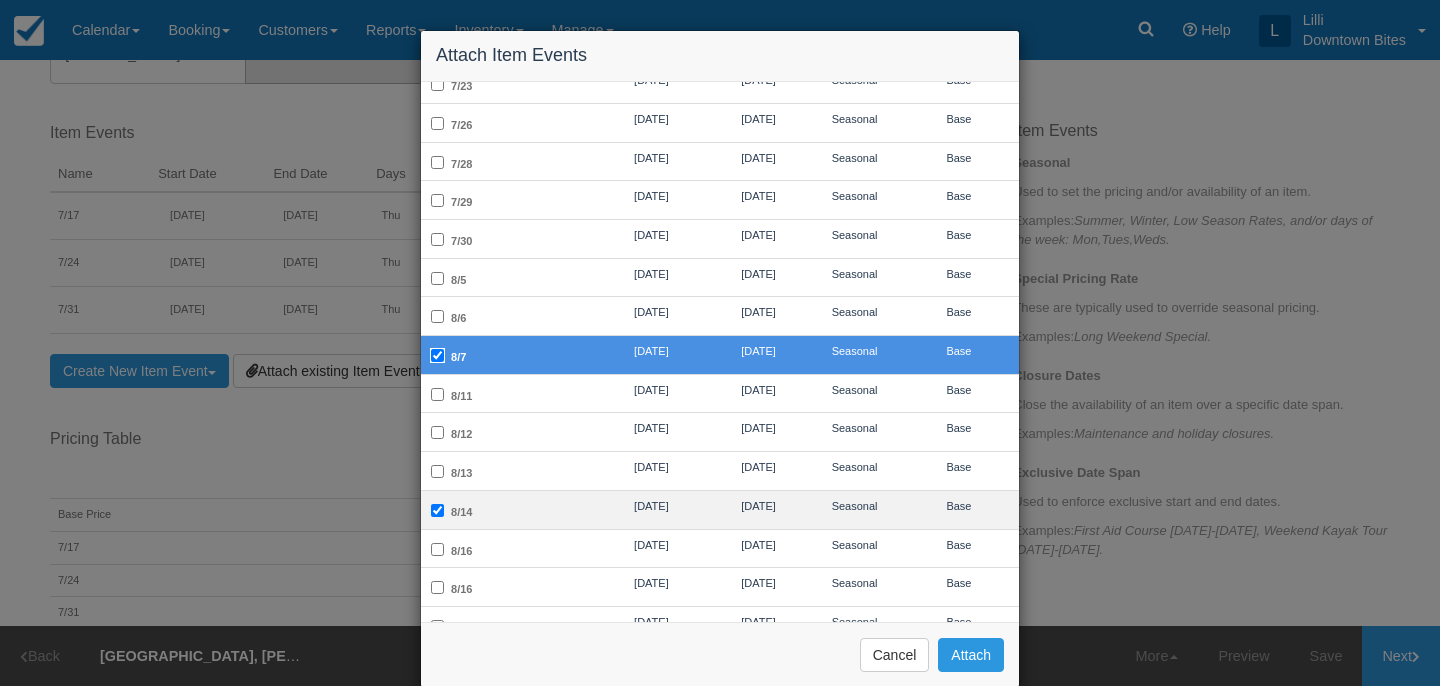 checkbox on "true" 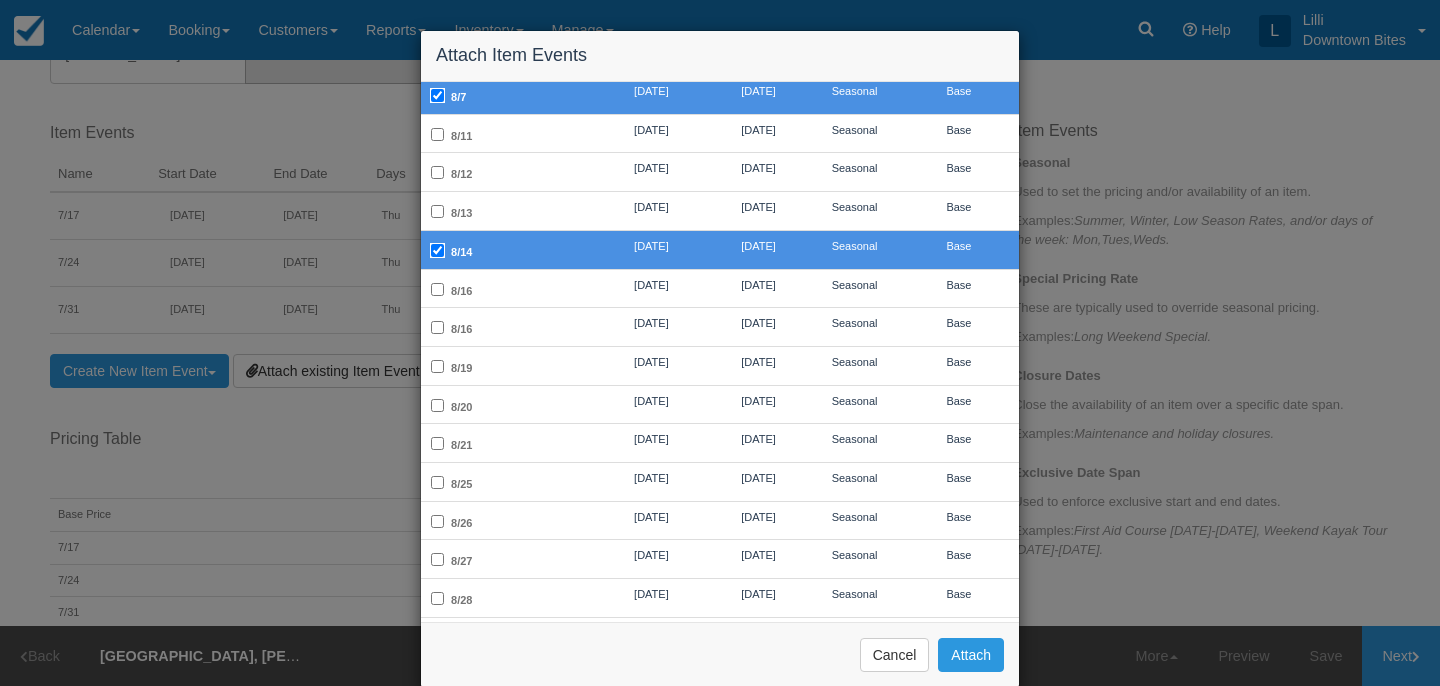scroll, scrollTop: 778, scrollLeft: 0, axis: vertical 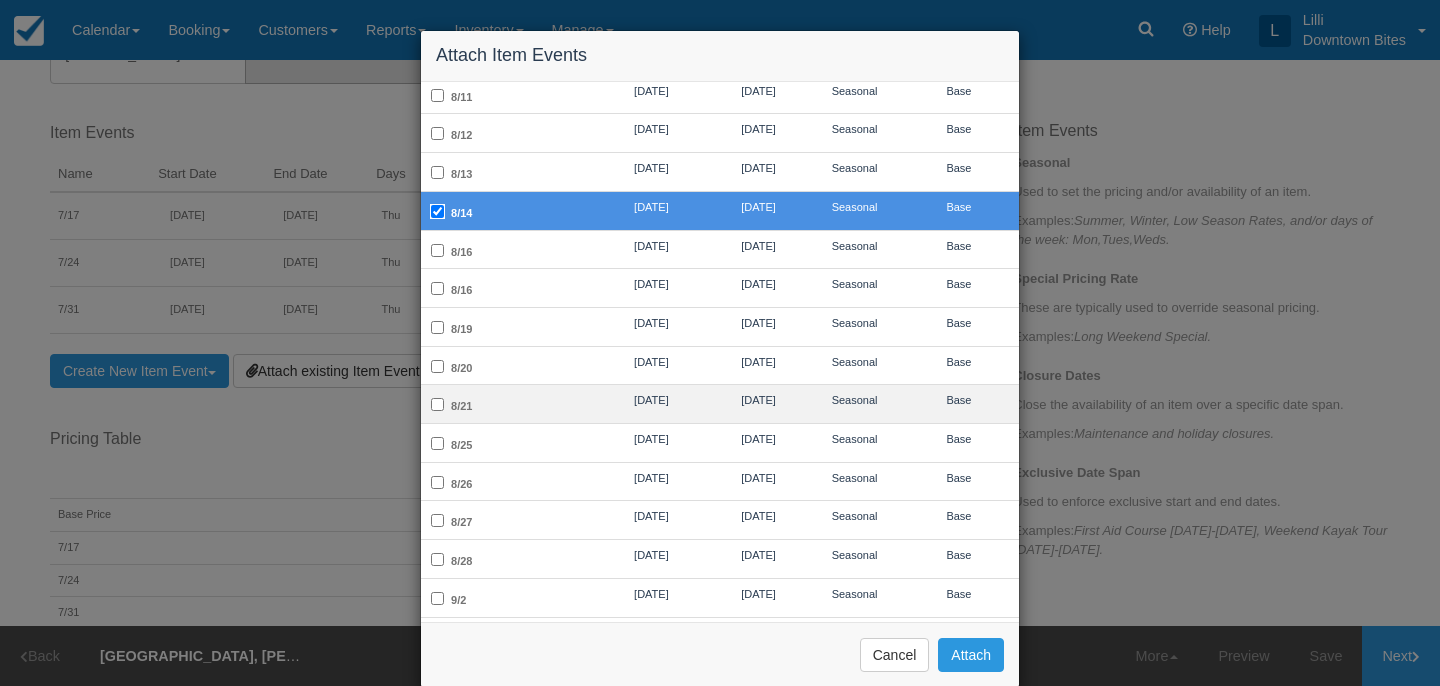 click on "8/21" at bounding box center (508, 404) 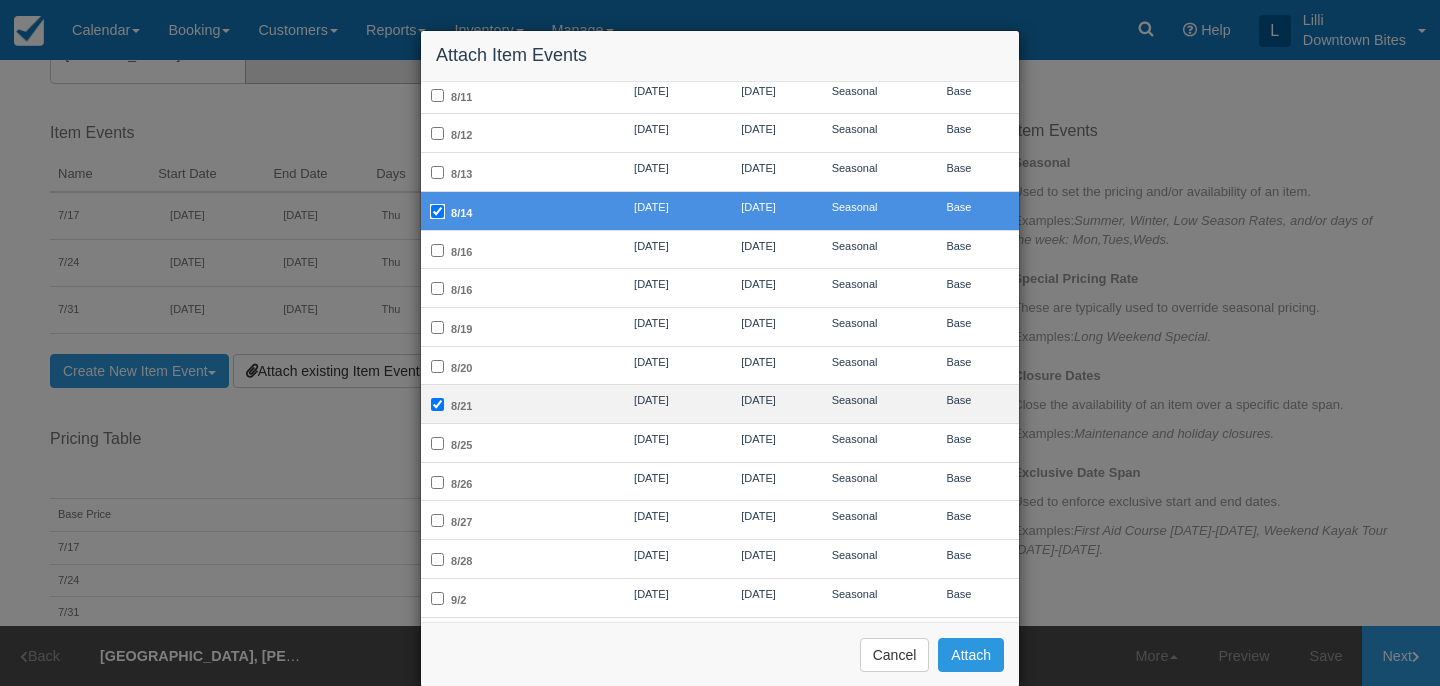 checkbox on "true" 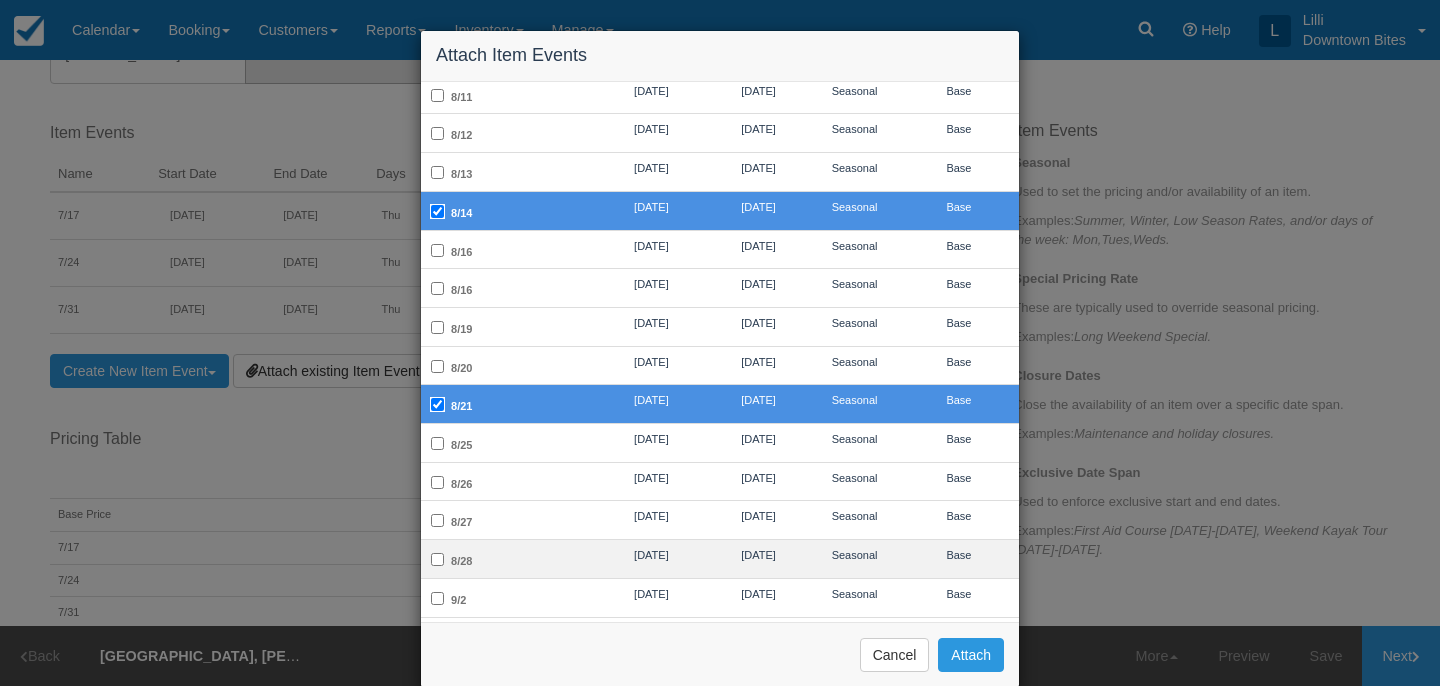 click on "8/28" at bounding box center (508, 559) 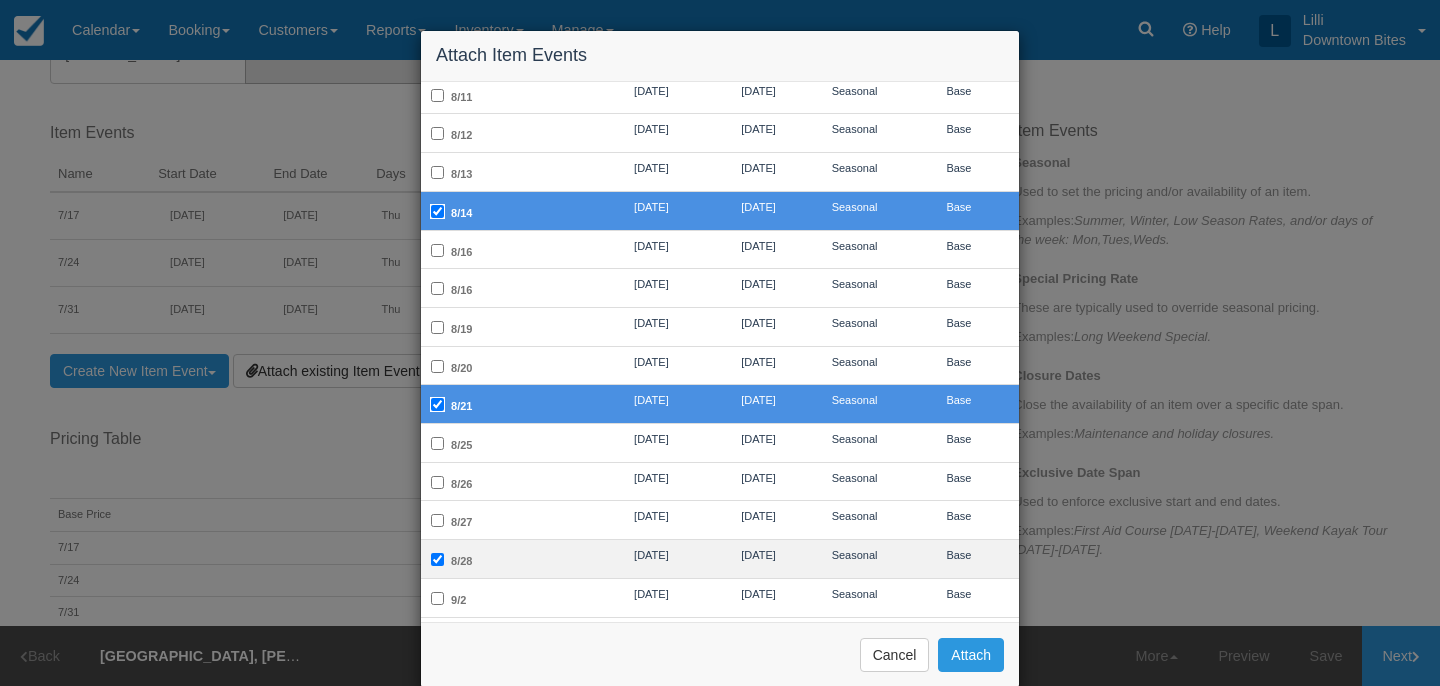 checkbox on "true" 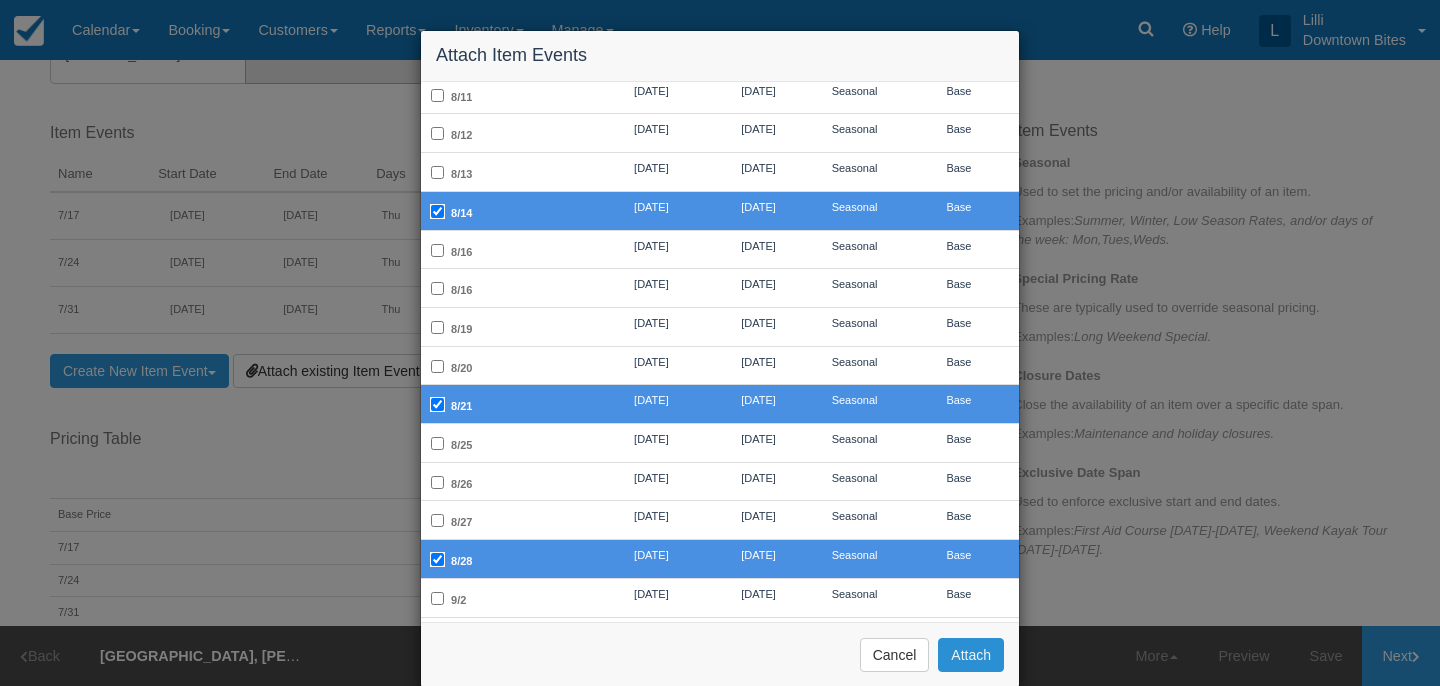 click on "Attach" at bounding box center (971, 655) 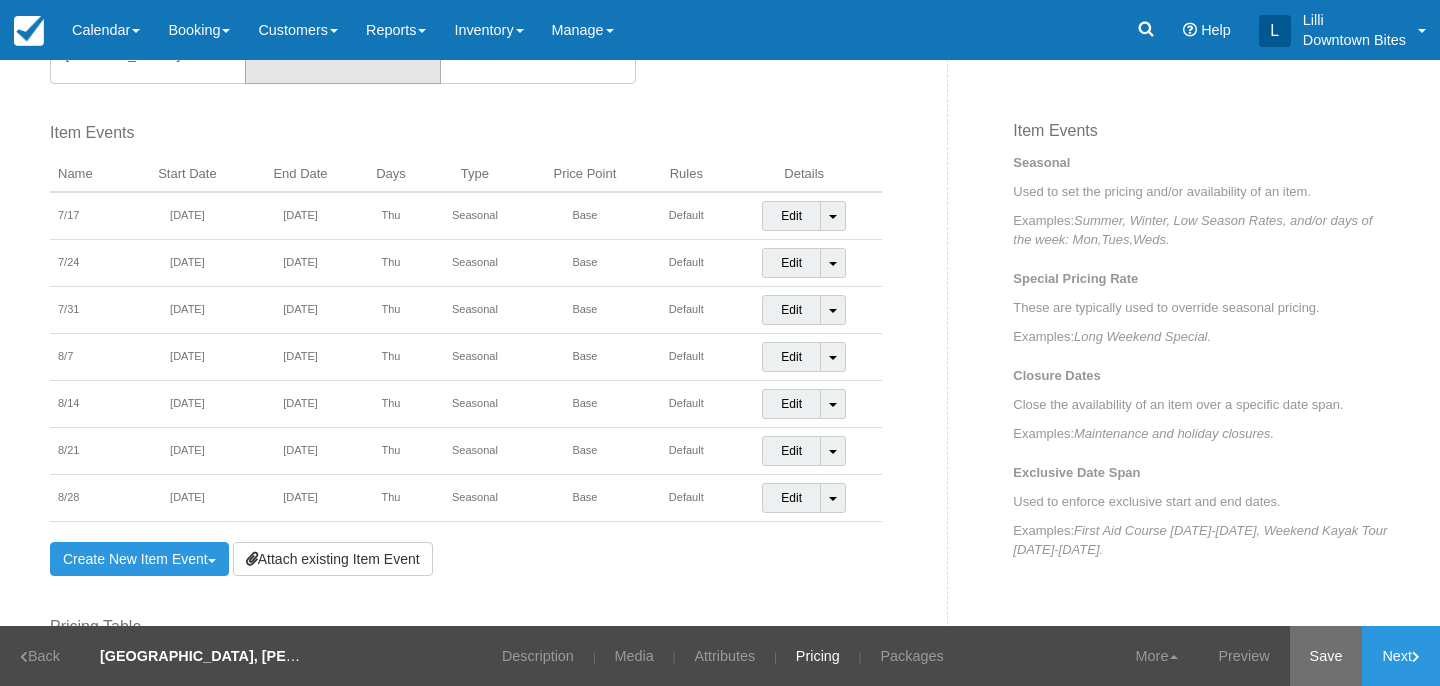 click on "Save" at bounding box center [1326, 656] 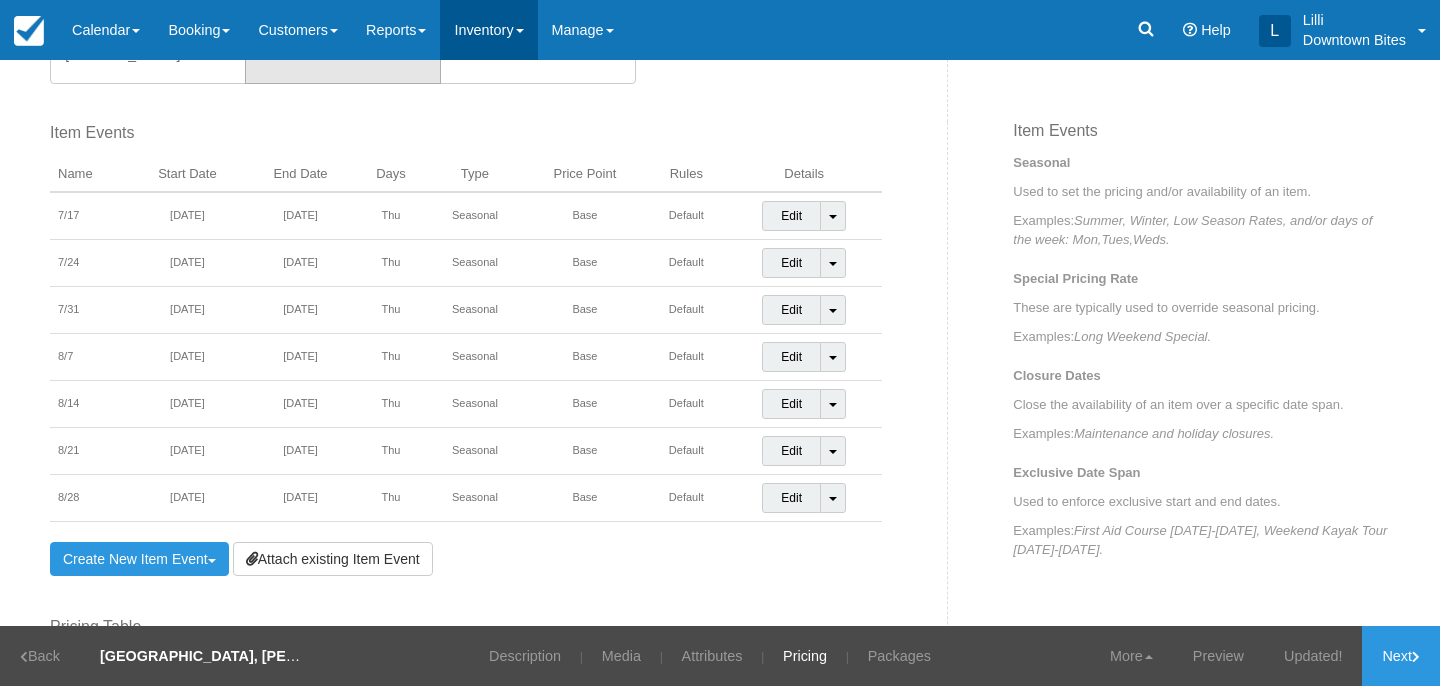 click on "Inventory" at bounding box center (488, 30) 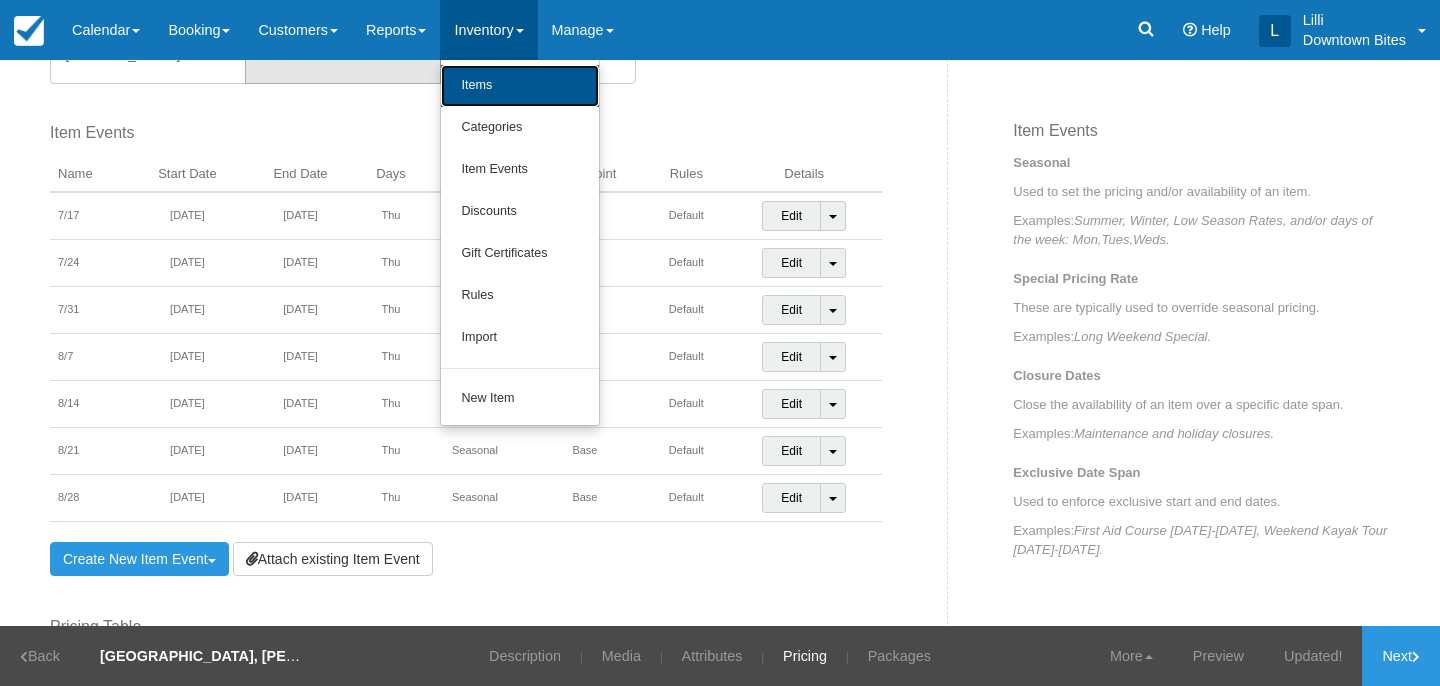 click on "Items" at bounding box center (520, 86) 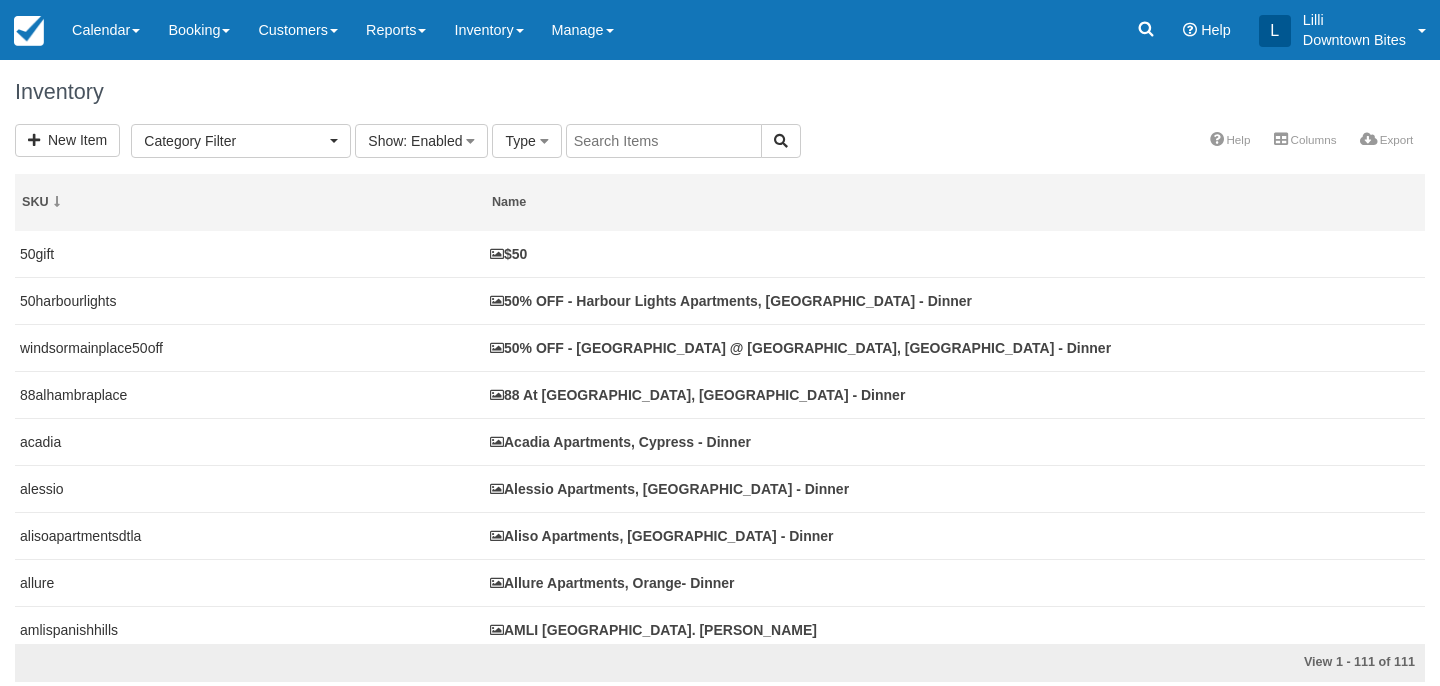 select 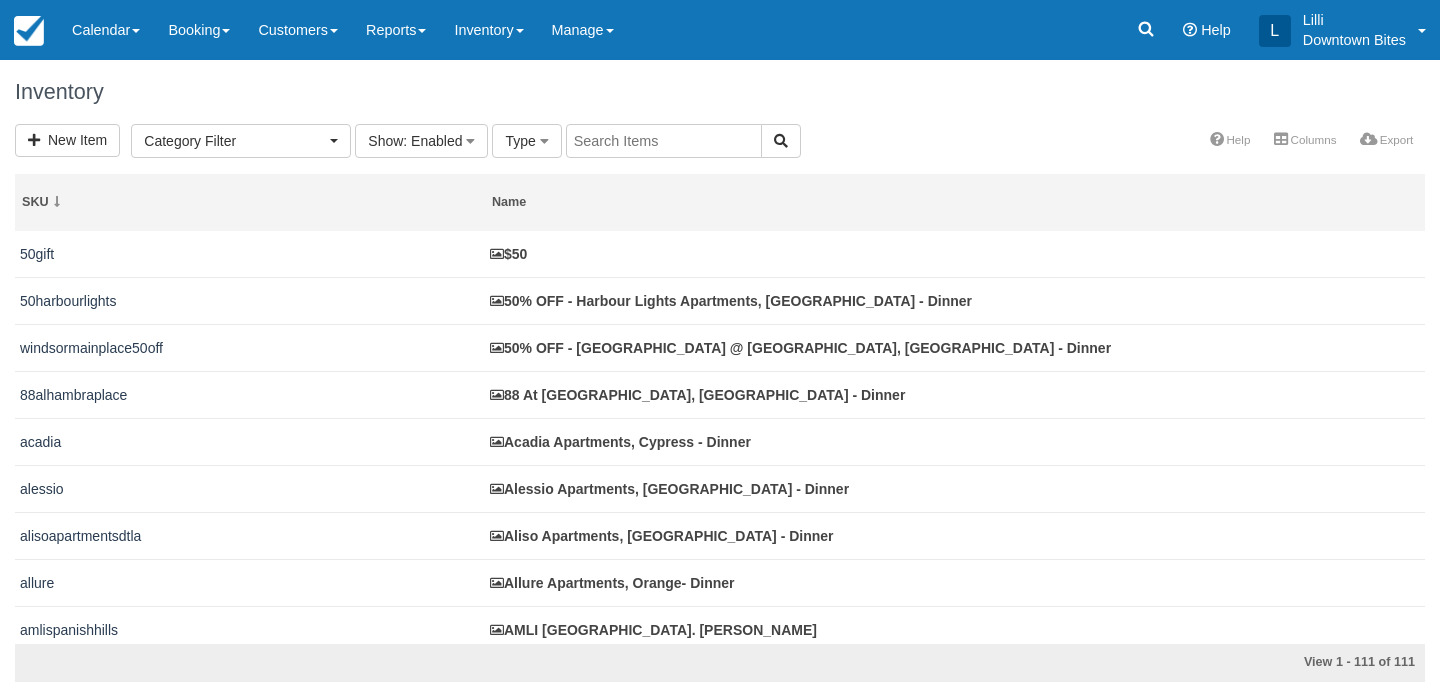 click at bounding box center (664, 141) 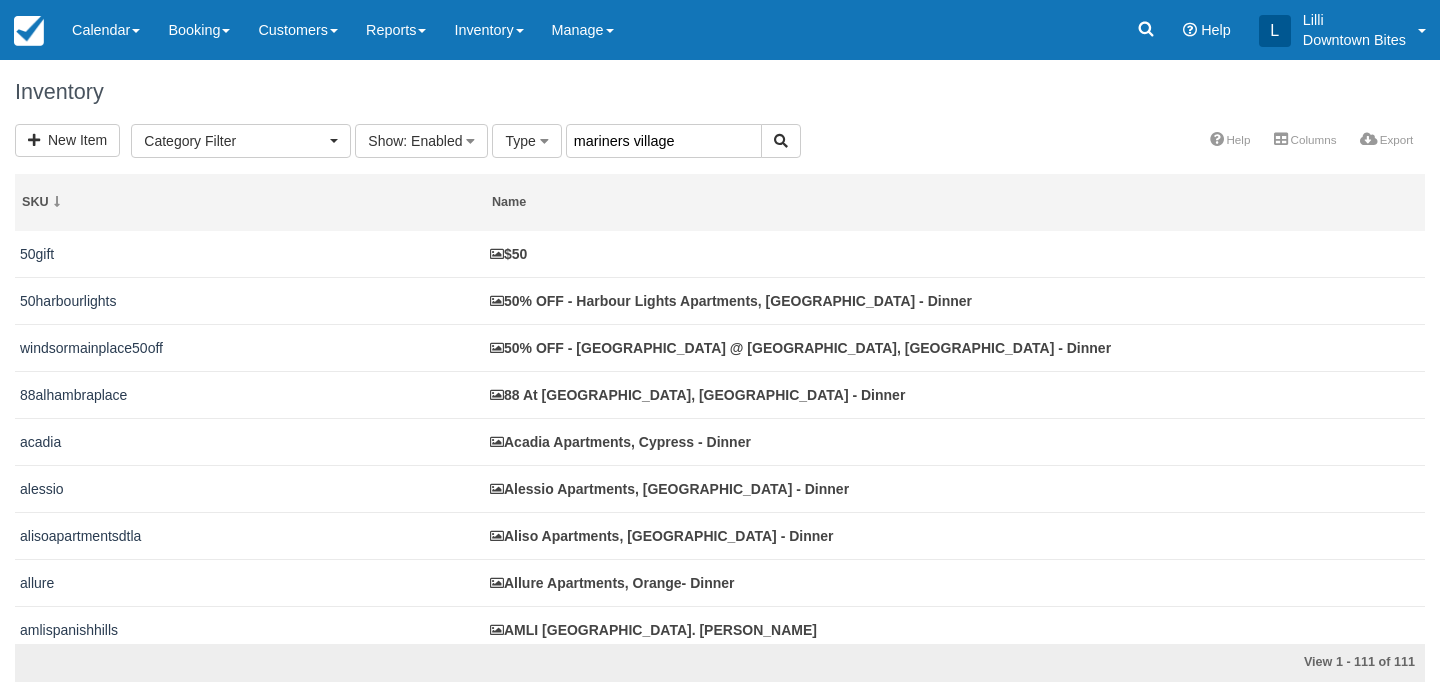 type on "mariners village" 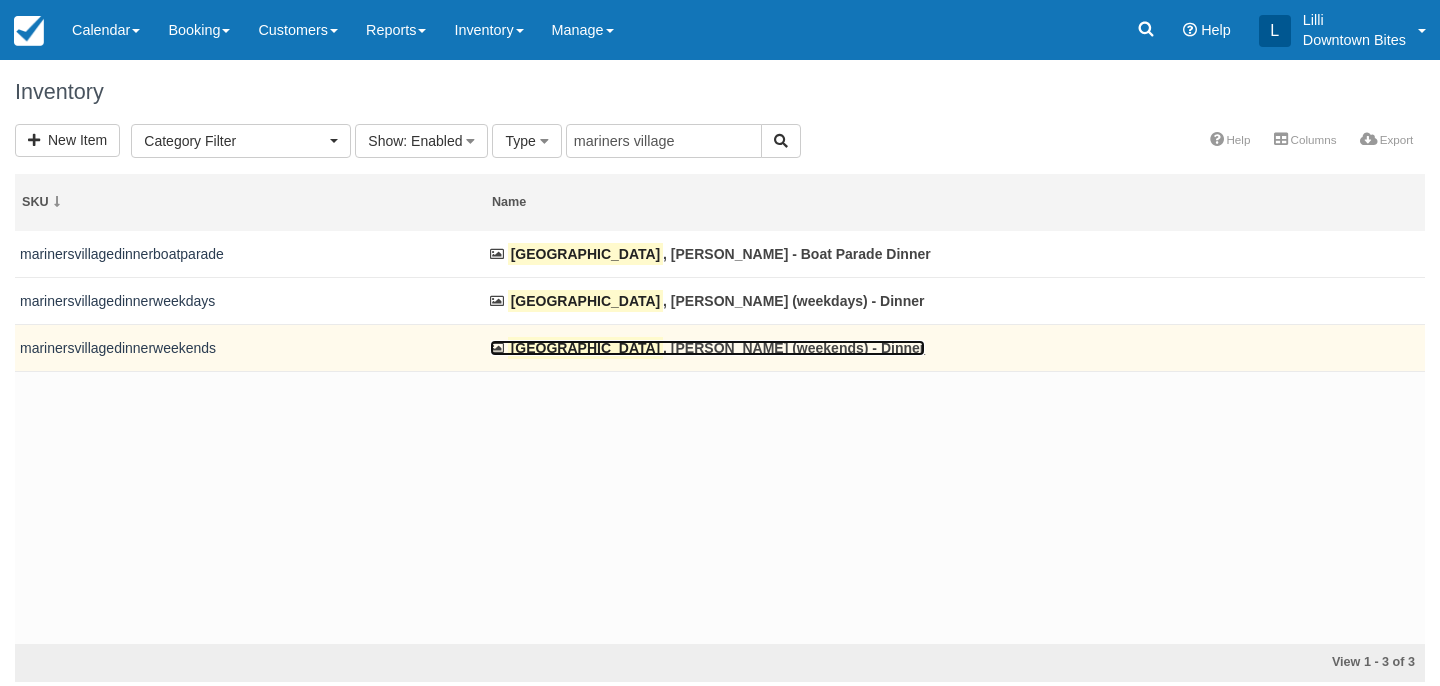 click on "Mariners Village , Marina Del Rey (weekends) - Dinner" at bounding box center [707, 348] 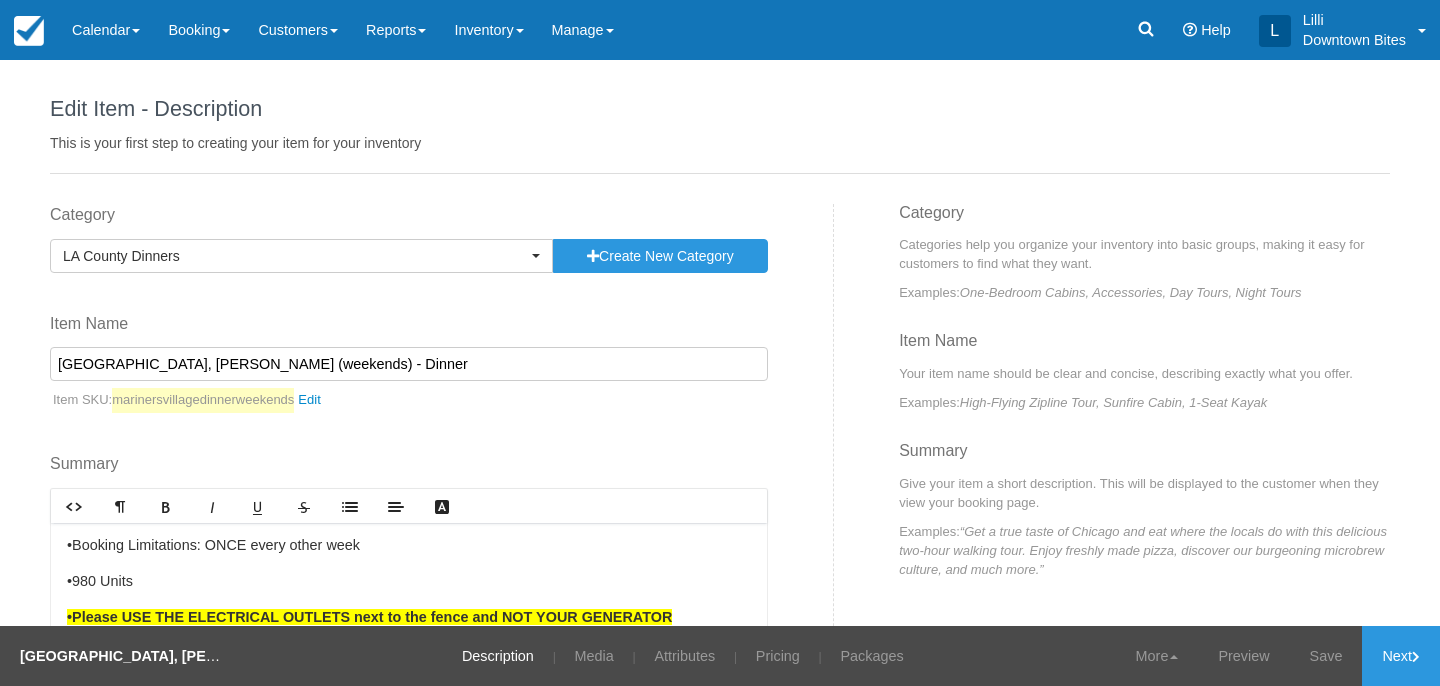 scroll, scrollTop: 0, scrollLeft: 0, axis: both 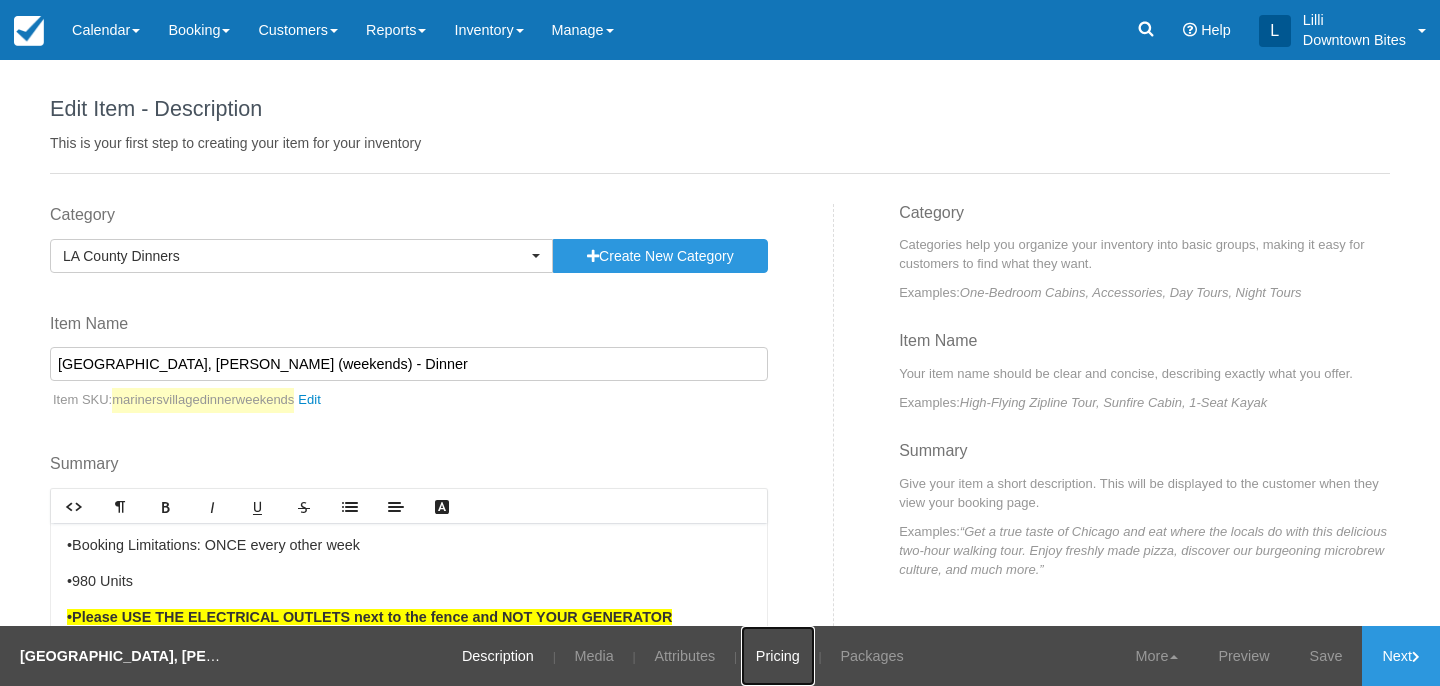 click on "Pricing" at bounding box center (778, 656) 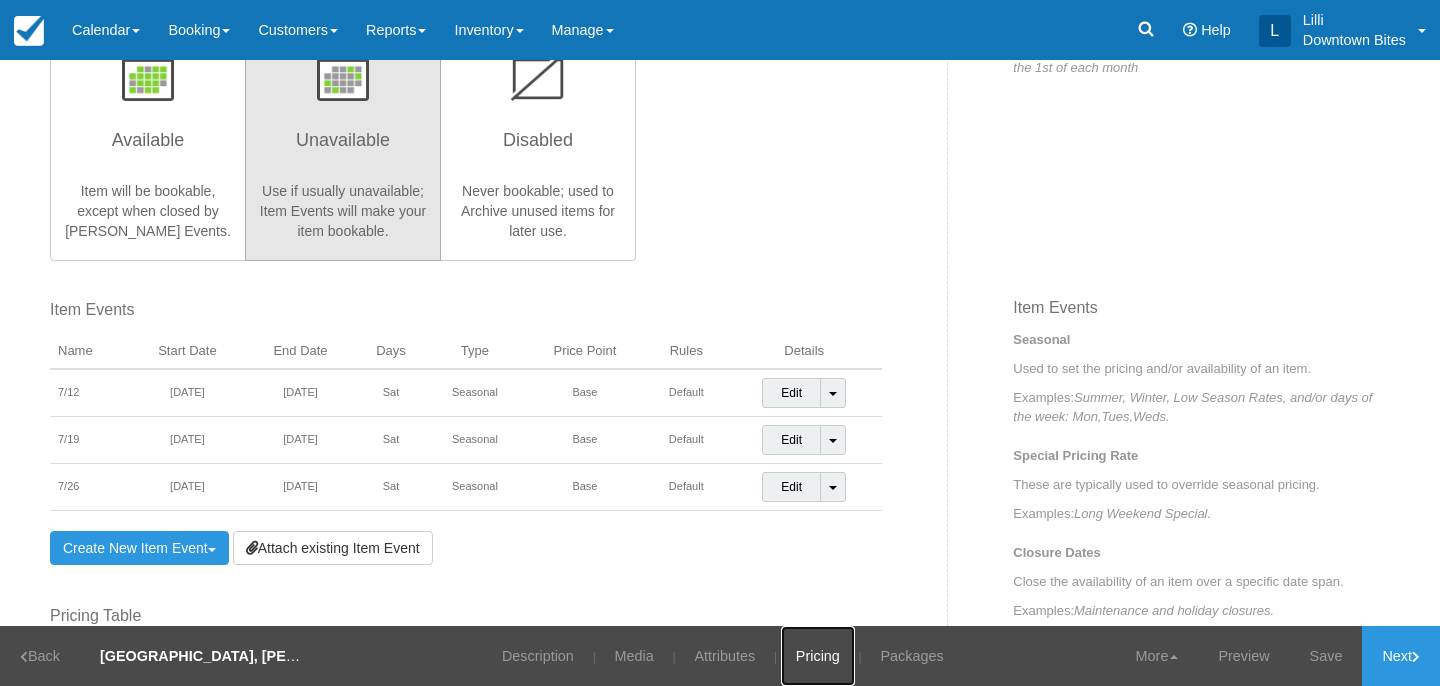 scroll, scrollTop: 505, scrollLeft: 0, axis: vertical 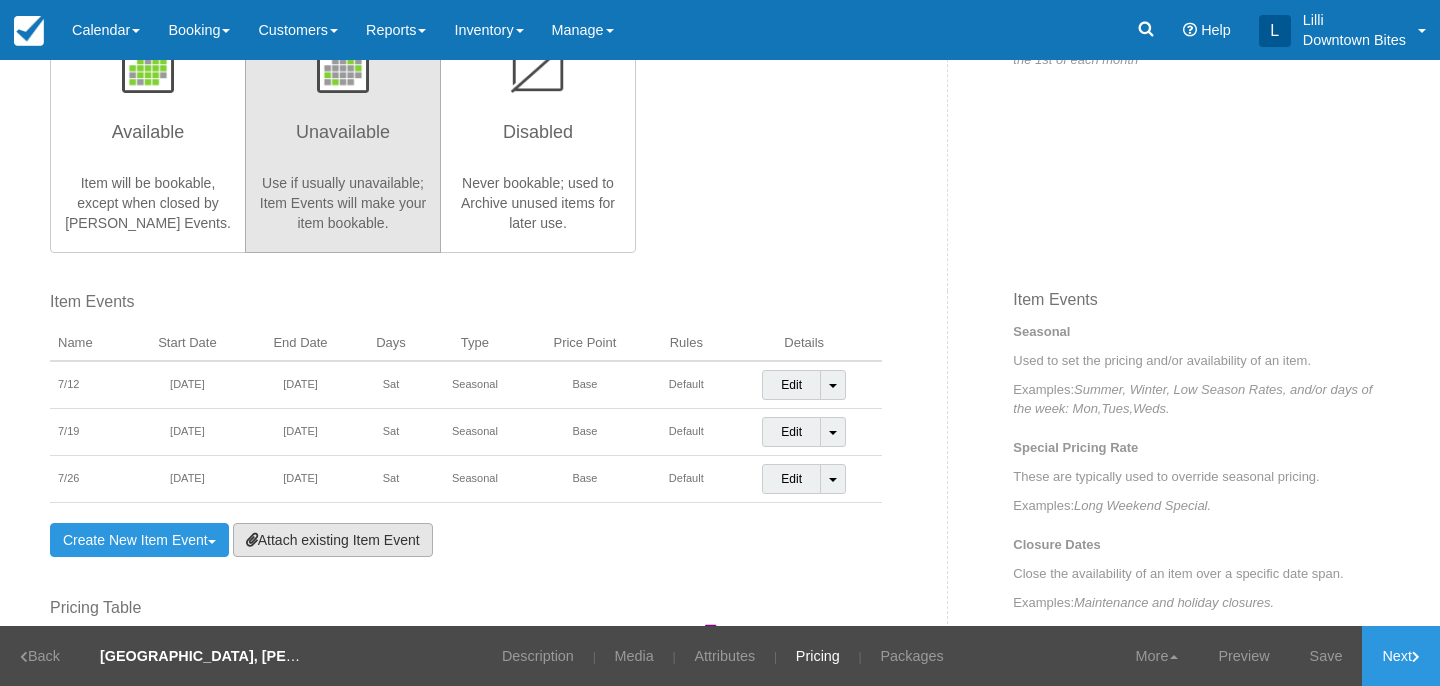 click on "Attach existing Item Event" at bounding box center (333, 540) 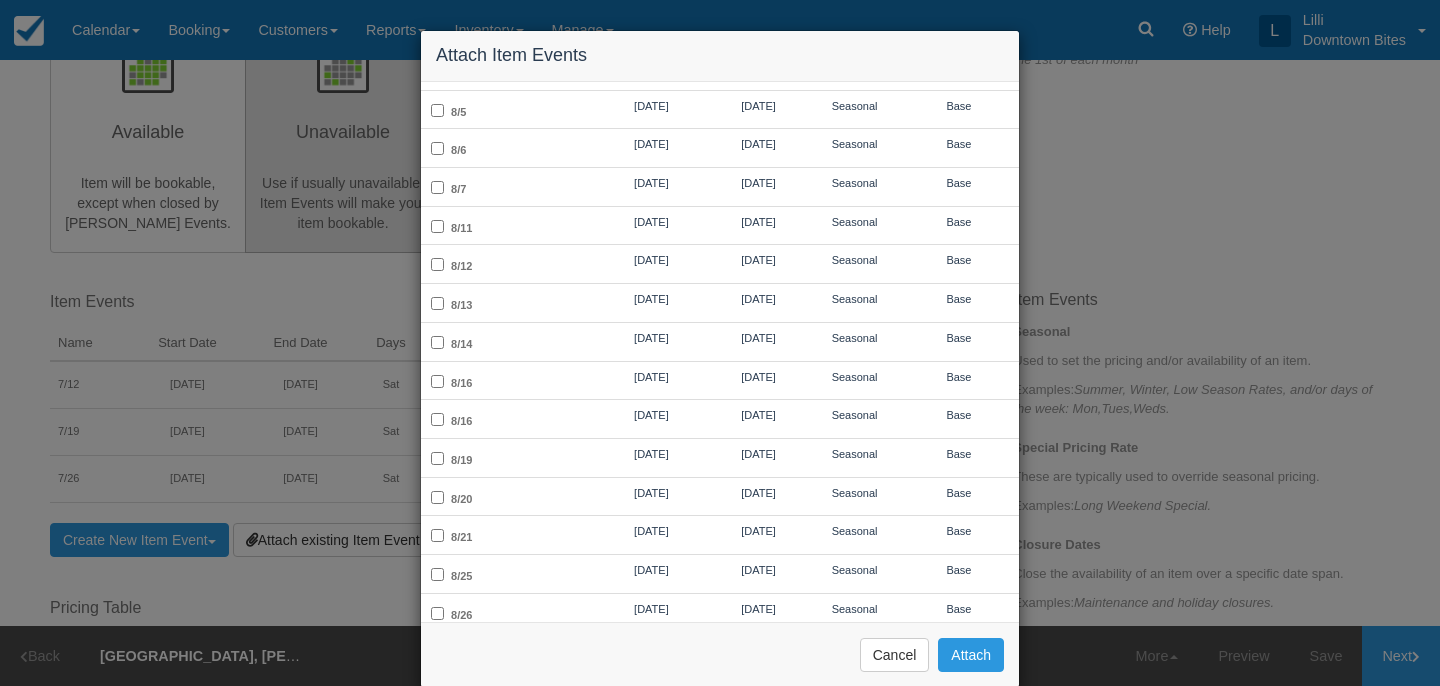 scroll, scrollTop: 582, scrollLeft: 0, axis: vertical 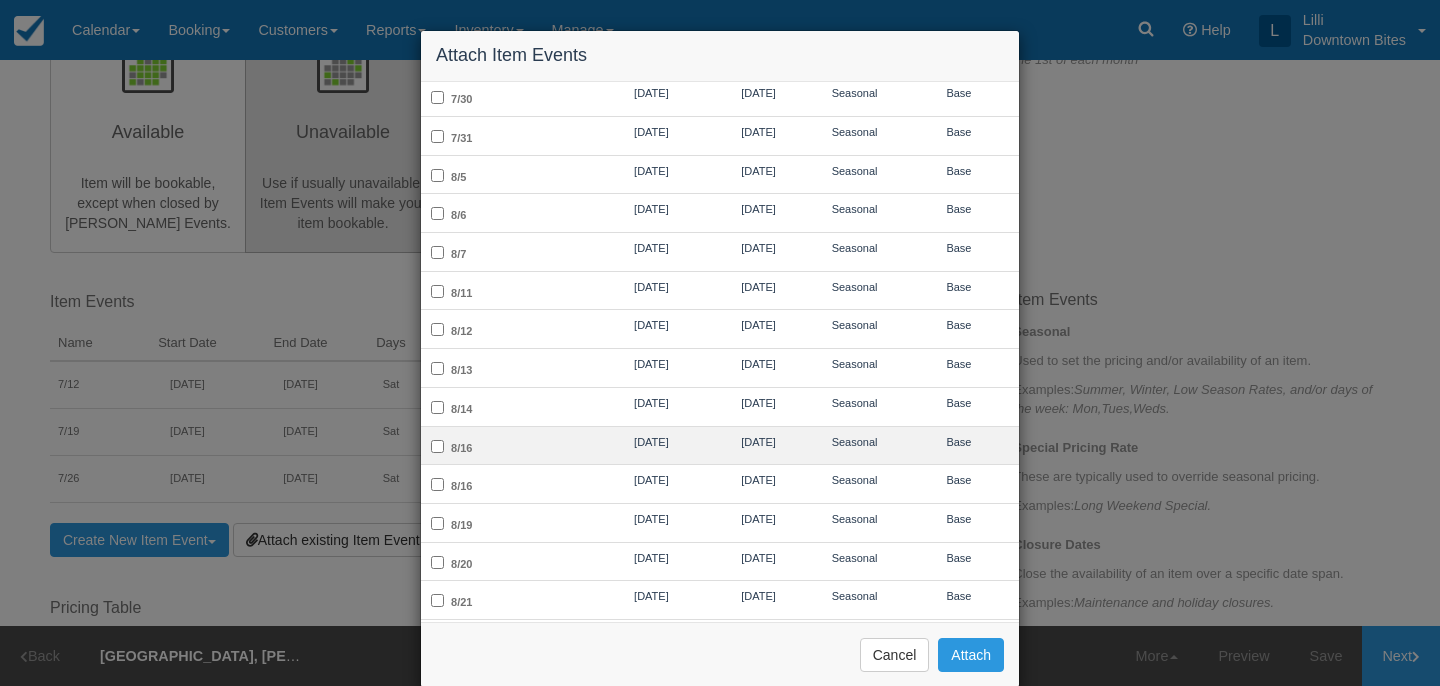 click on "[DATE]" at bounding box center [651, 445] 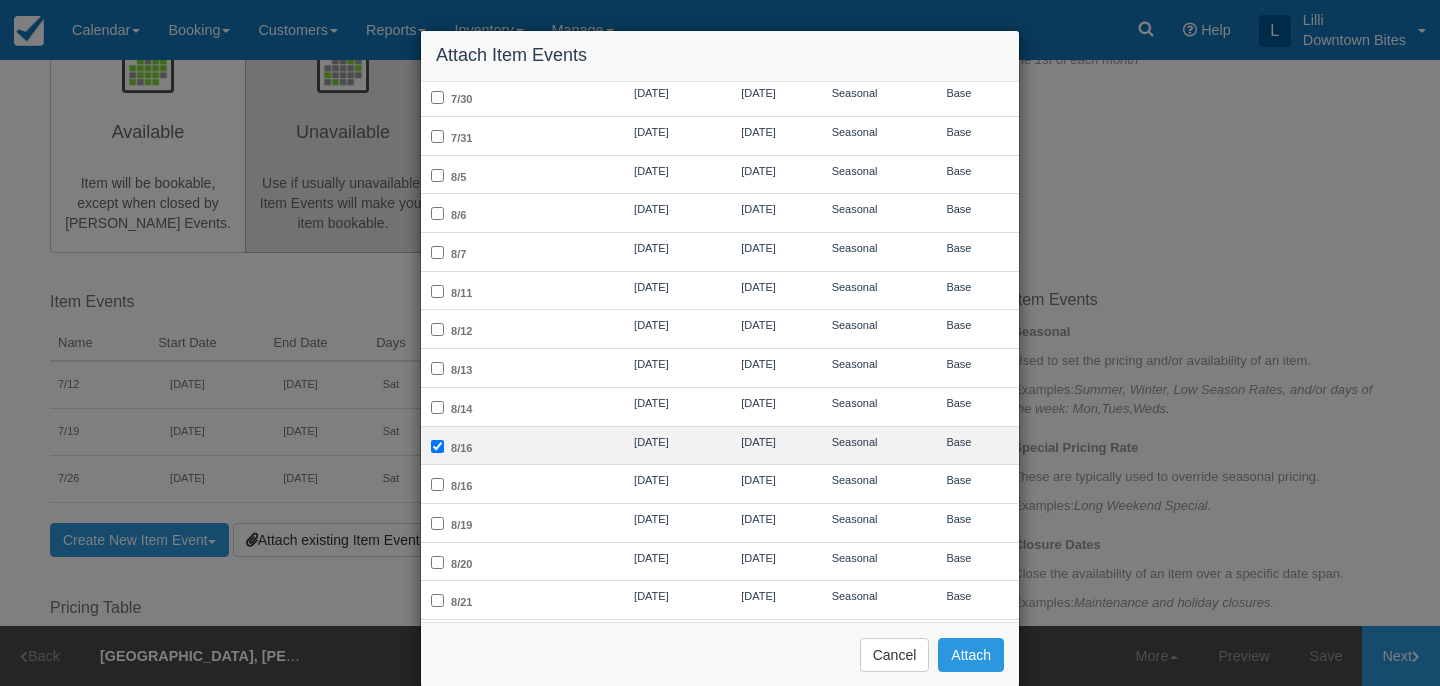 checkbox on "true" 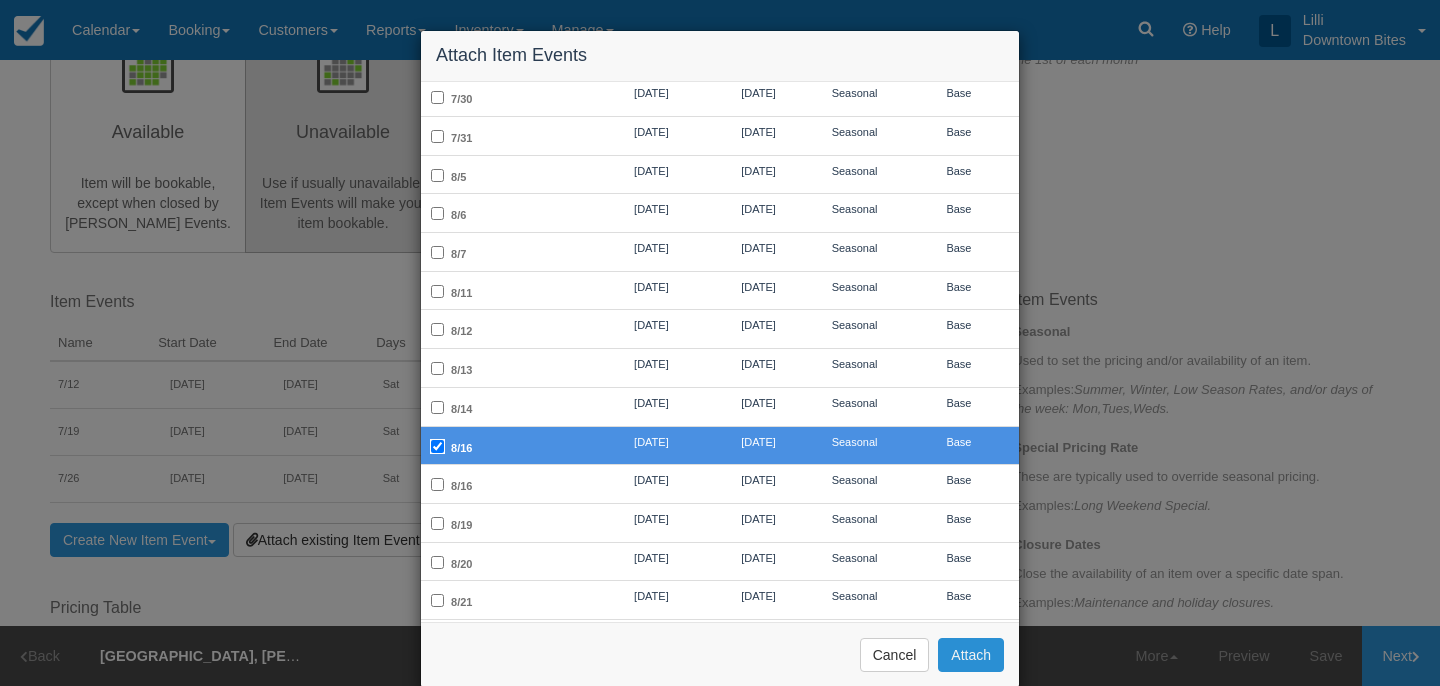 click on "Attach" at bounding box center [971, 655] 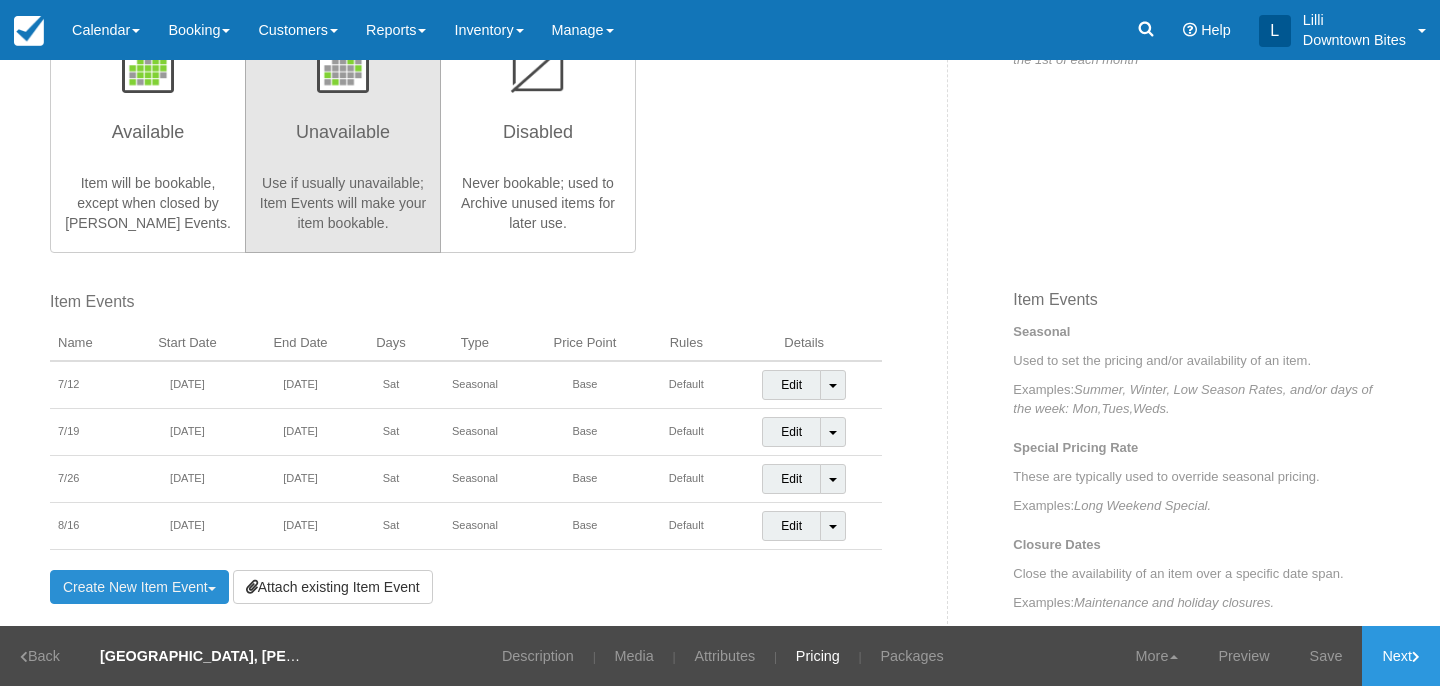 click on "Create New Item Event
Toggle Dropdown" at bounding box center (139, 587) 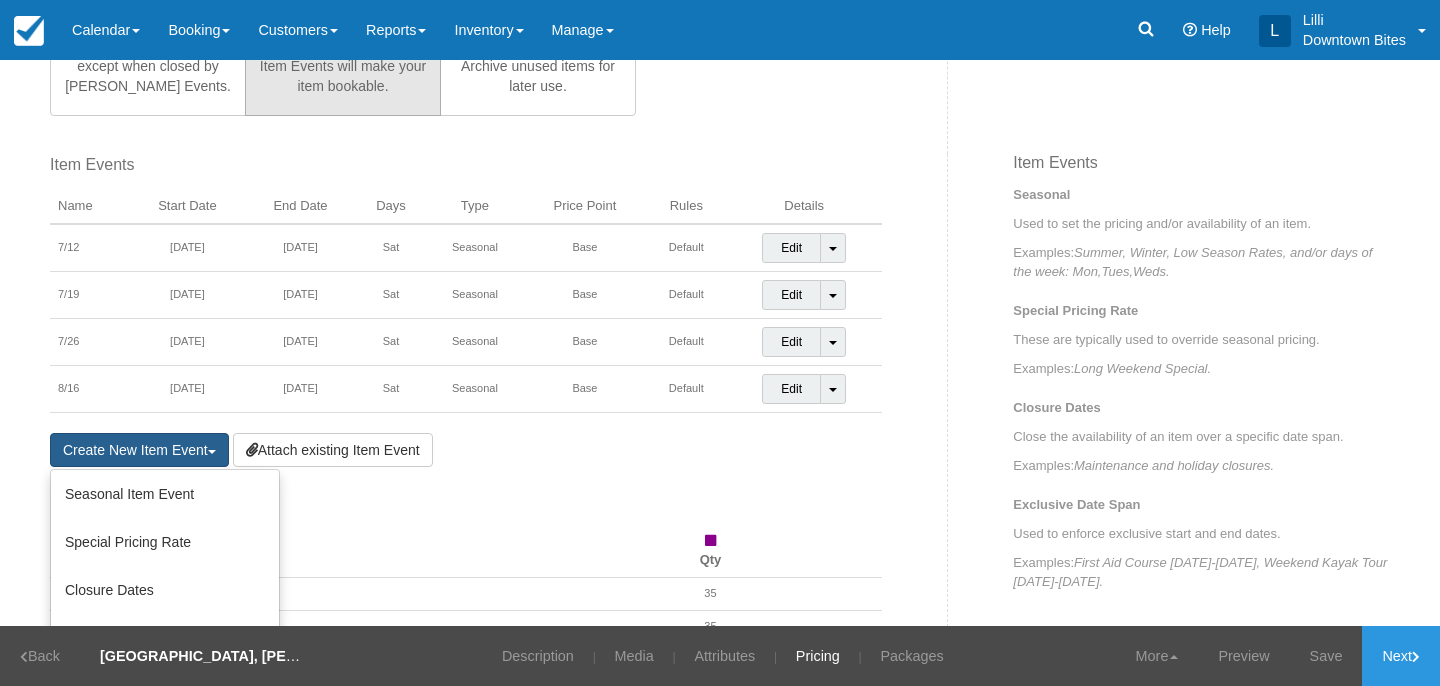 scroll, scrollTop: 781, scrollLeft: 0, axis: vertical 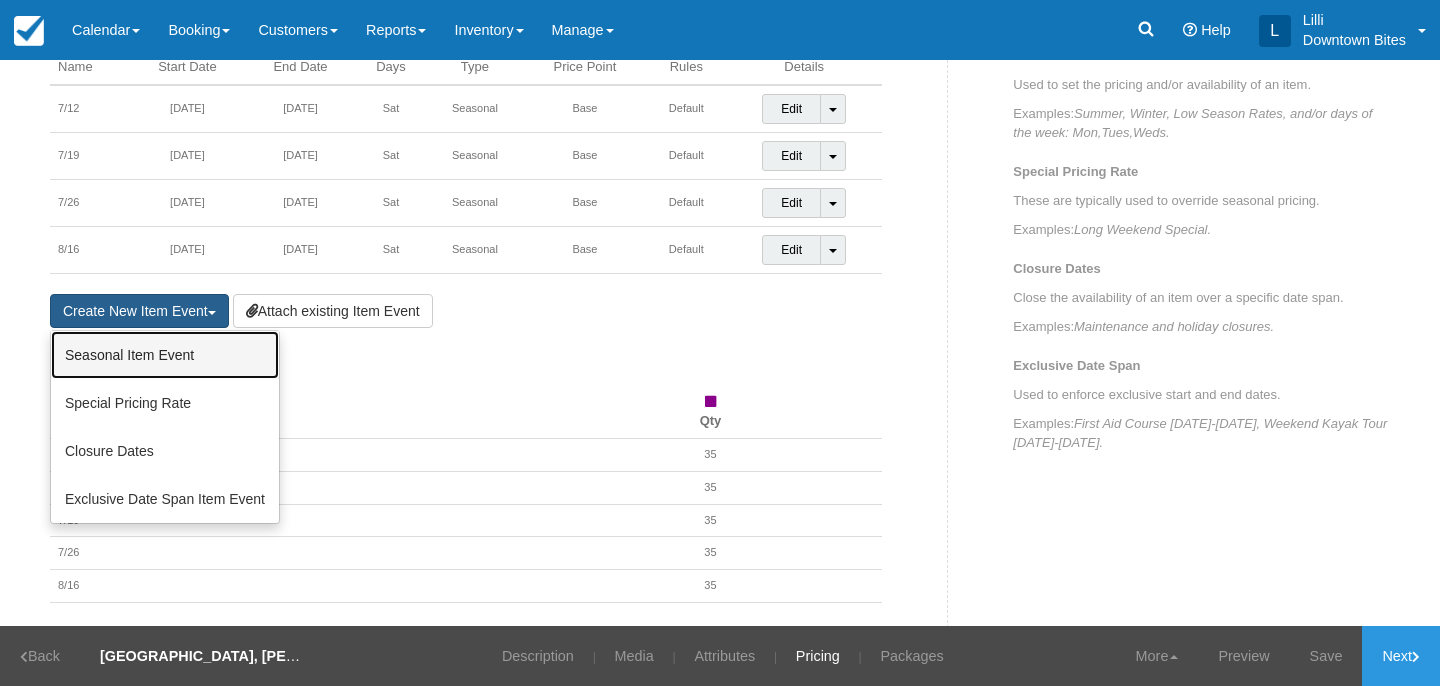 click on "Seasonal Item Event" at bounding box center [165, 355] 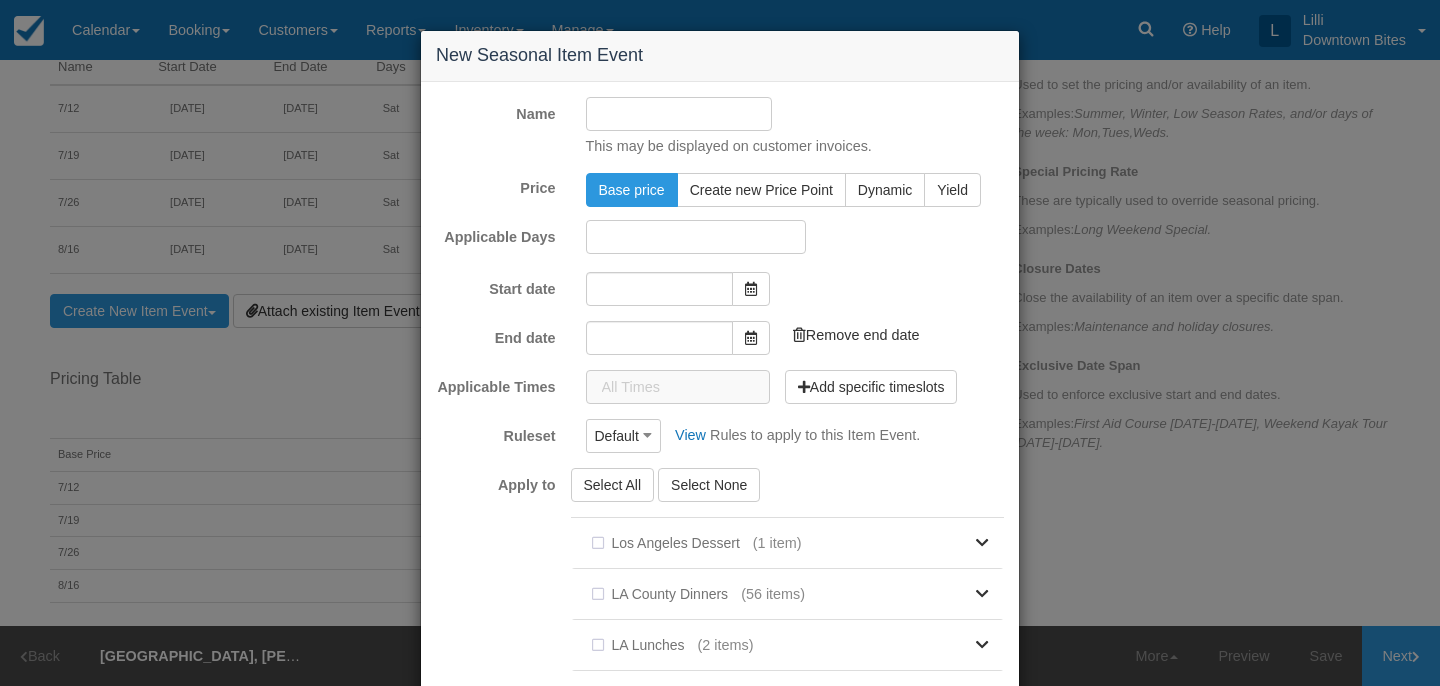 type on "[DATE]" 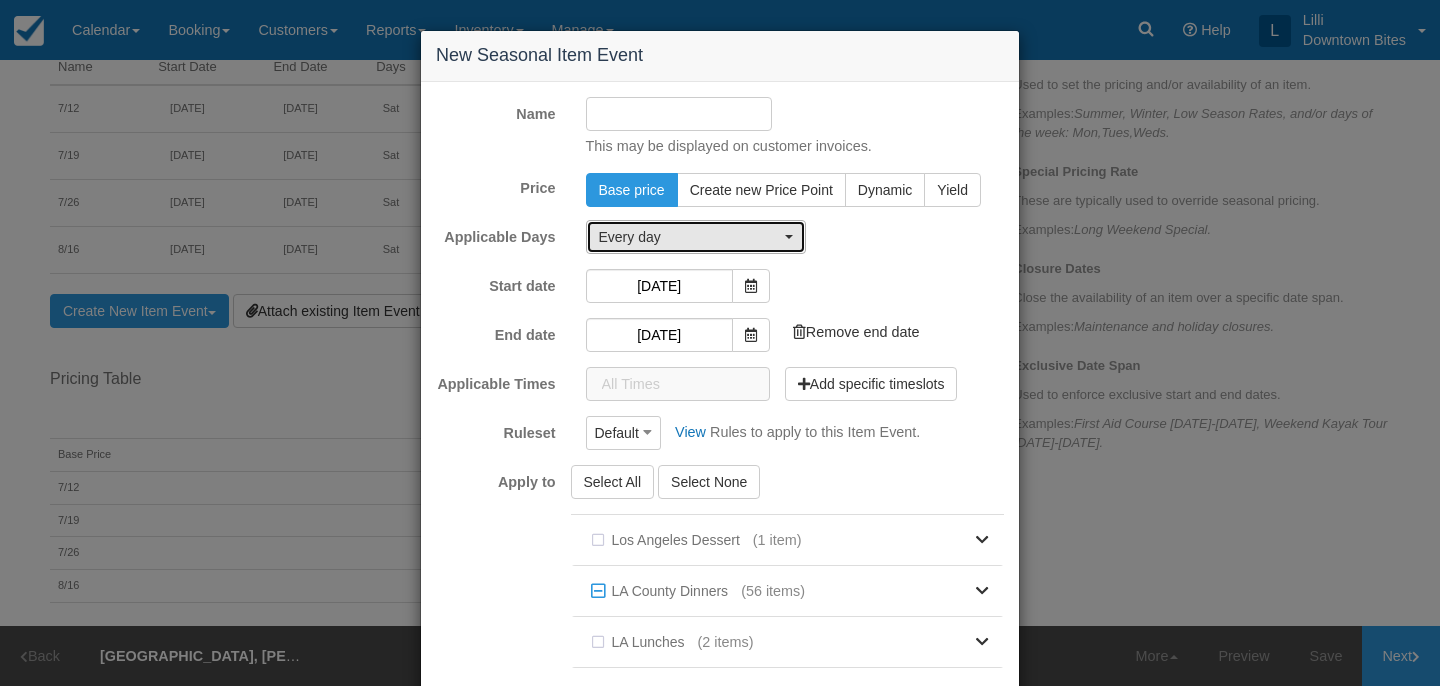 click on "Every day" at bounding box center (689, 237) 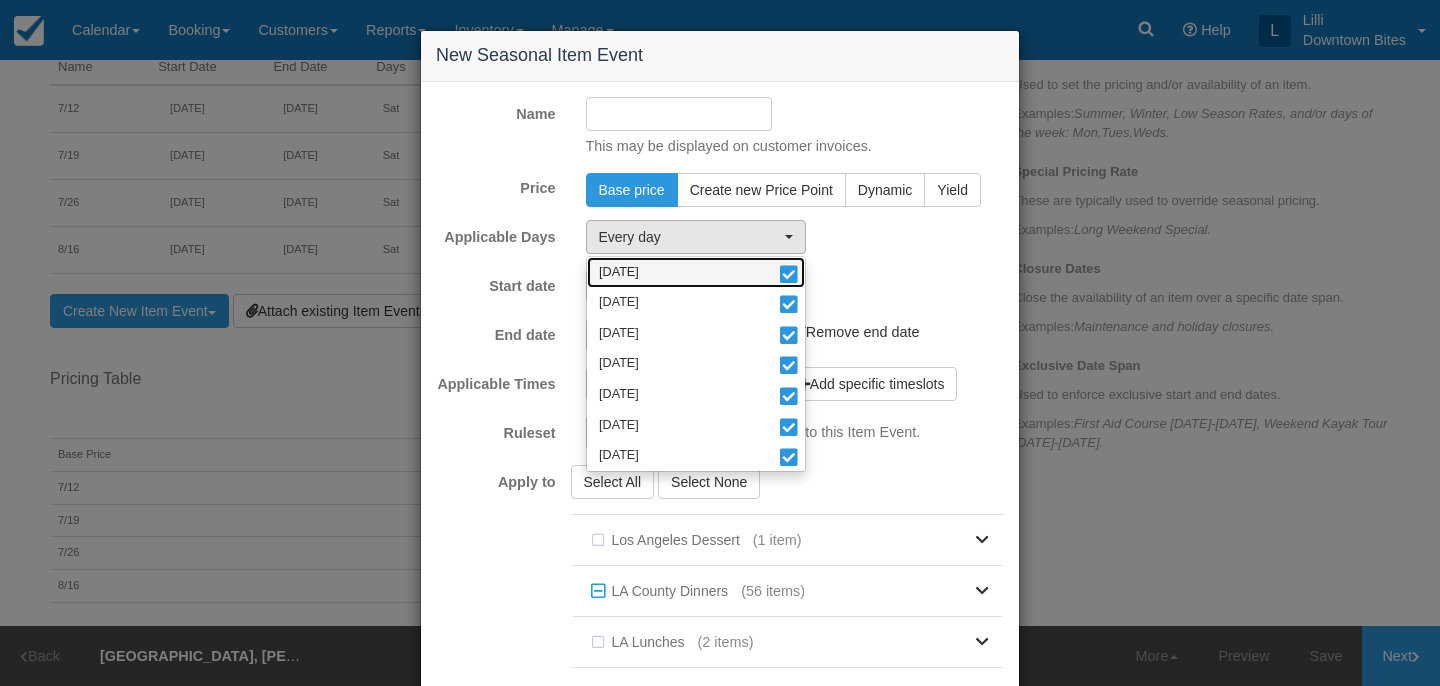 click on "[DATE]" at bounding box center (696, 272) 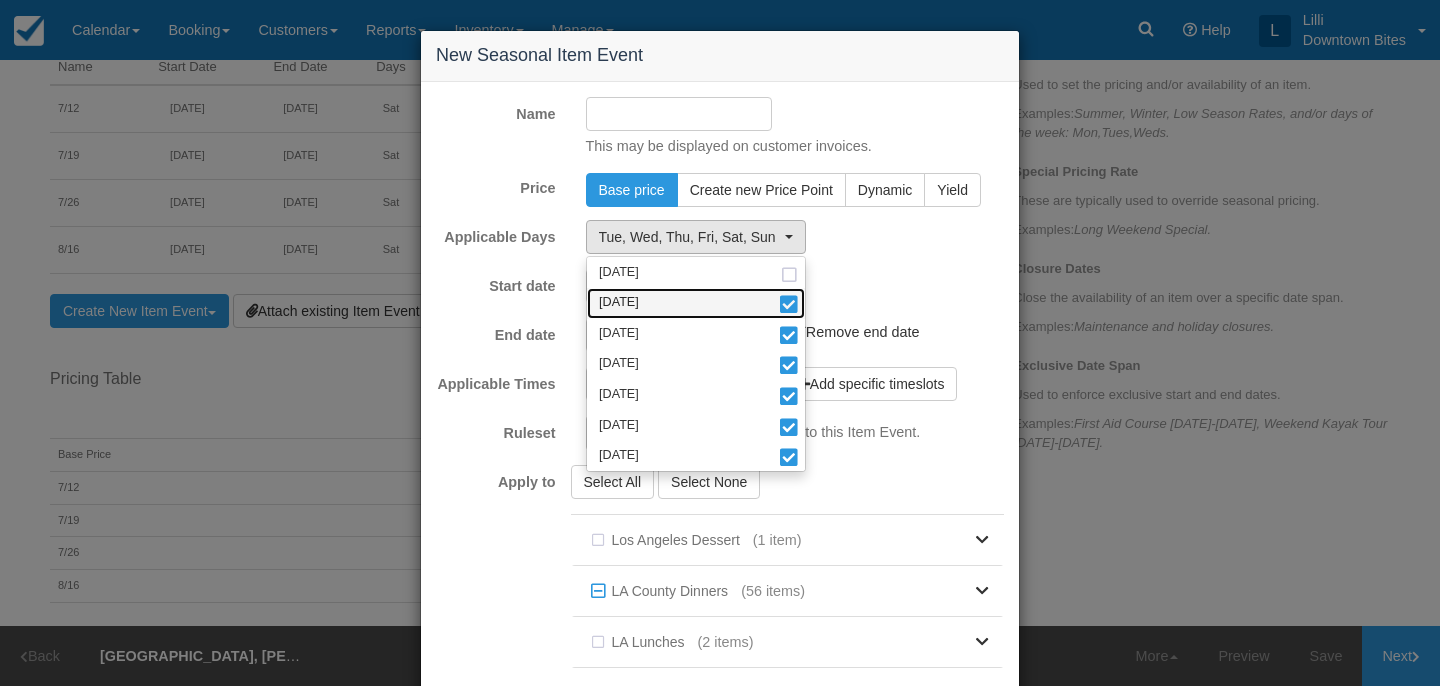 click on "[DATE]" at bounding box center (696, 303) 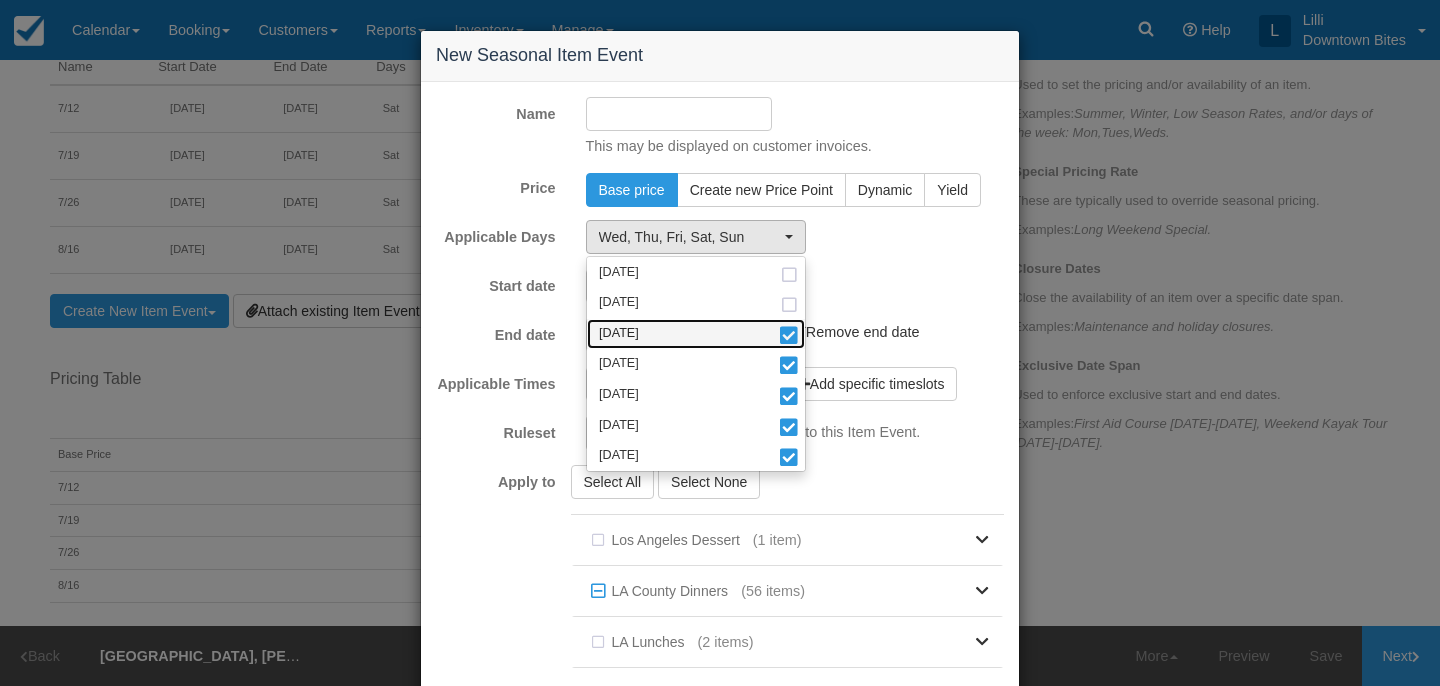 click on "[DATE]" at bounding box center (696, 334) 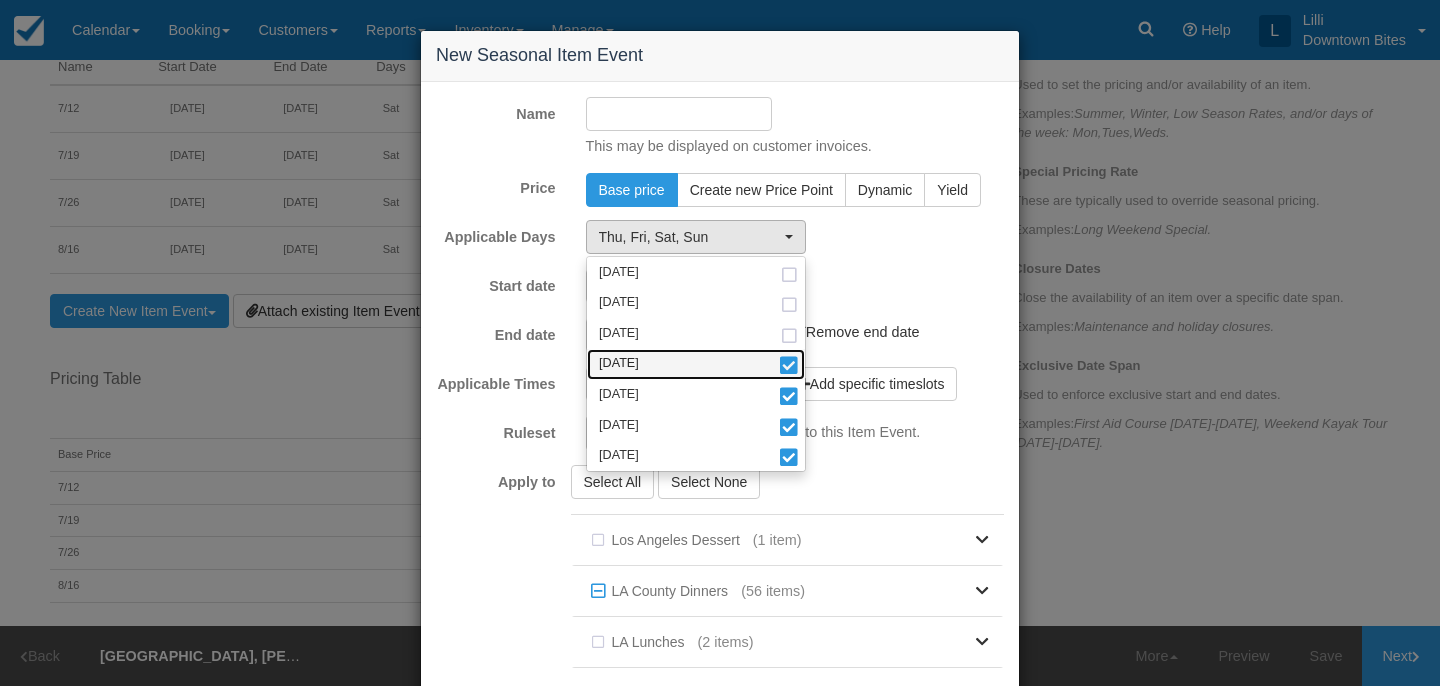 click on "[DATE]" at bounding box center (696, 364) 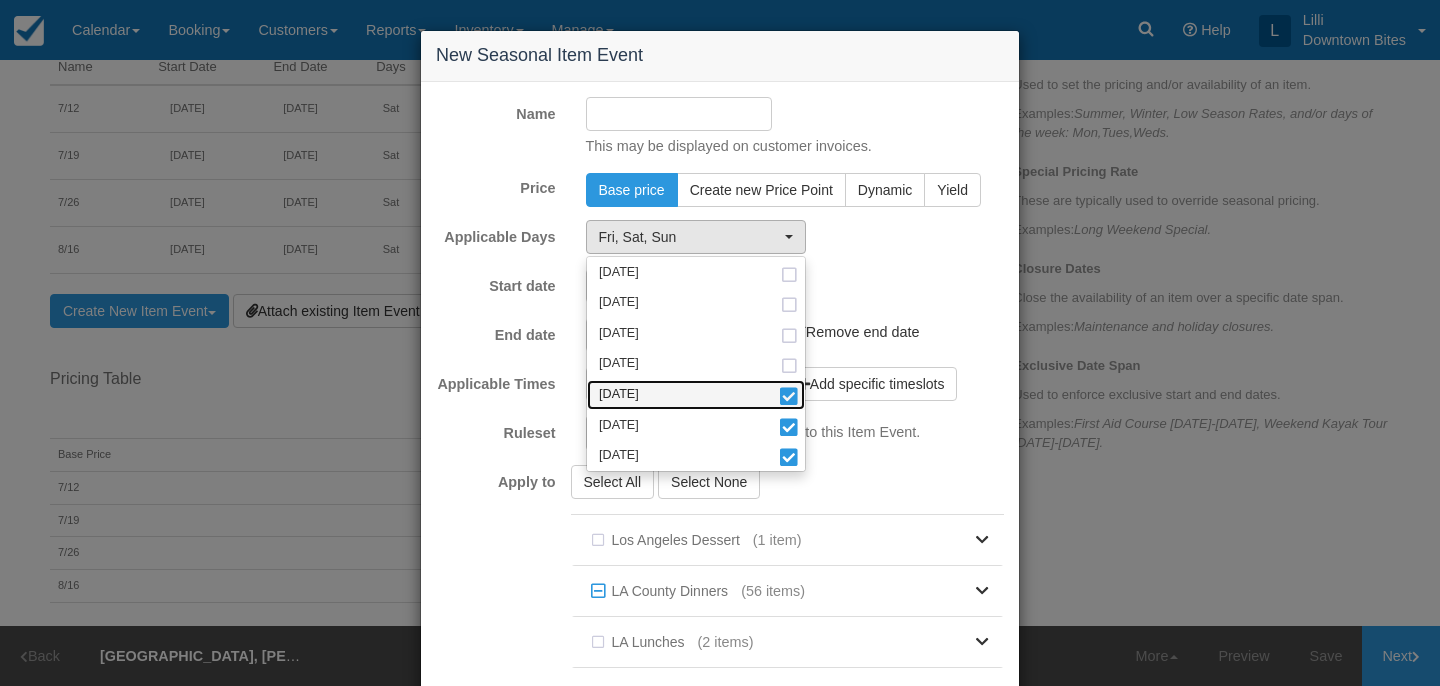 click on "[DATE]" at bounding box center [696, 395] 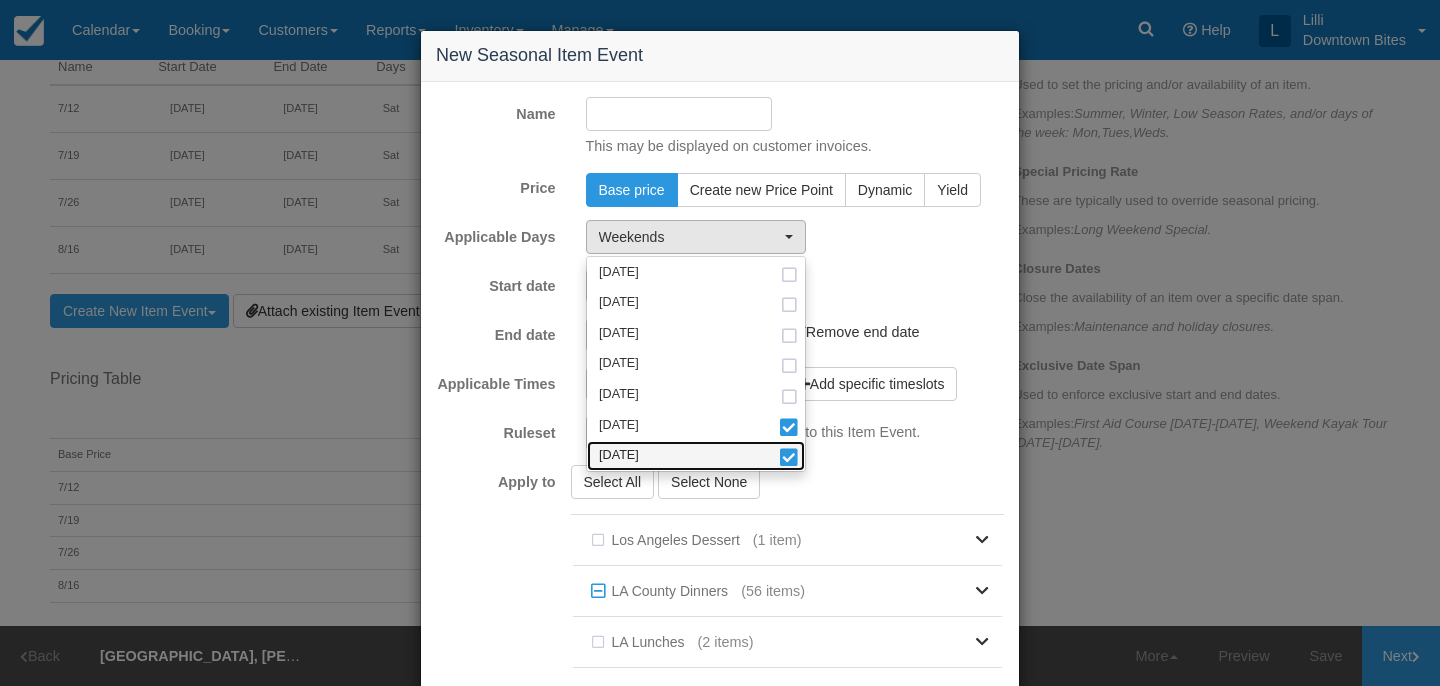 click on "[DATE]" at bounding box center (696, 456) 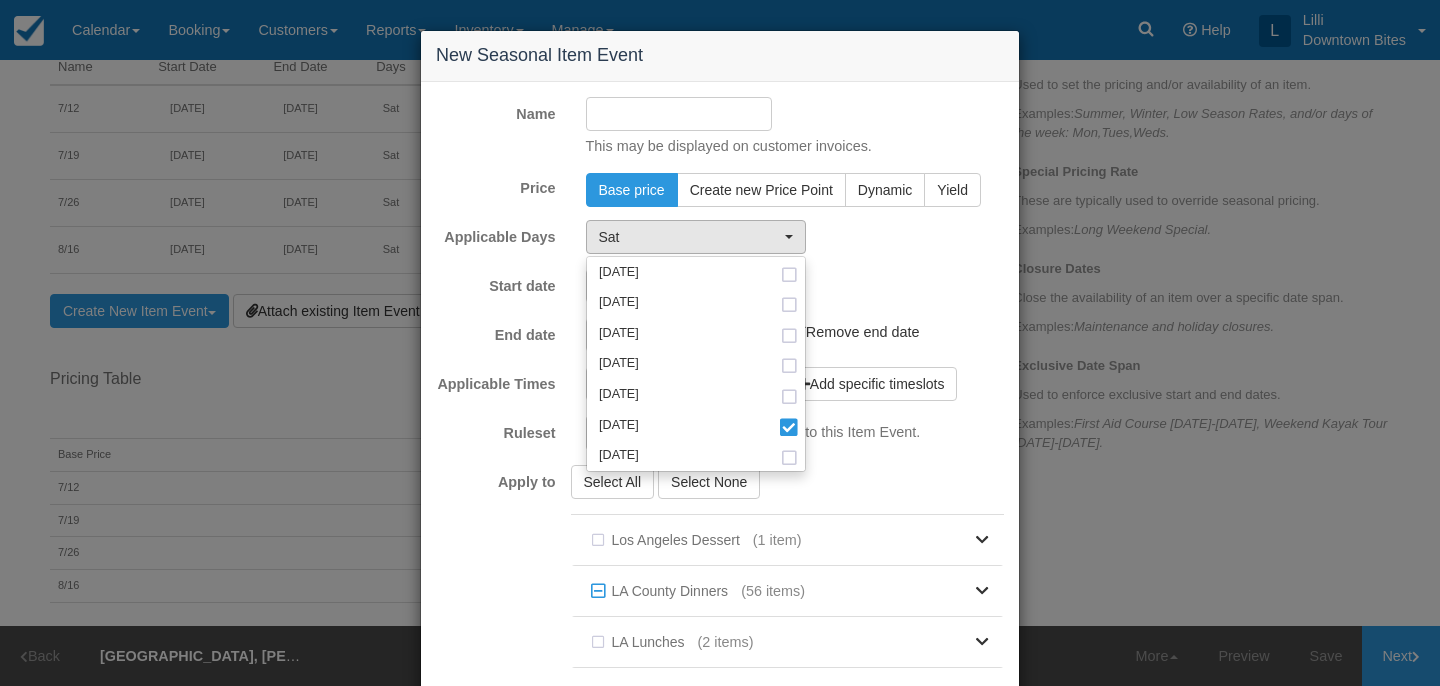 click on "Name
This may be displayed on customer invoices.
Price
Base price
Create new Price Point
Dynamic
[GEOGRAPHIC_DATA]
Dynamic Price
Percent
Fixed Amount
Dynamic adjustment of base price, eg: +25%, -10% or					-$5.00
Threshold Prices
Stock
Rate Adjustment
Remove
Stock
%
Additional Threshold
Applicable Days
Sat   [DATE] [DATE] [DATE] [DATE] [DATE] [DATE] [DATE]
[DATE]
[DATE]
[DATE]
[DATE]
[DATE]
[DATE]
[DATE]" at bounding box center [720, 469] 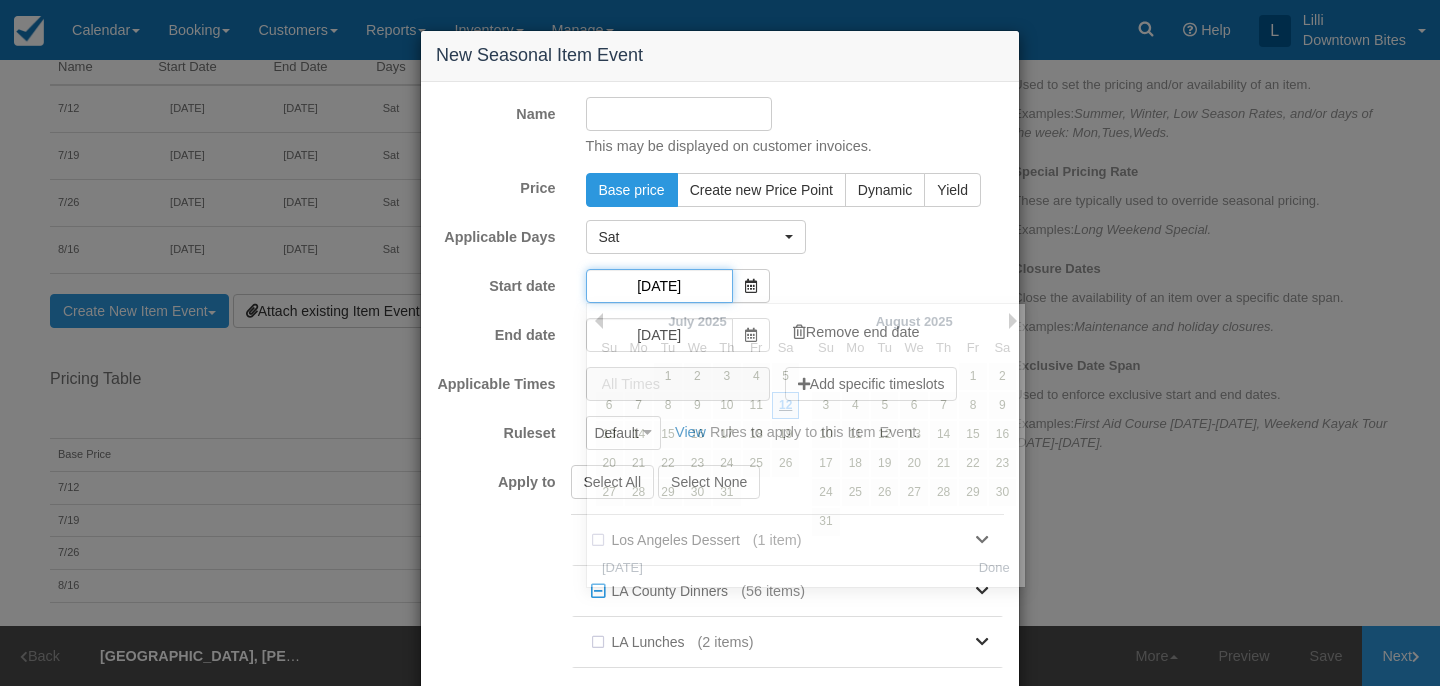 click on "[DATE]" at bounding box center (659, 286) 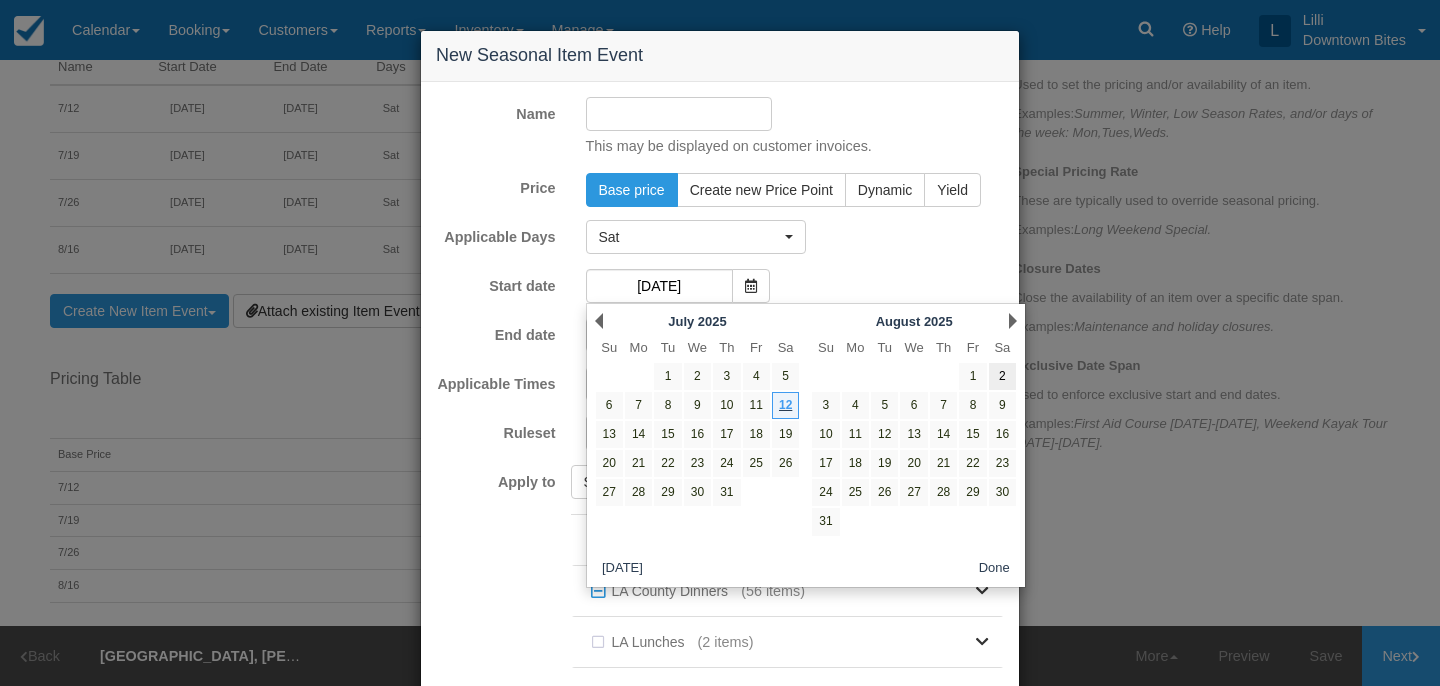 click on "2" at bounding box center [1002, 376] 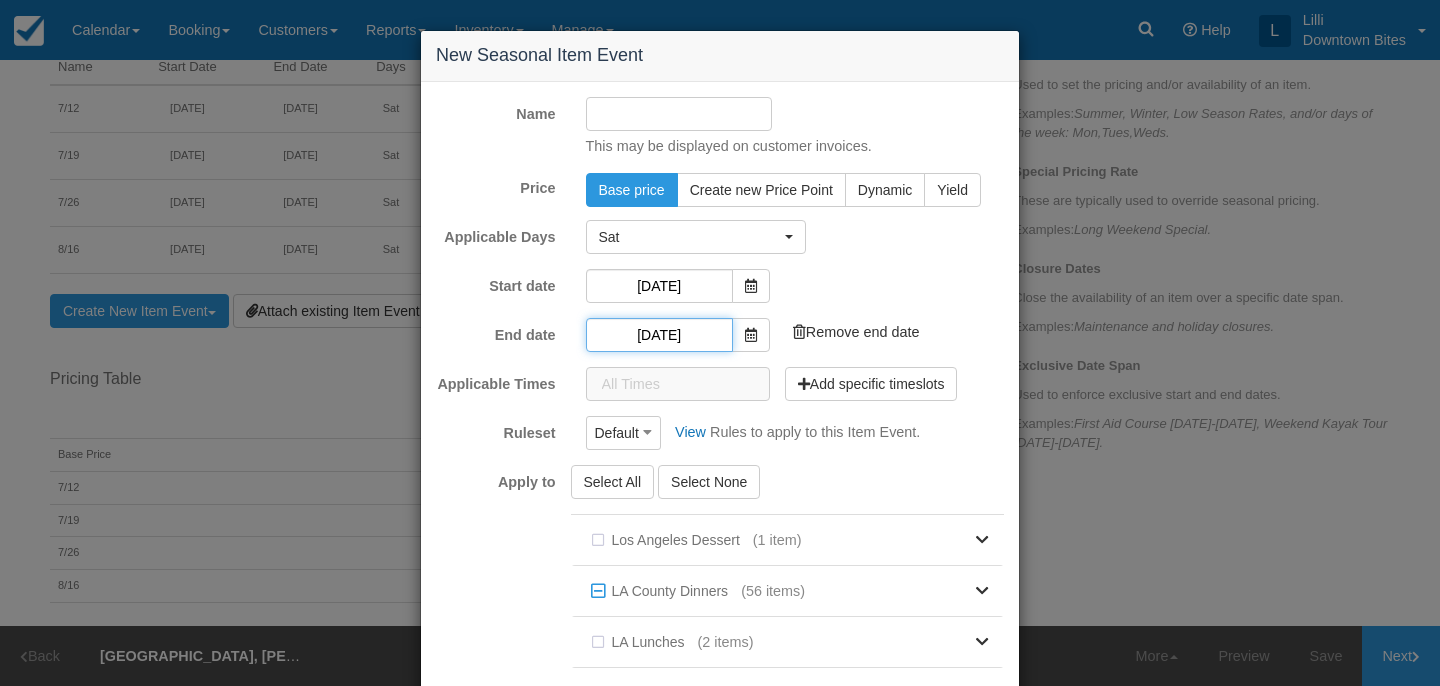 click on "[DATE]" at bounding box center [659, 335] 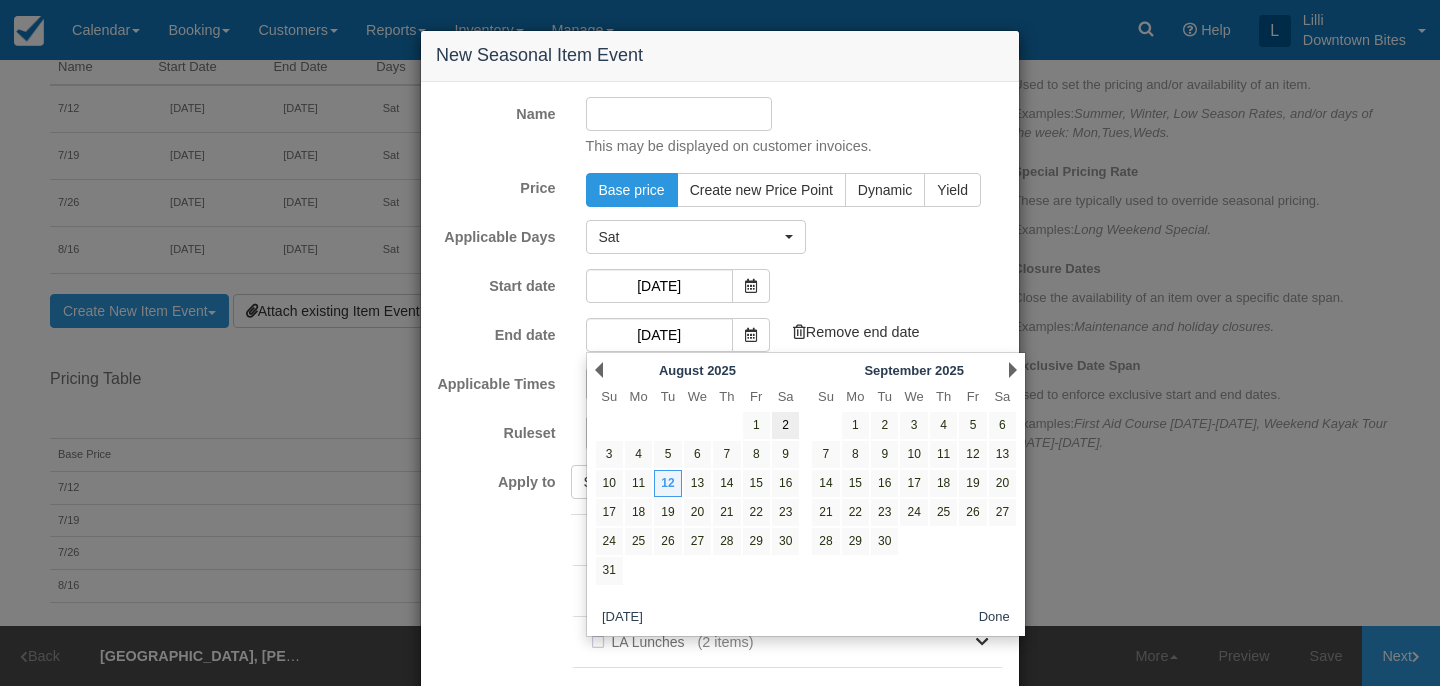 click on "2" at bounding box center [785, 425] 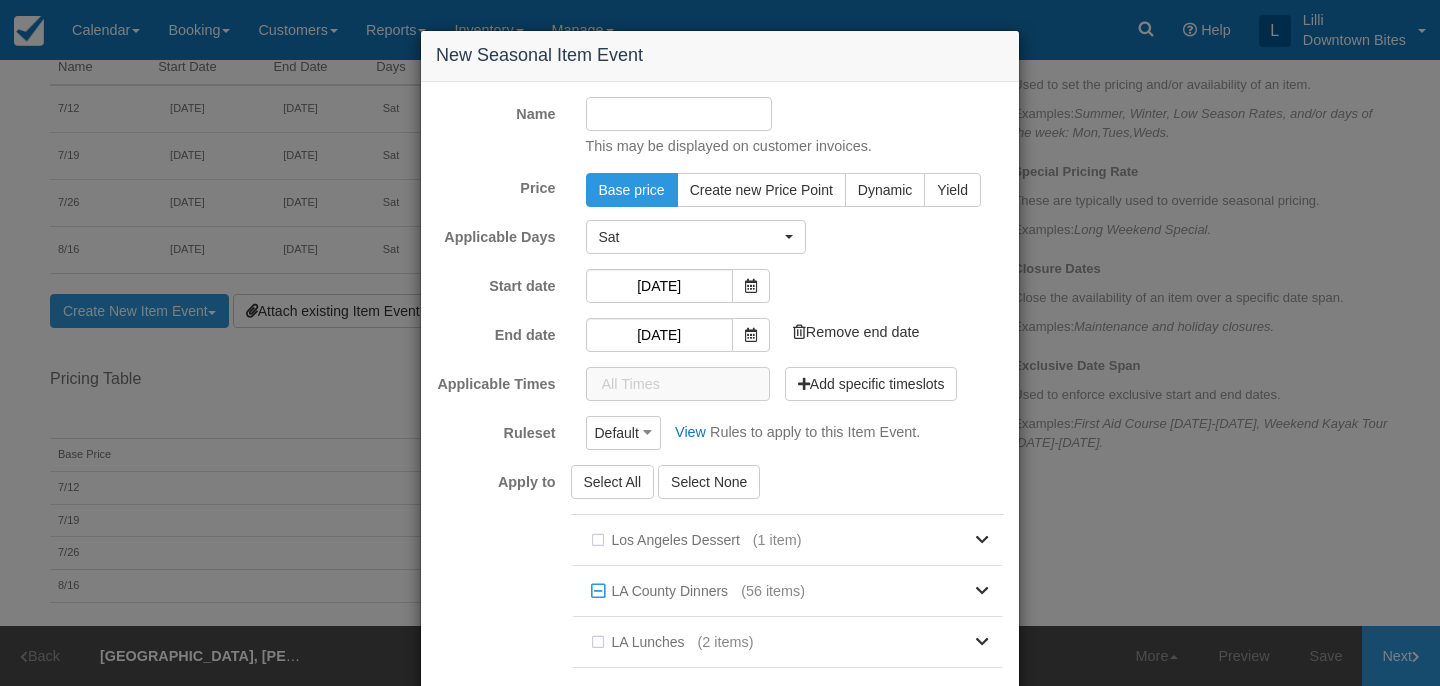 click on "Name" at bounding box center (679, 114) 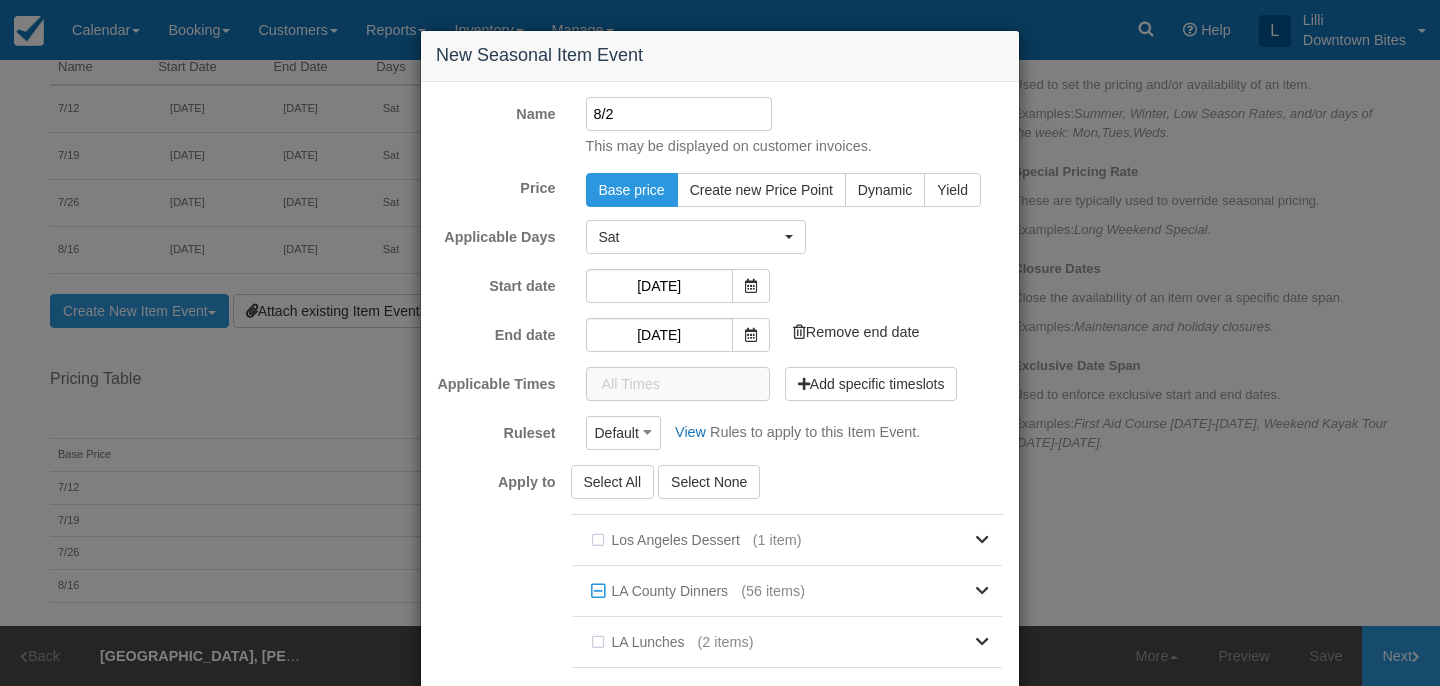 type on "8/2" 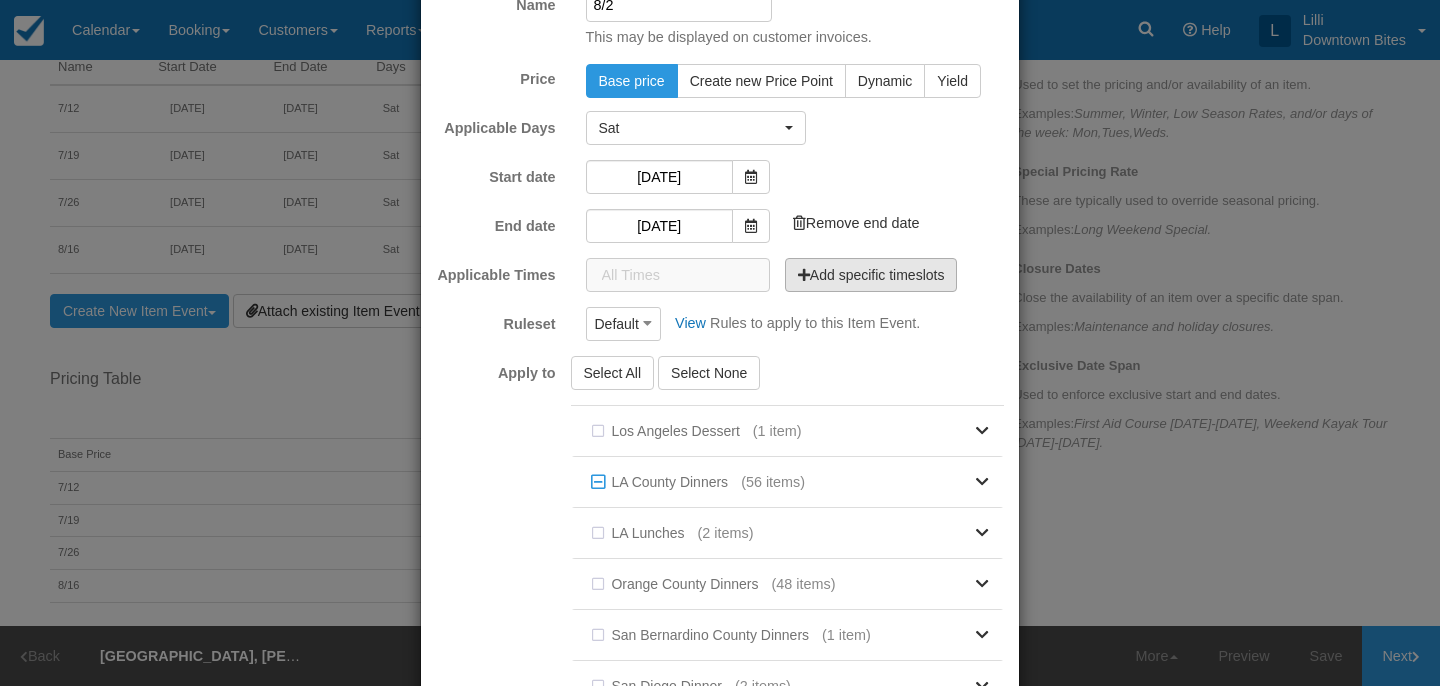 scroll, scrollTop: 266, scrollLeft: 0, axis: vertical 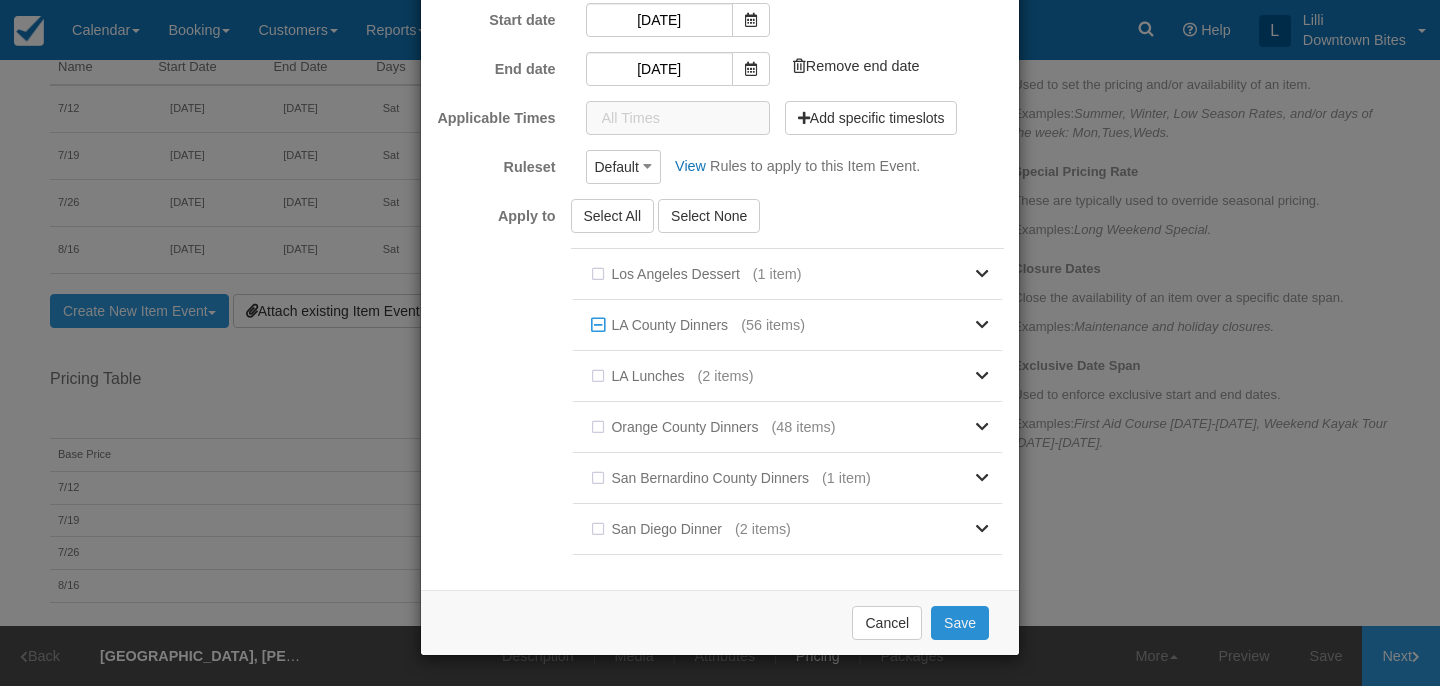 click on "Save" at bounding box center [960, 623] 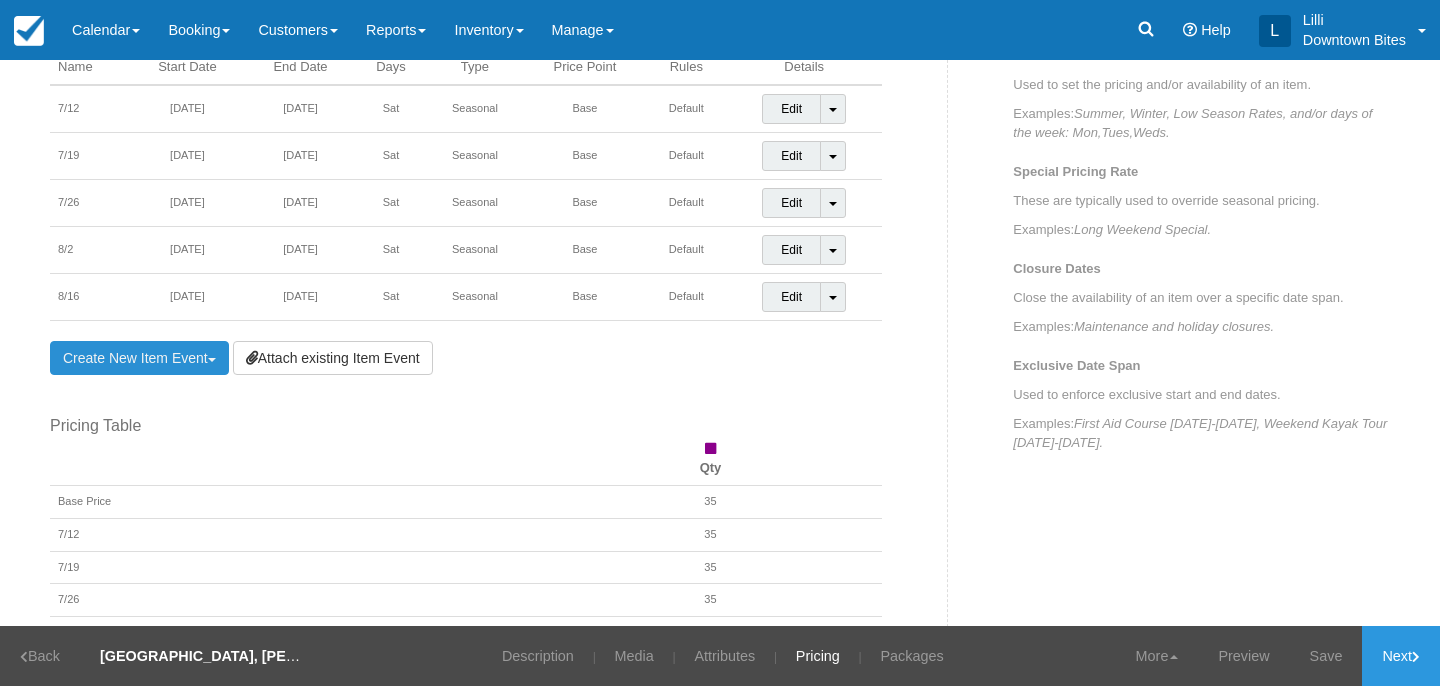 click on "Create New Item Event
Toggle Dropdown" at bounding box center (139, 358) 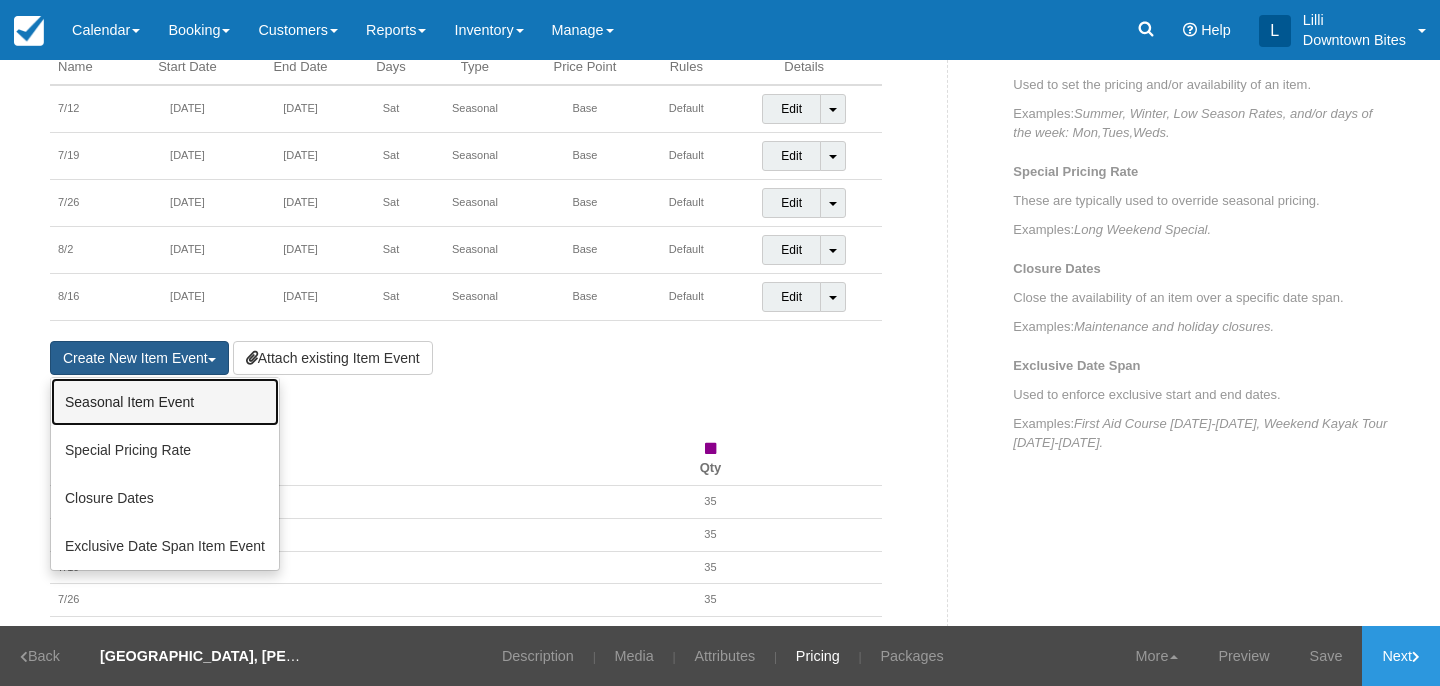 click on "Seasonal Item Event" at bounding box center [165, 402] 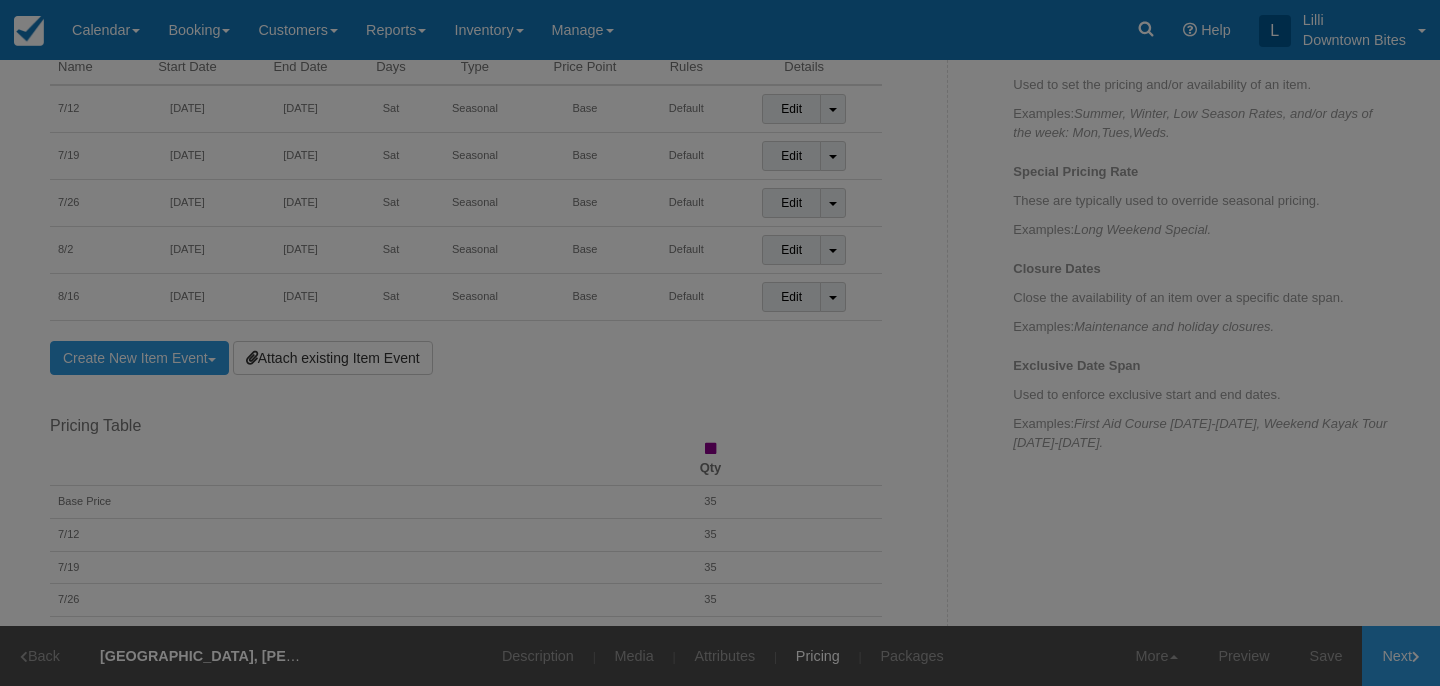 scroll, scrollTop: 0, scrollLeft: 0, axis: both 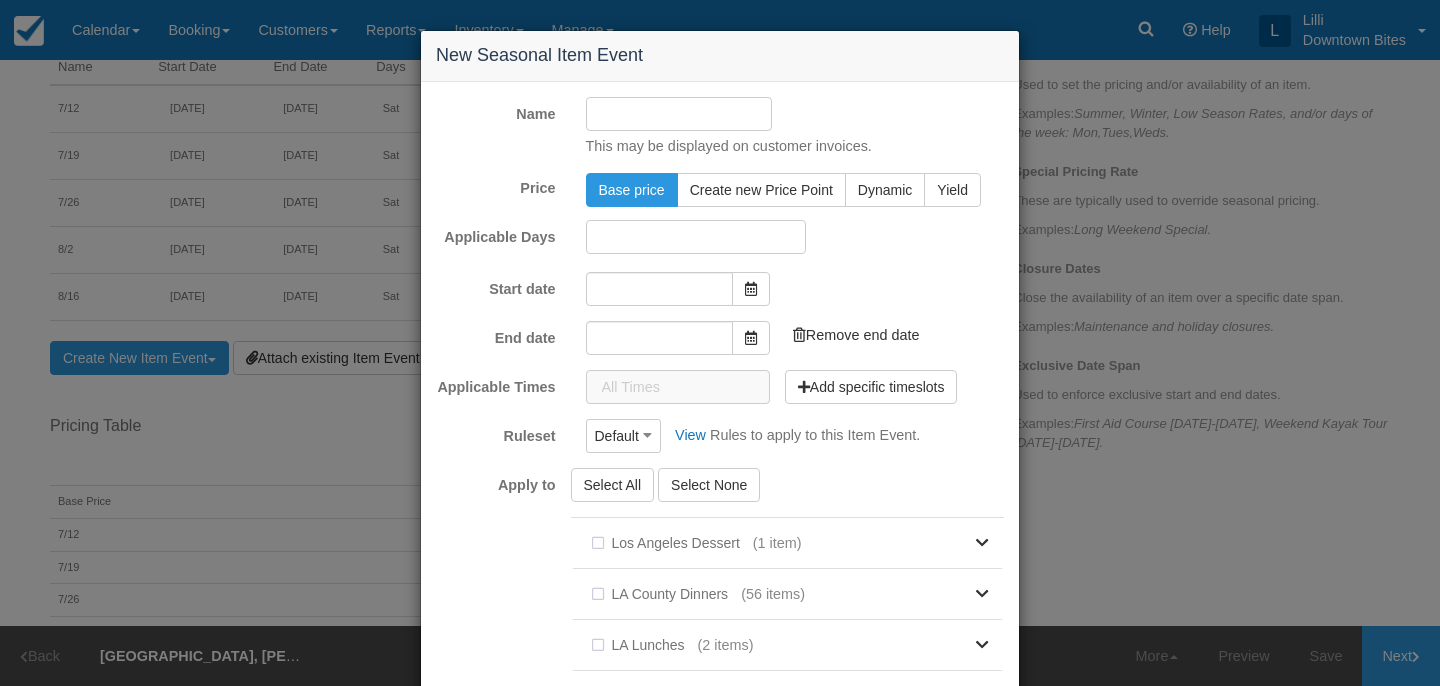 type on "[DATE]" 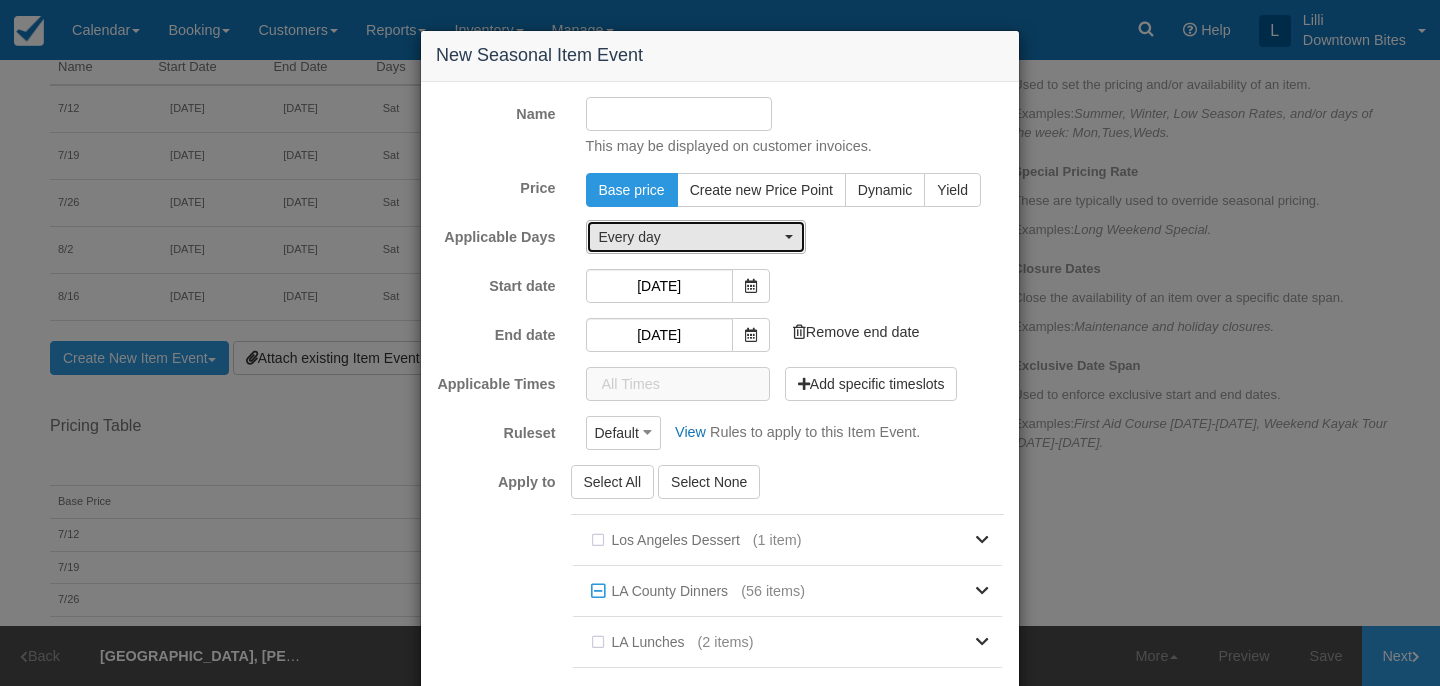 click on "Every day" at bounding box center (689, 237) 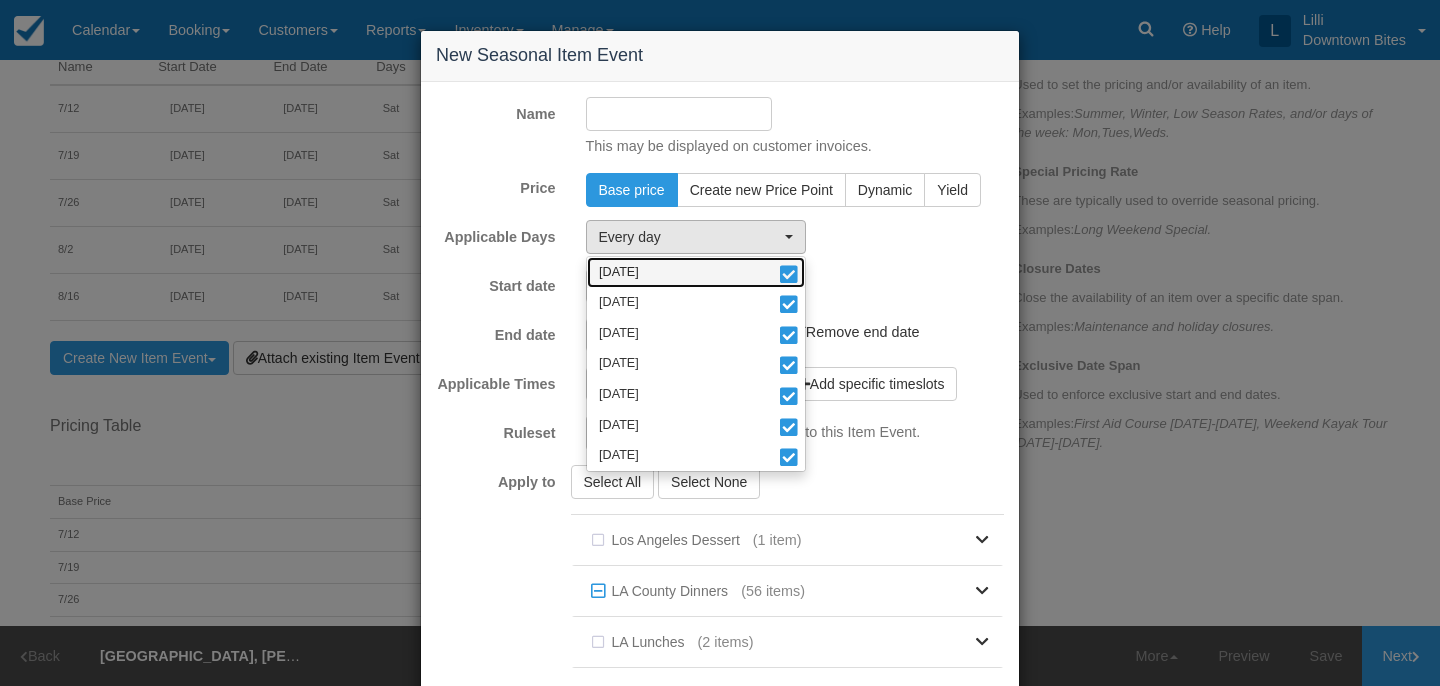 click on "[DATE]" at bounding box center (696, 272) 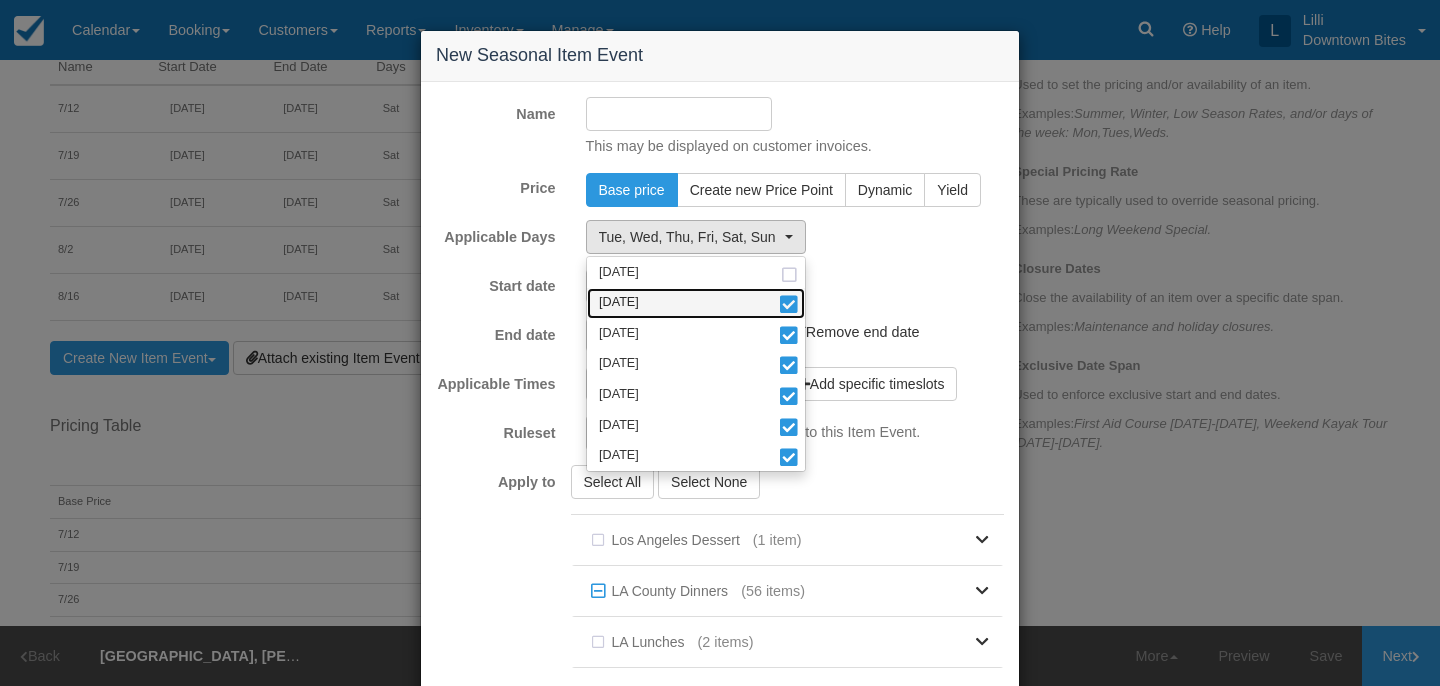 click on "[DATE]" at bounding box center (696, 303) 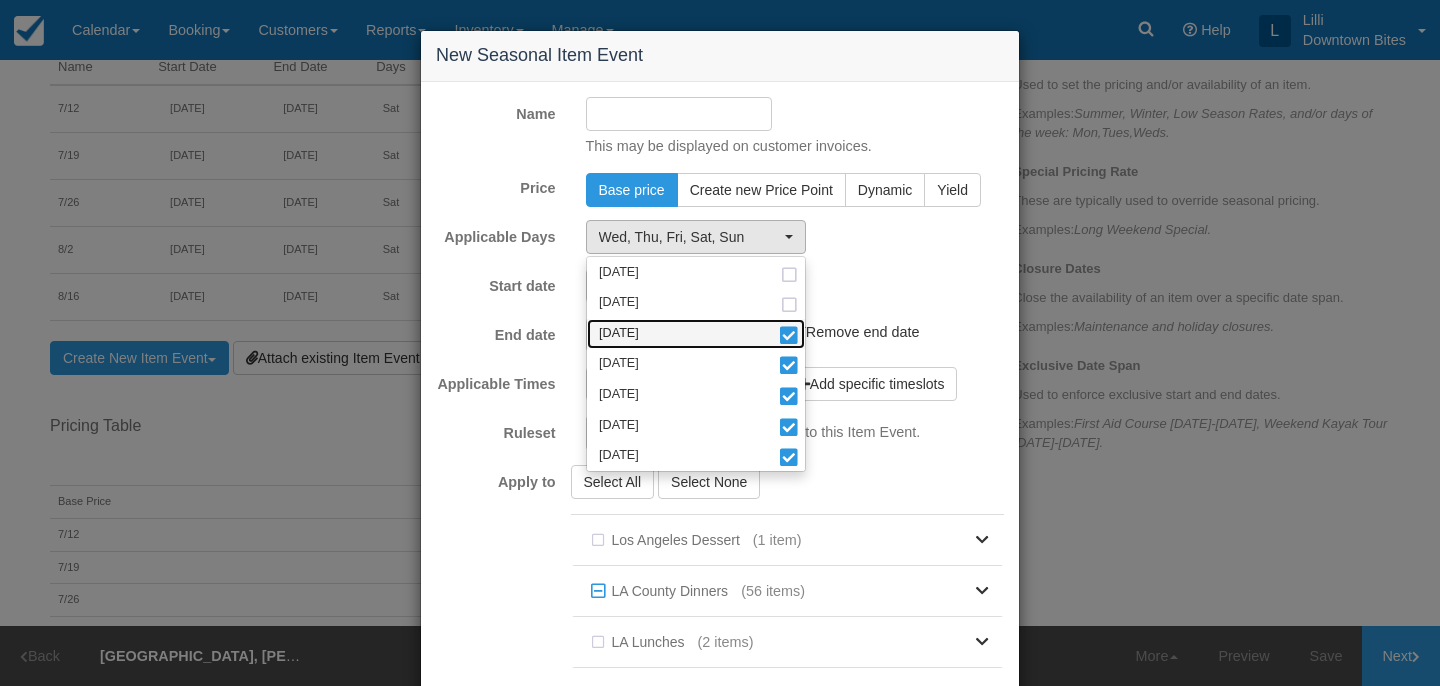 click on "[DATE]" at bounding box center [696, 334] 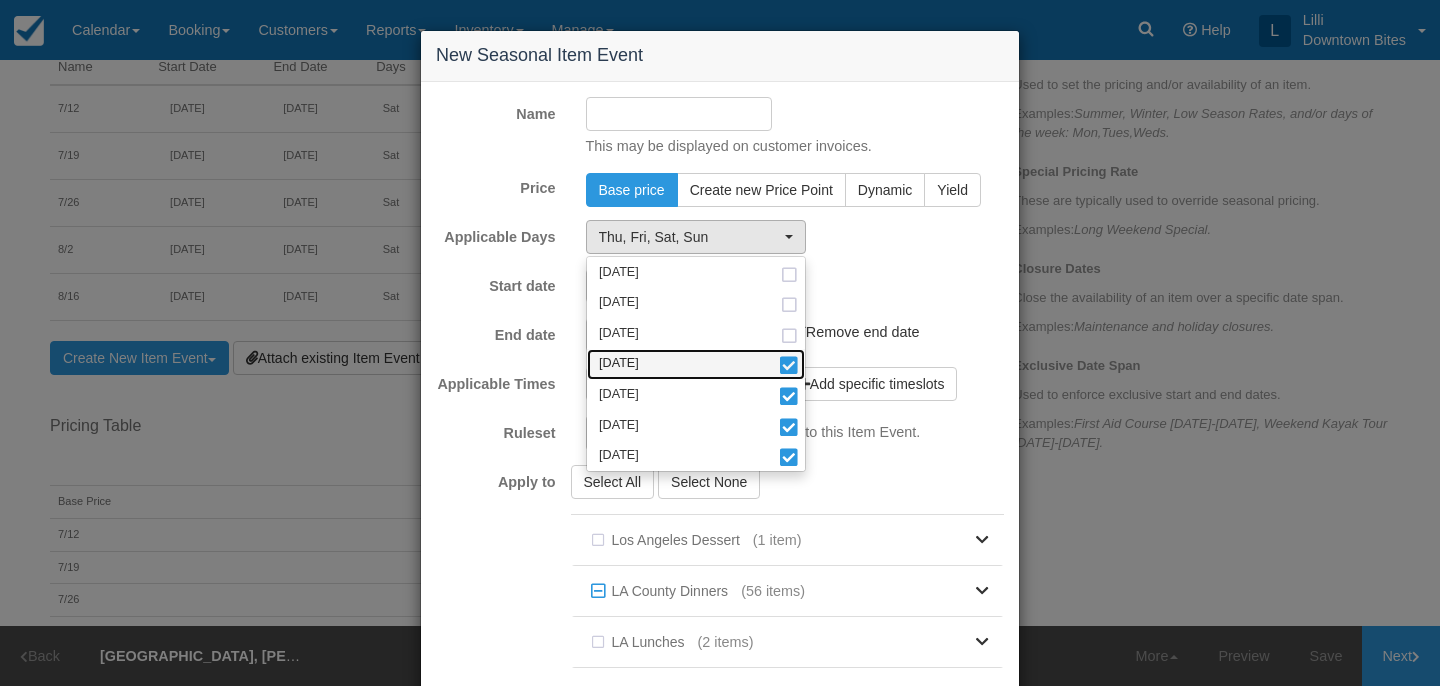 click on "[DATE]" at bounding box center (696, 364) 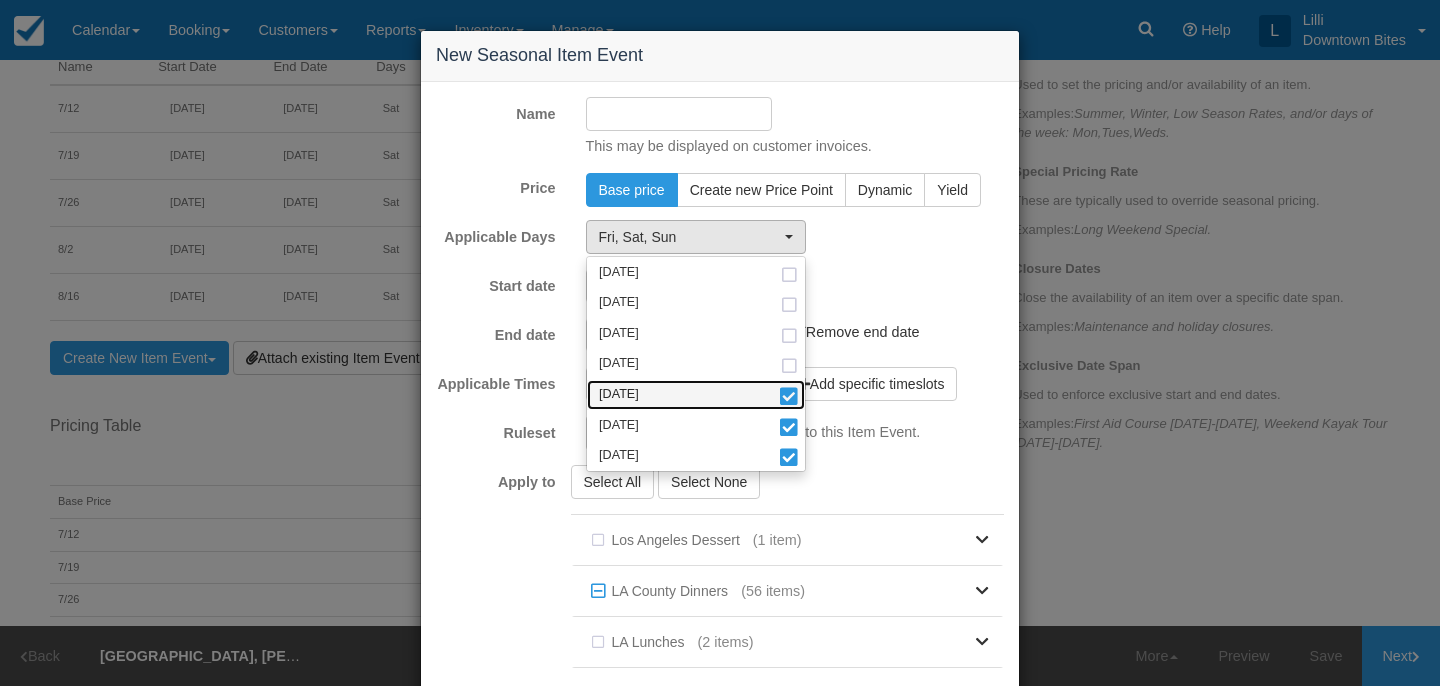 click on "[DATE]" at bounding box center [696, 395] 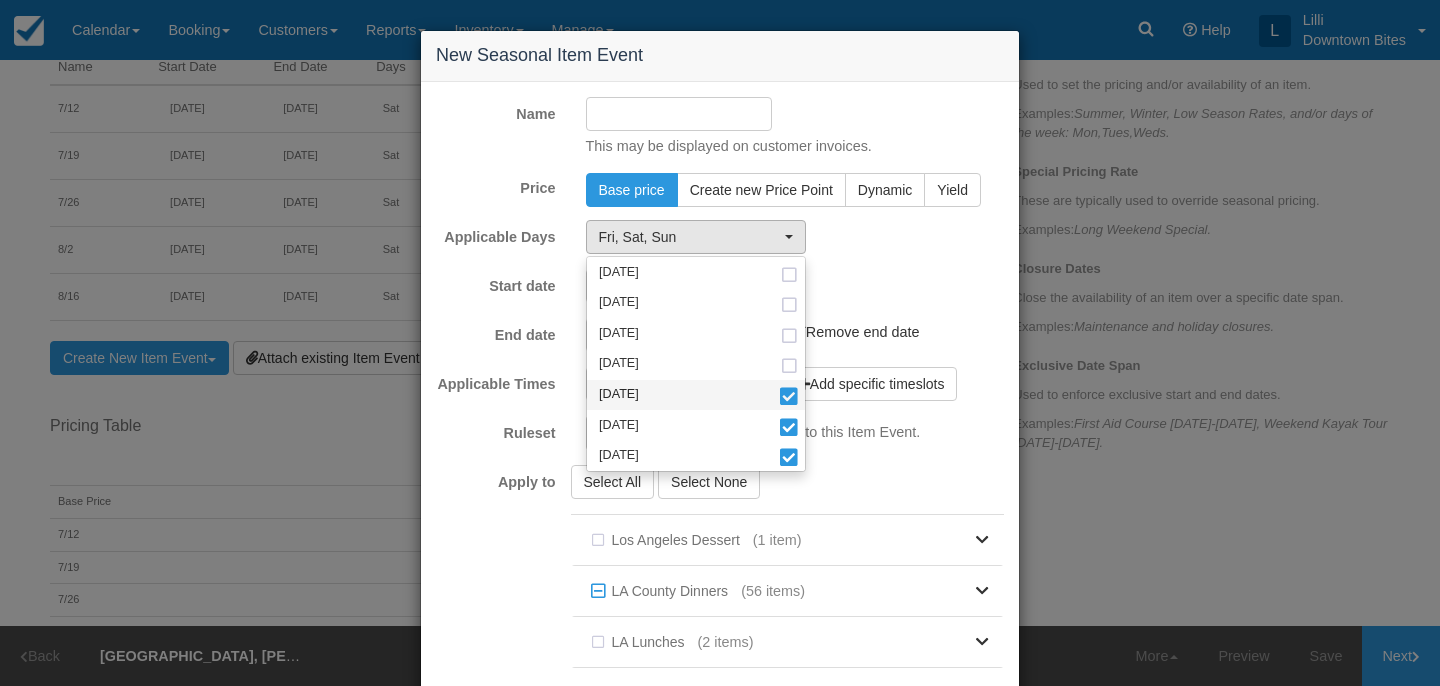 select on "sat" 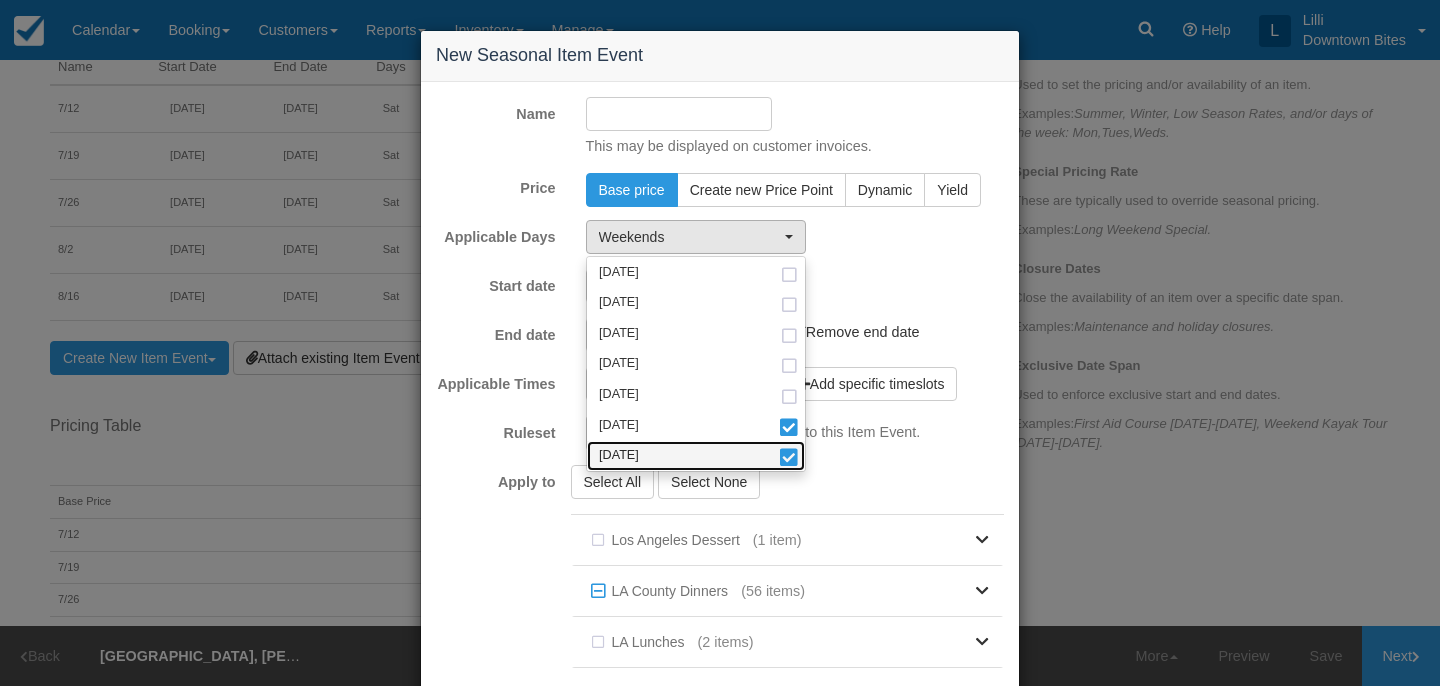 click on "[DATE]" at bounding box center [696, 456] 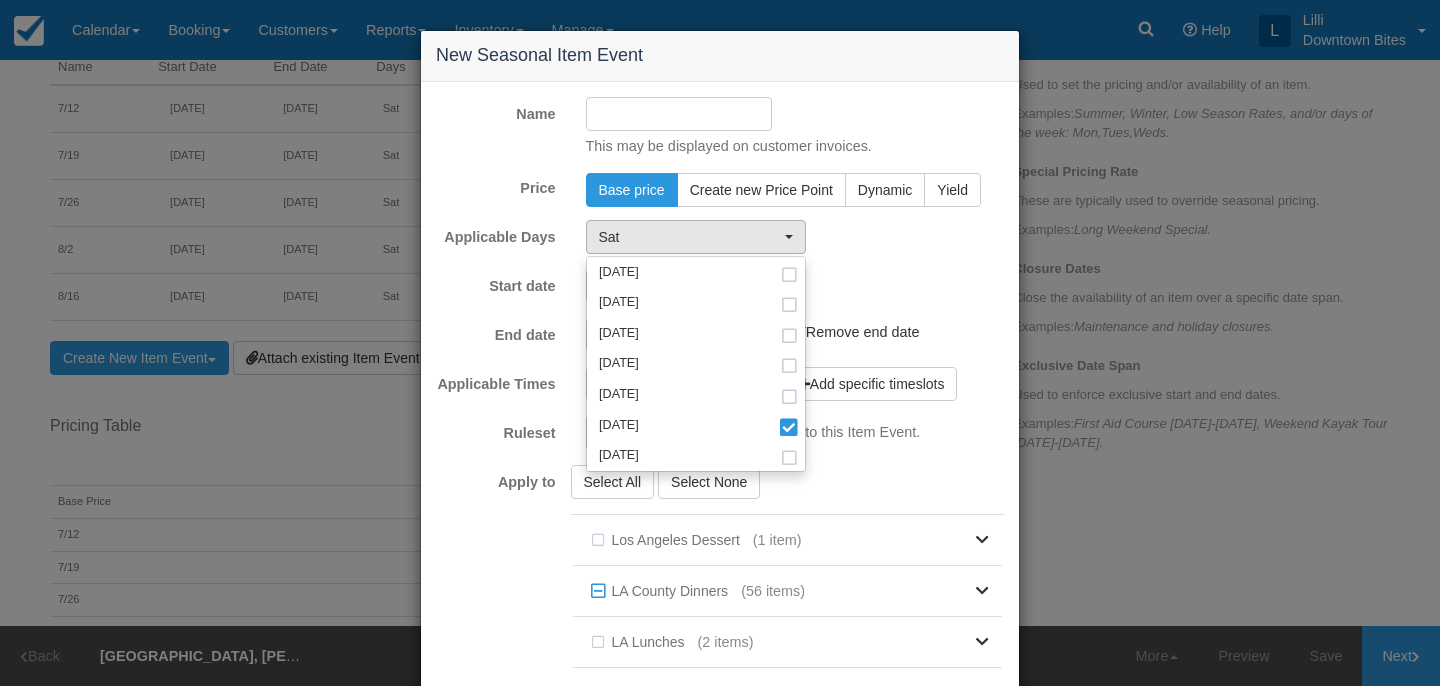 click on "Start date
[DATE]
Add end date" at bounding box center [720, 286] 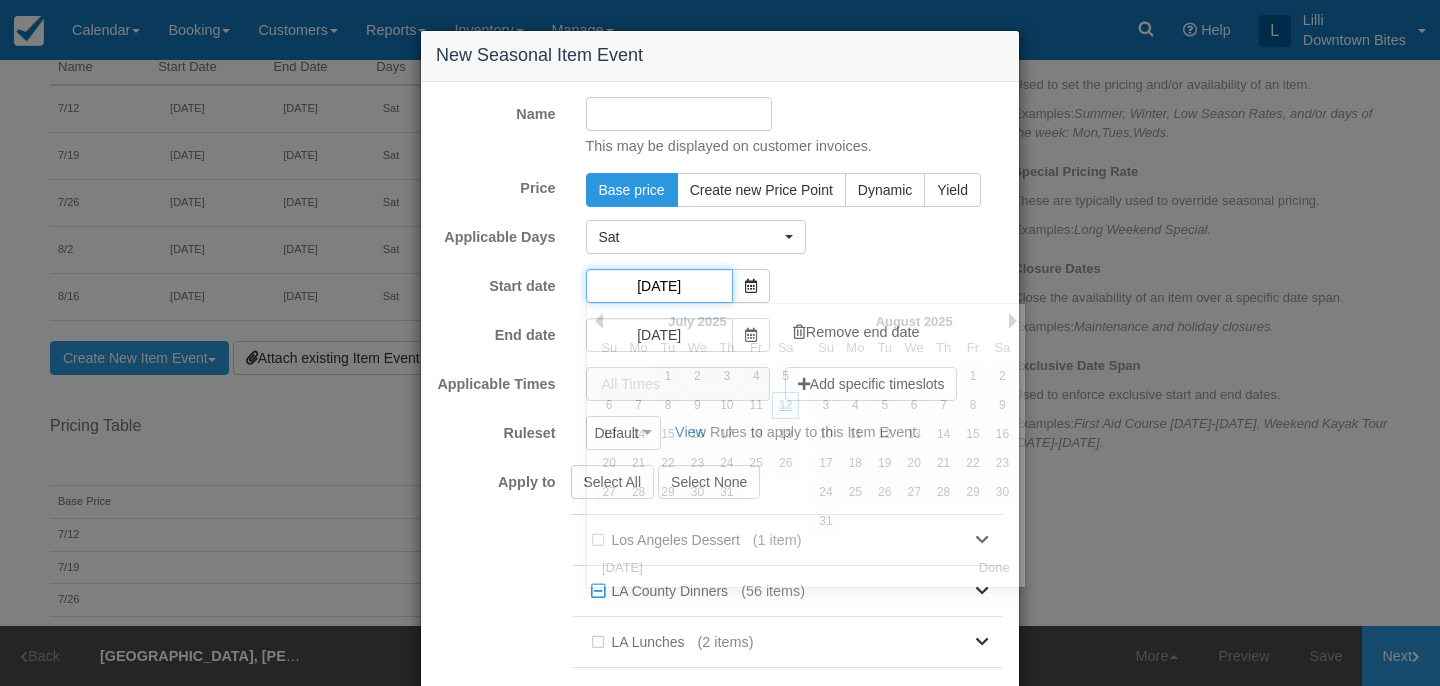 click on "[DATE]" at bounding box center [659, 286] 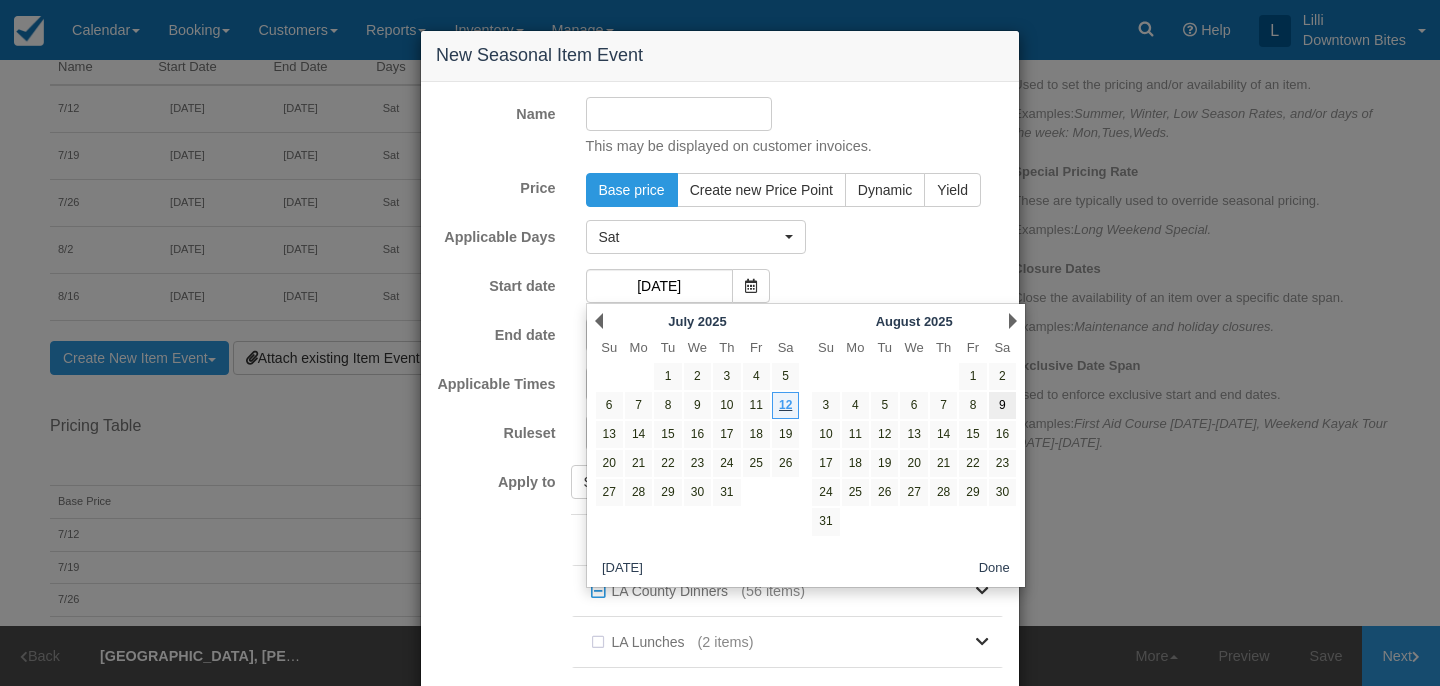 click on "9" at bounding box center (1002, 405) 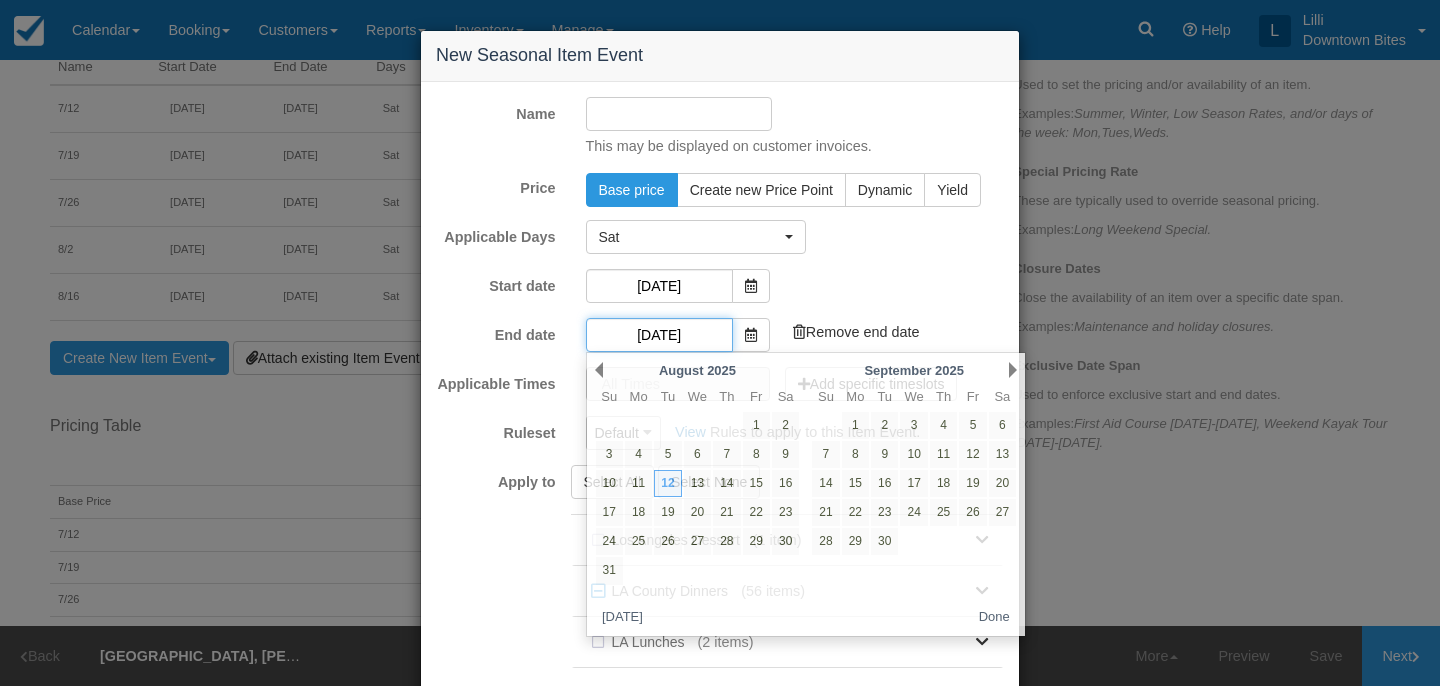click on "[DATE]" at bounding box center (659, 335) 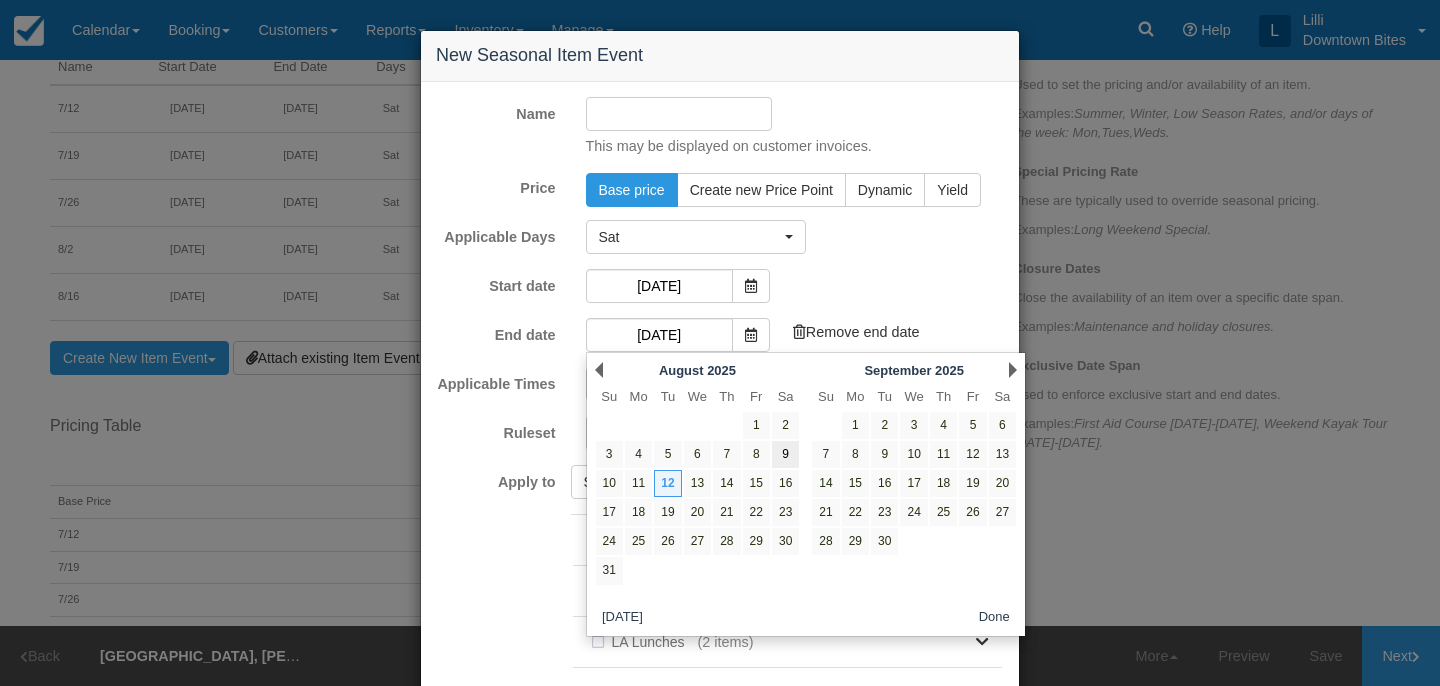 click on "9" at bounding box center (785, 454) 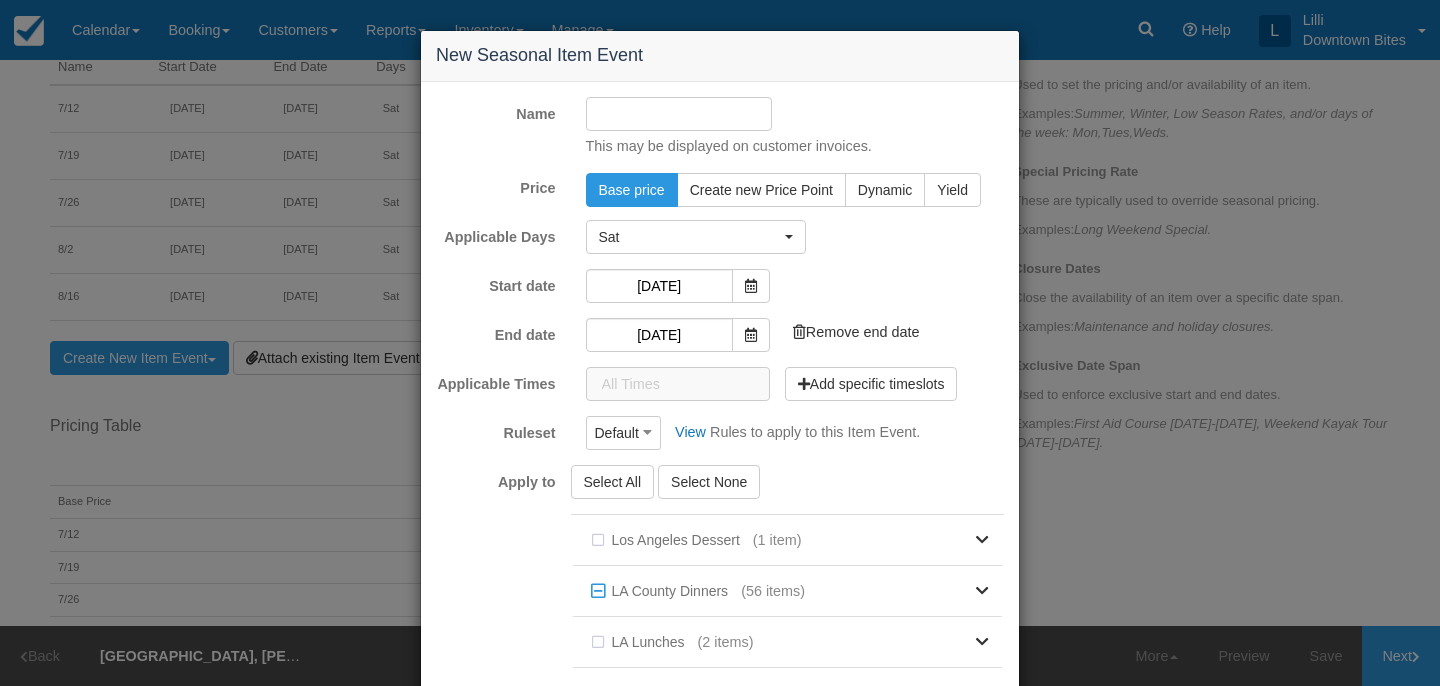 click on "Name
This may be displayed on customer invoices.
Price
Base price
Create new Price Point
Dynamic
[GEOGRAPHIC_DATA]
Dynamic Price
Percent
Fixed Amount
Dynamic adjustment of base price, eg: +25%, -10% or					-$5.00
Threshold Prices
Stock
Rate Adjustment
Remove
Stock
%
Additional Threshold
Applicable Days
Sat   [DATE] [DATE] [DATE] [DATE] [DATE] [DATE] [DATE]
[DATE]
[DATE]
[DATE]
[DATE]
[DATE]
[DATE]
[DATE]" at bounding box center [720, 469] 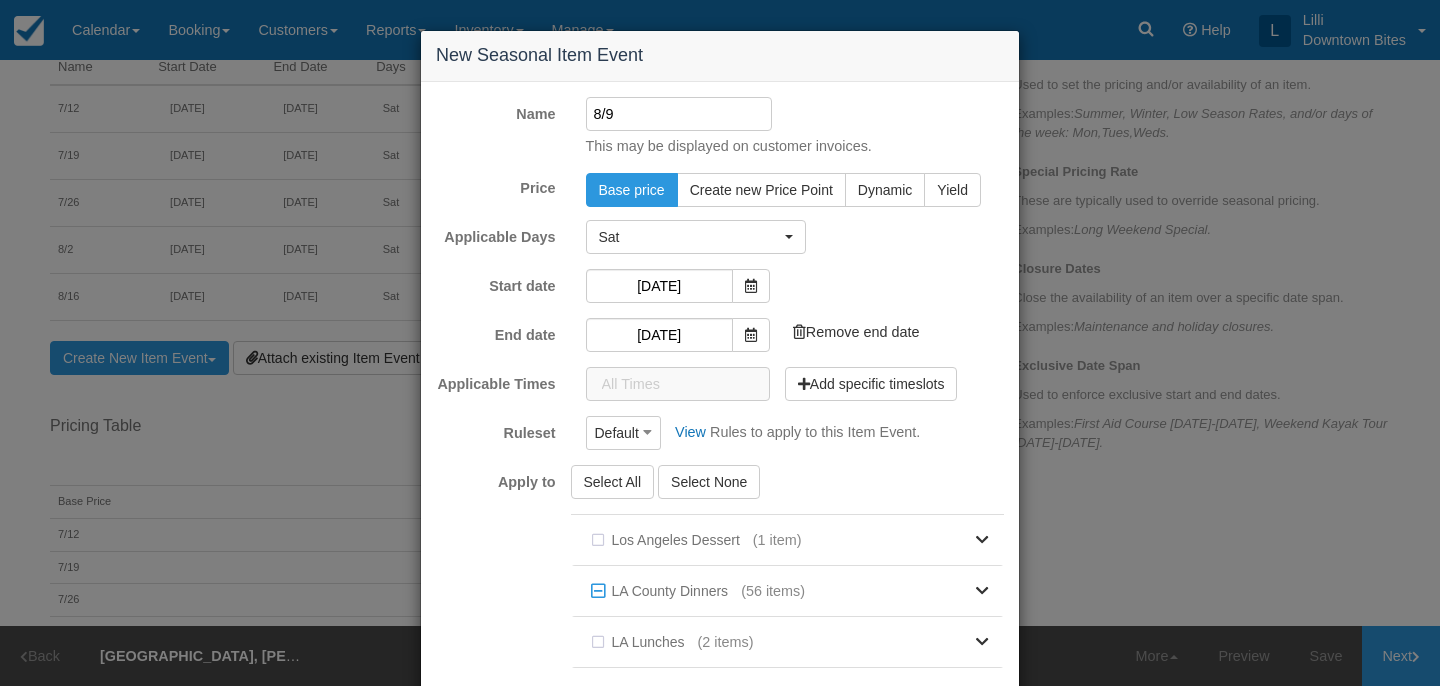 type on "8/9" 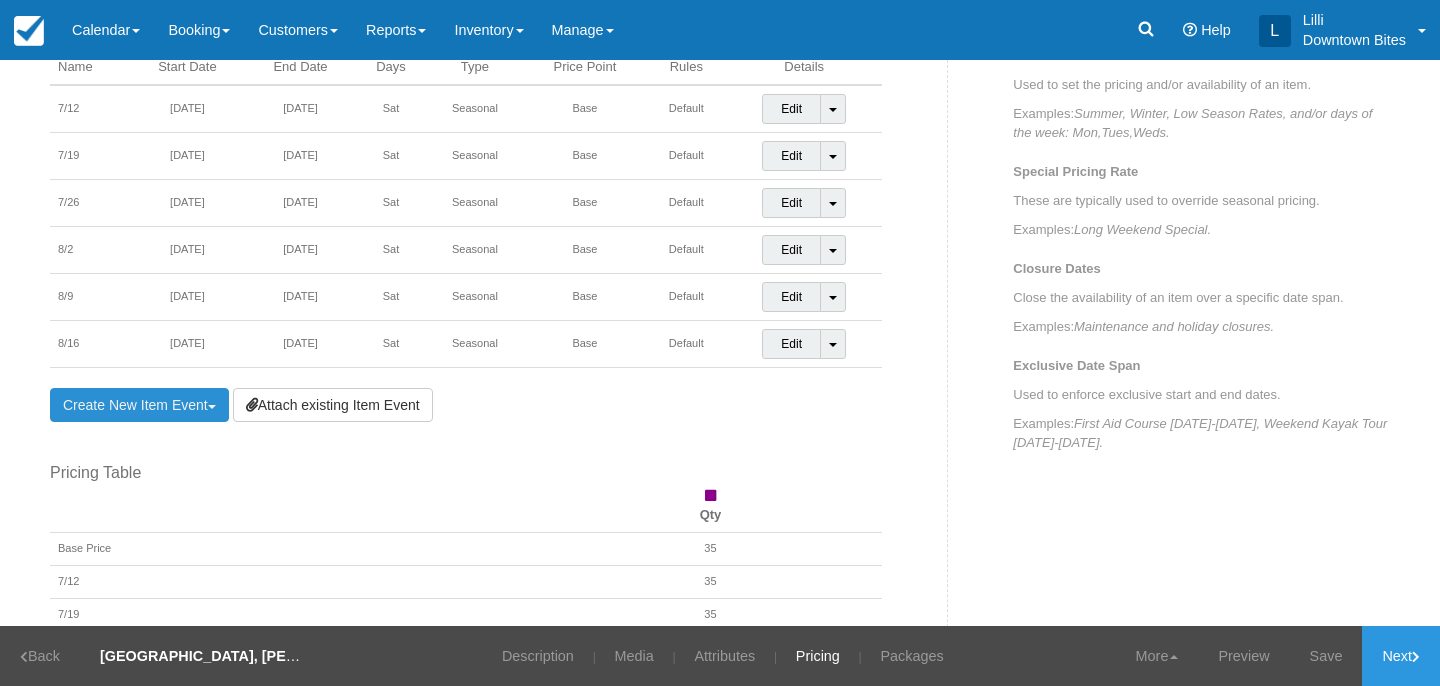 click on "Create New Item Event
Toggle Dropdown" at bounding box center (139, 405) 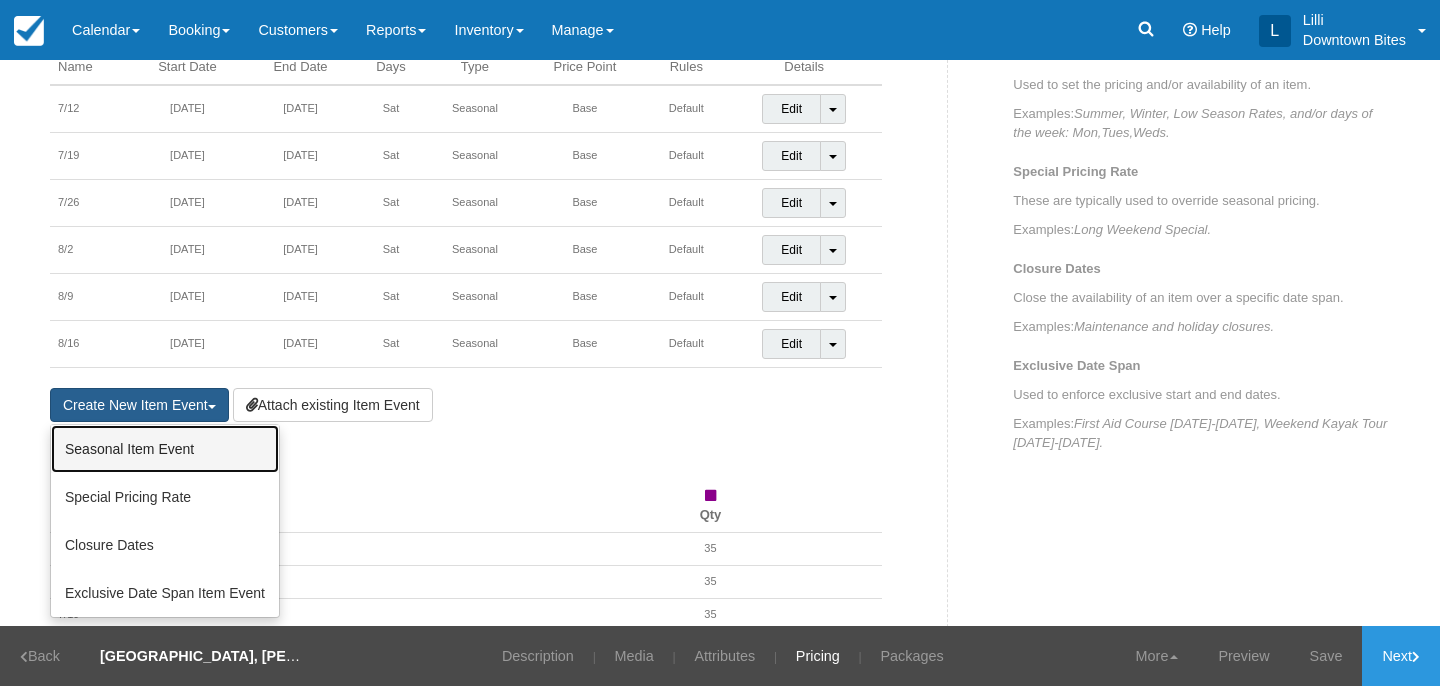 click on "Seasonal Item Event" at bounding box center (165, 449) 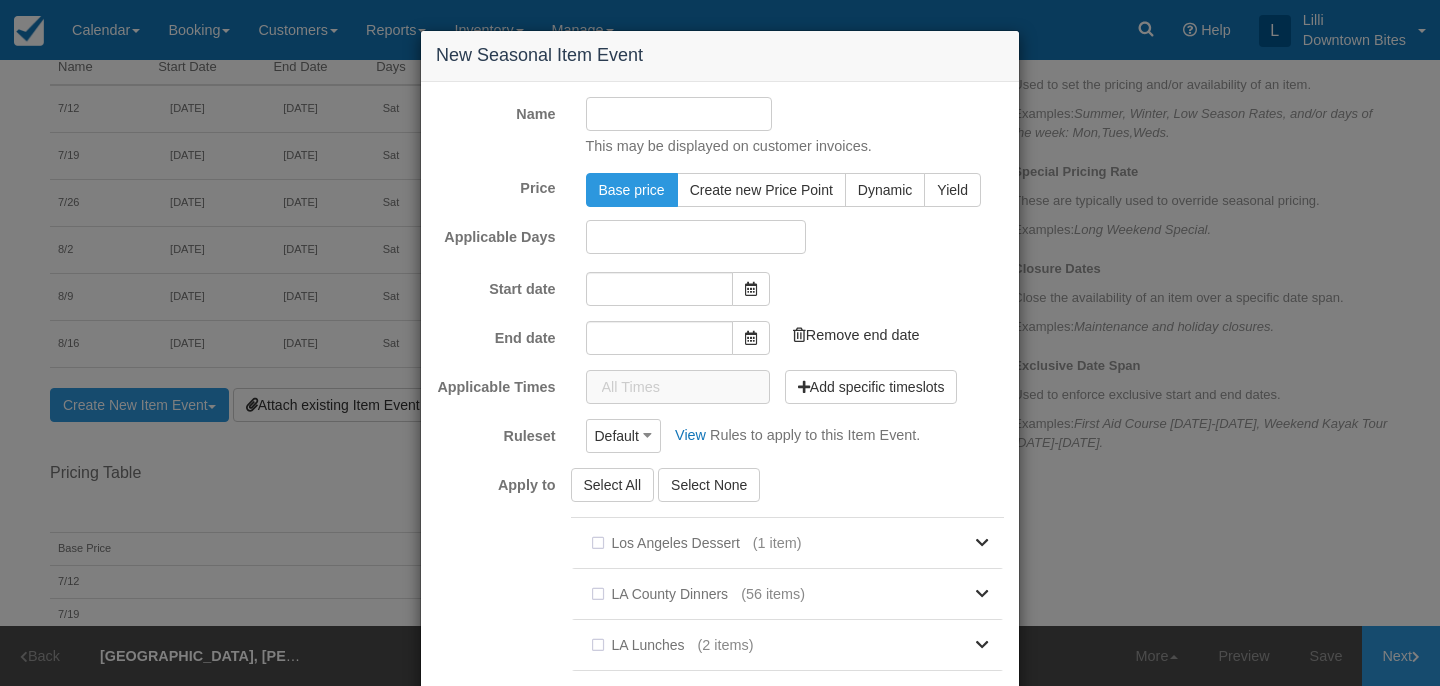 type on "[DATE]" 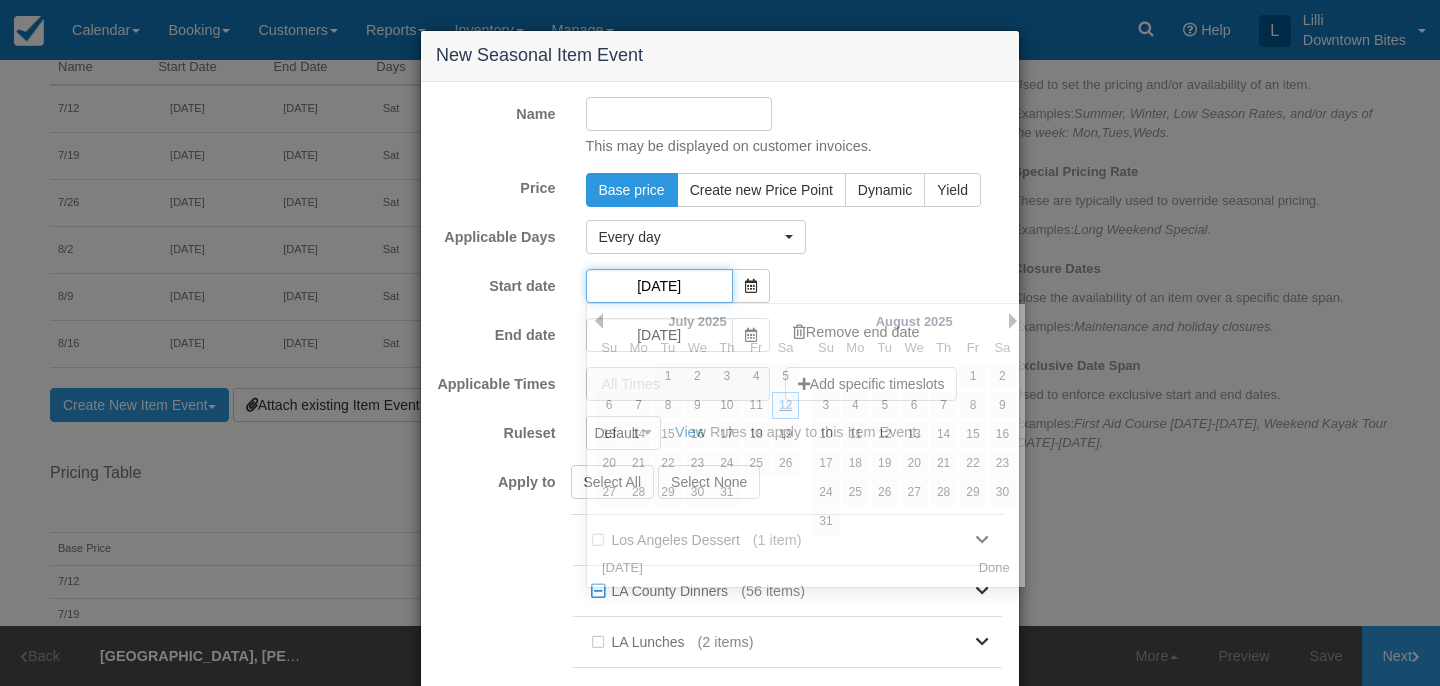 click on "[DATE]" at bounding box center (659, 286) 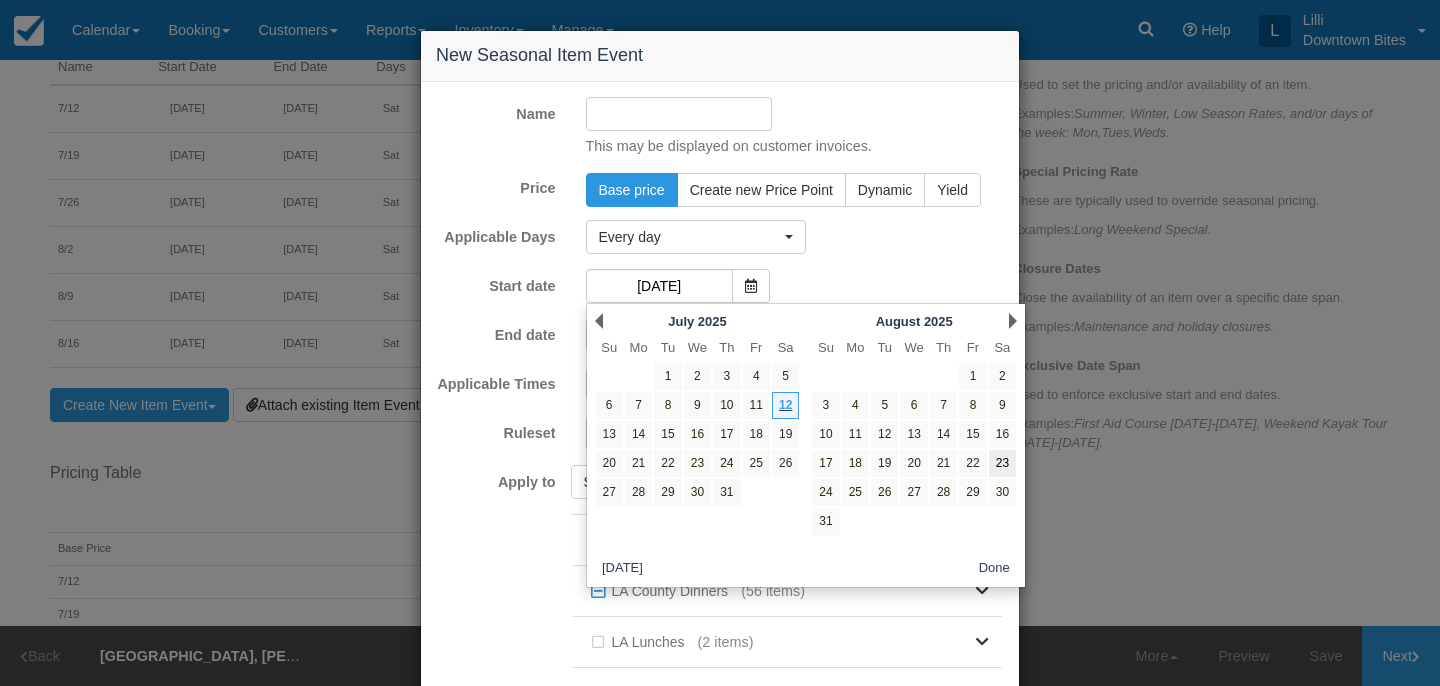 click on "23" at bounding box center [1002, 463] 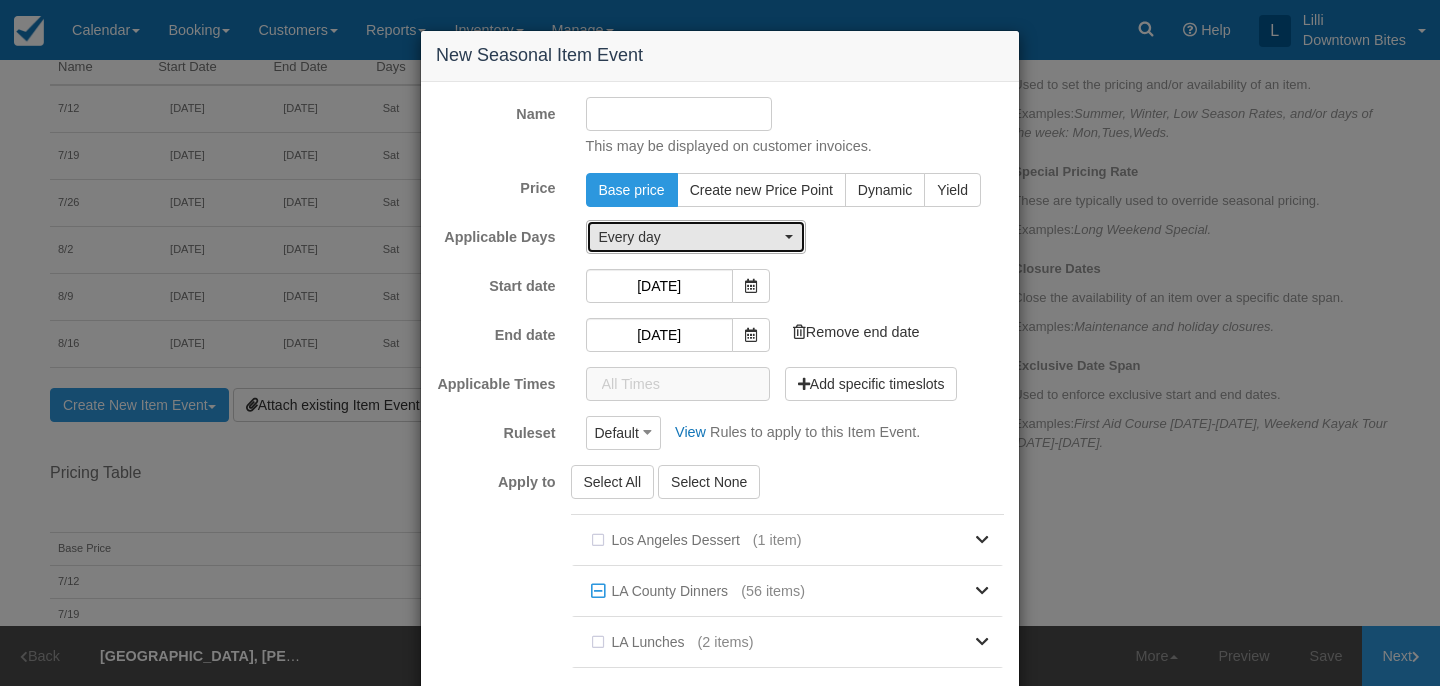 click on "Every day" at bounding box center (689, 237) 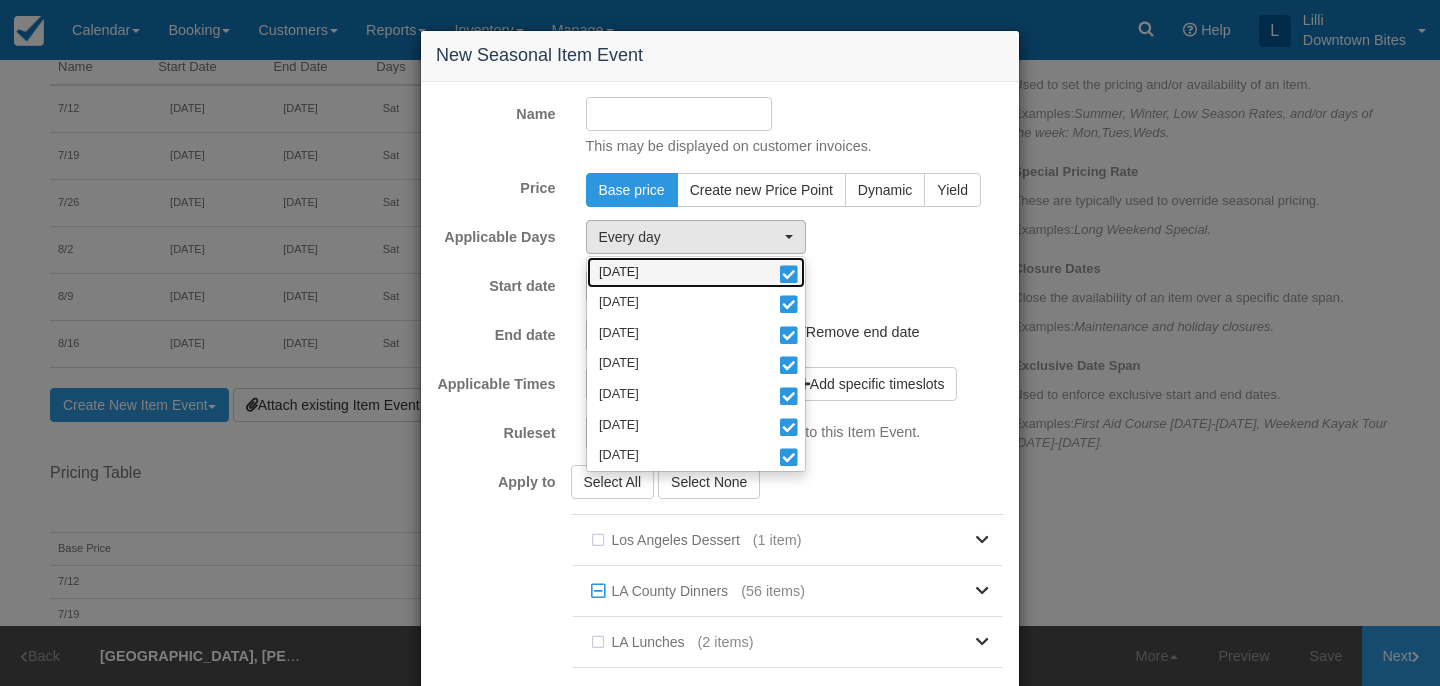 click on "[DATE]" at bounding box center [696, 272] 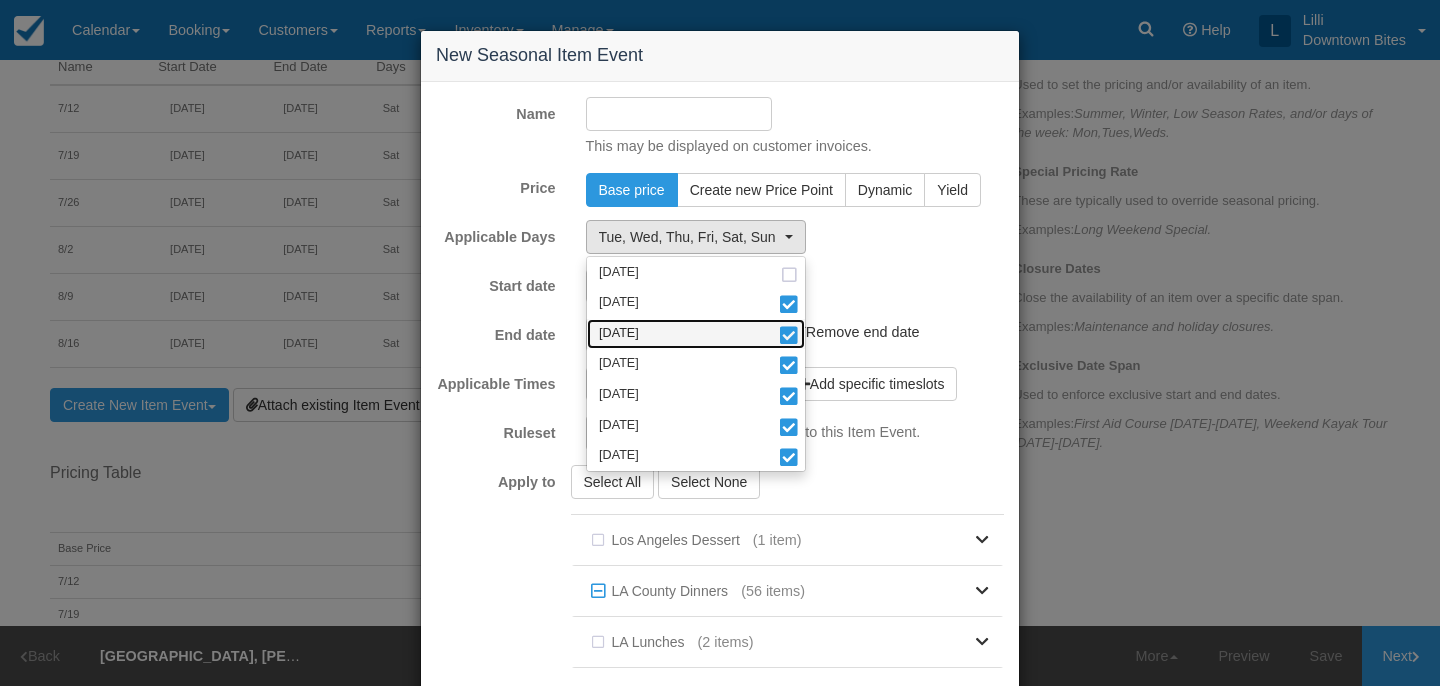 click on "[DATE]" at bounding box center (696, 334) 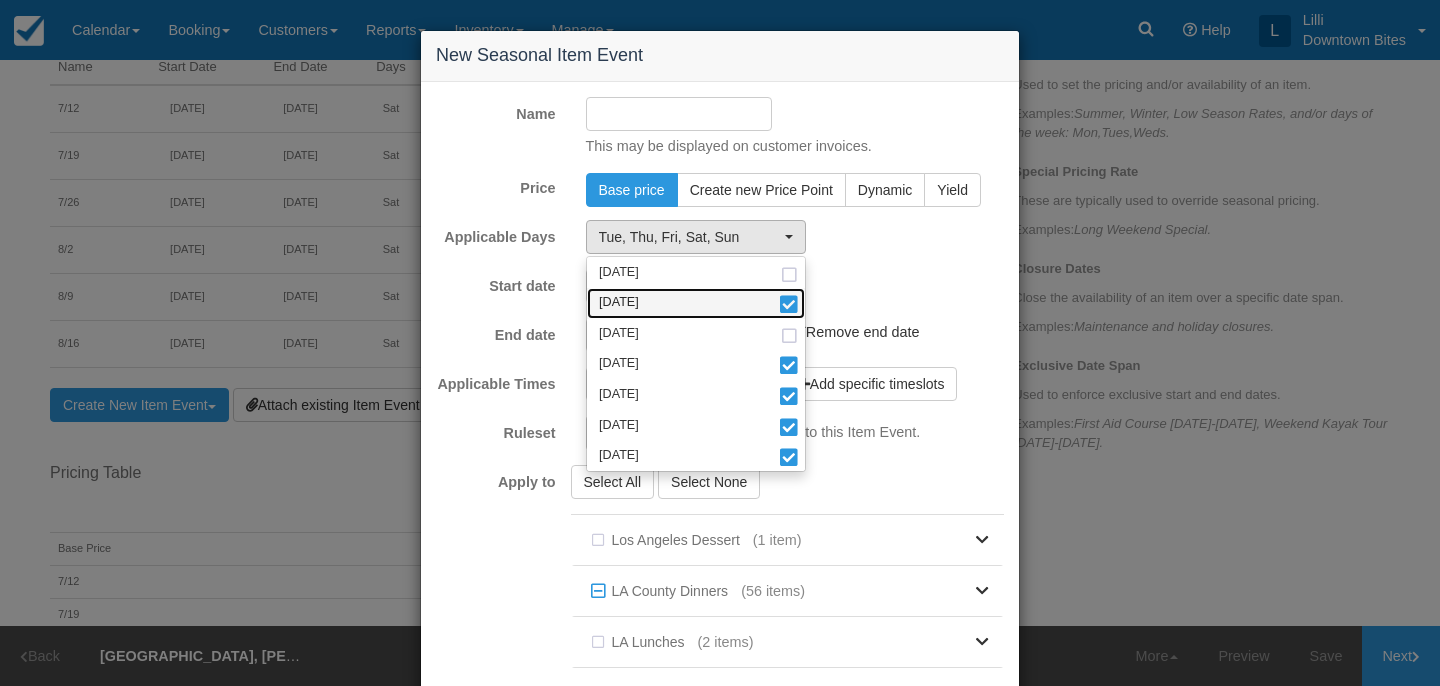 click on "[DATE]" at bounding box center [696, 303] 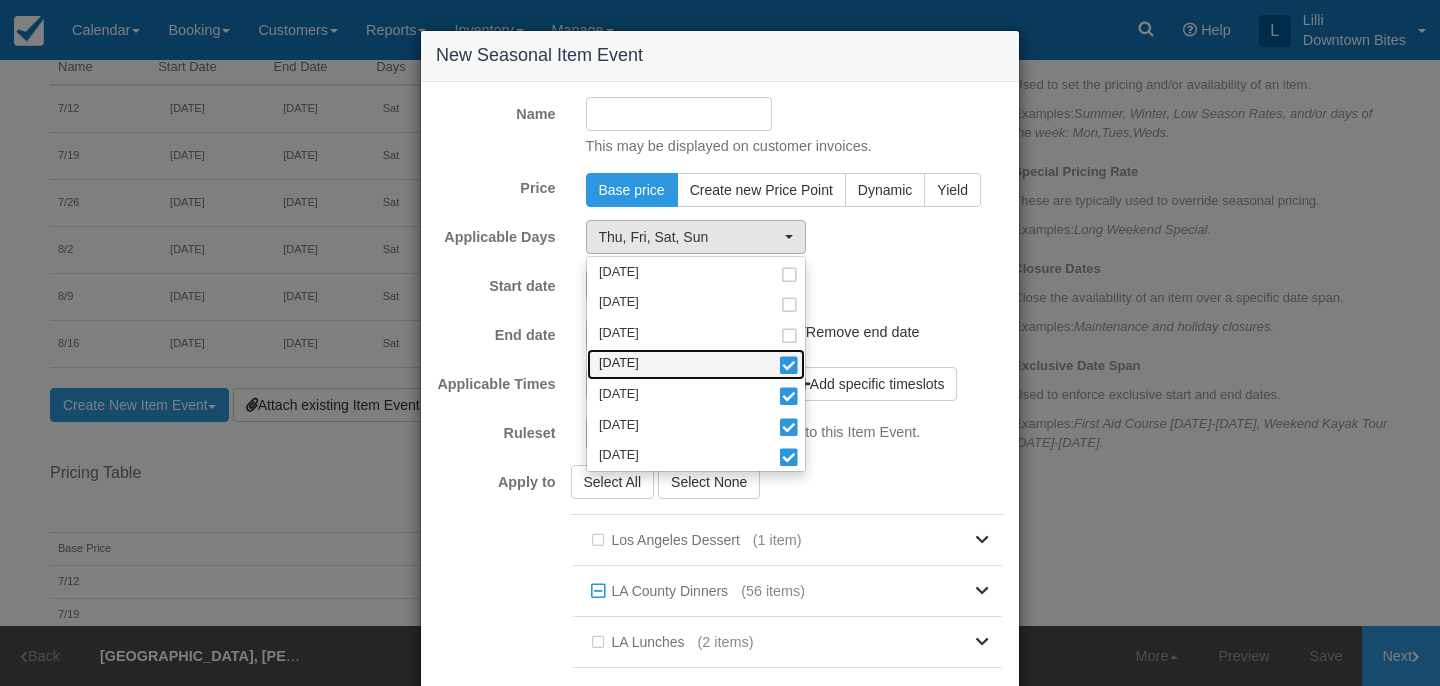 click on "[DATE]" at bounding box center (696, 364) 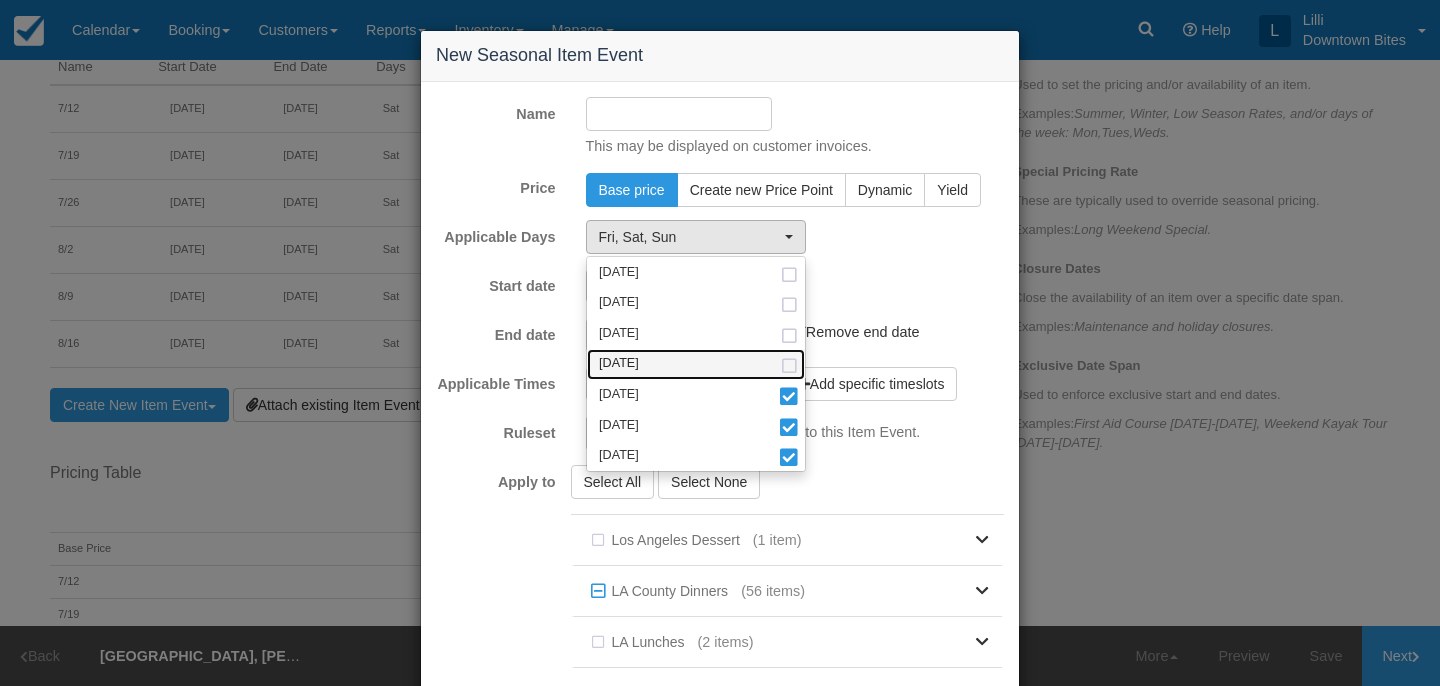 click on "[DATE]" at bounding box center (696, 364) 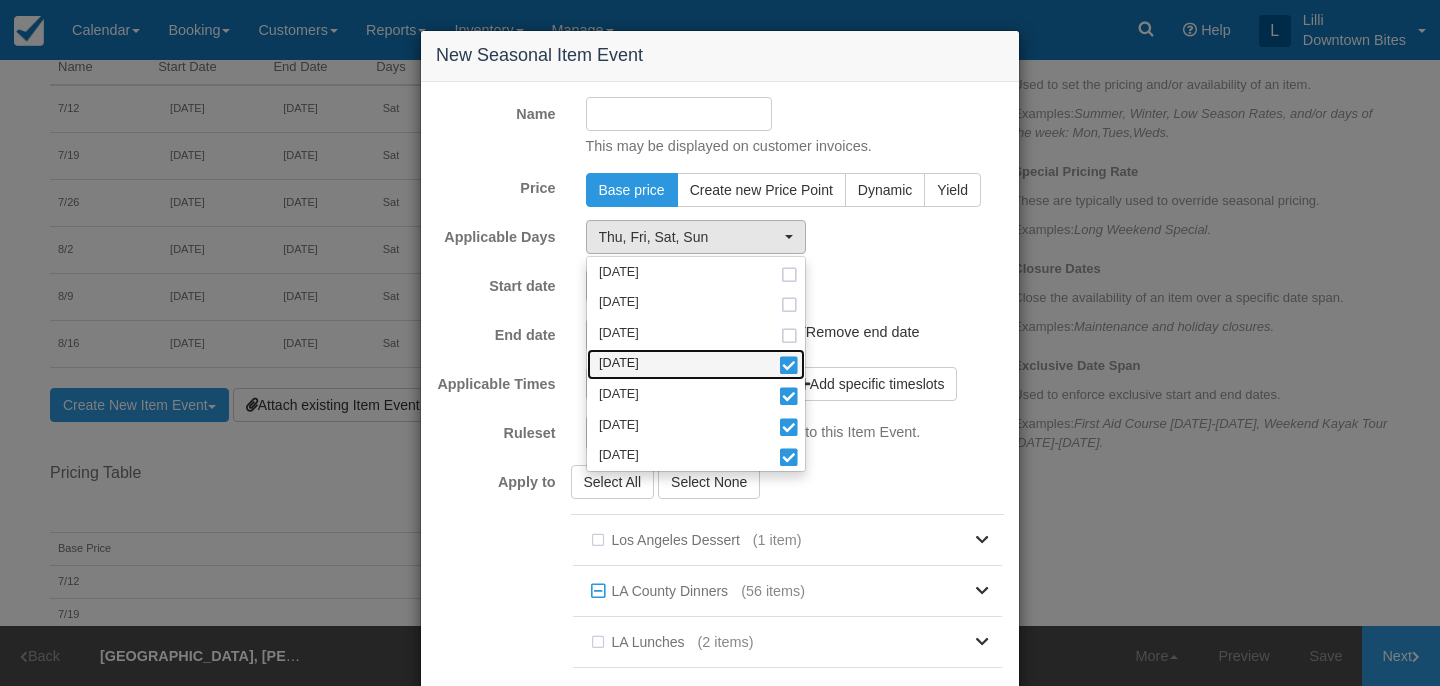 click on "[DATE]" at bounding box center (696, 364) 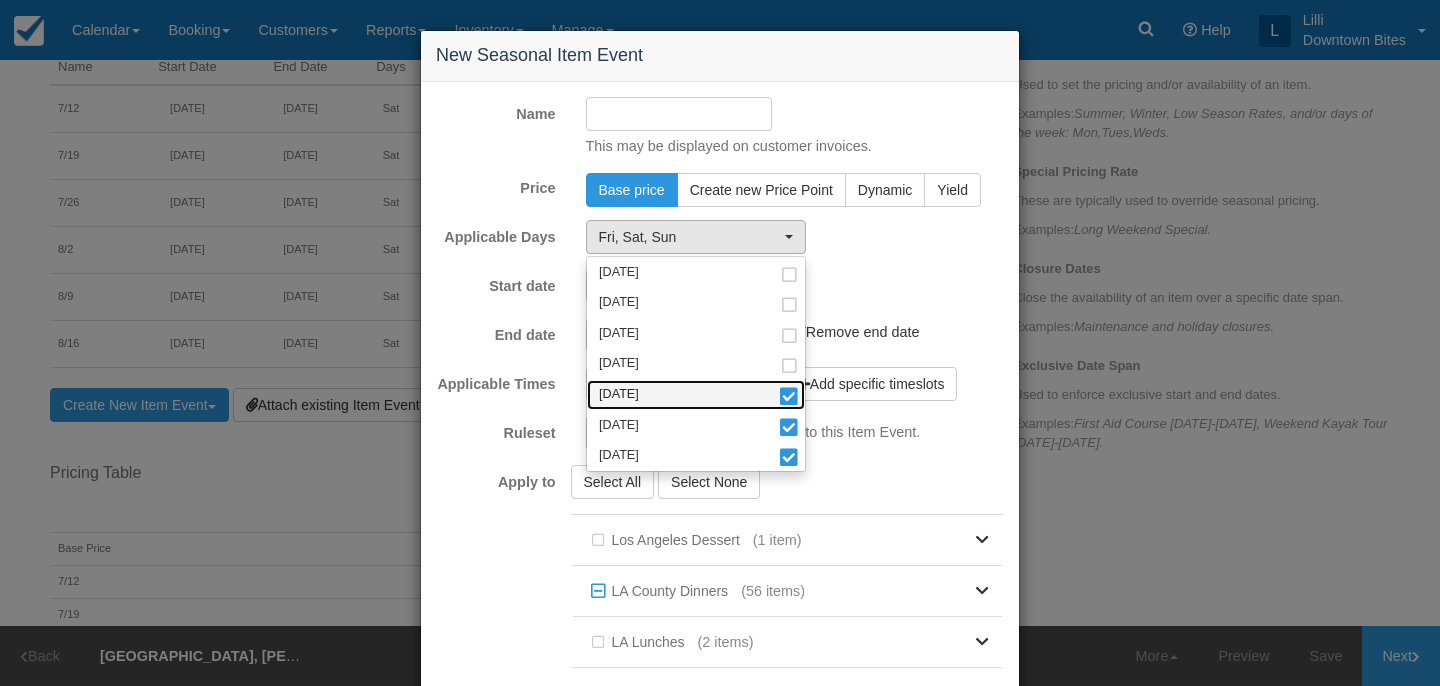click on "[DATE]" at bounding box center [696, 395] 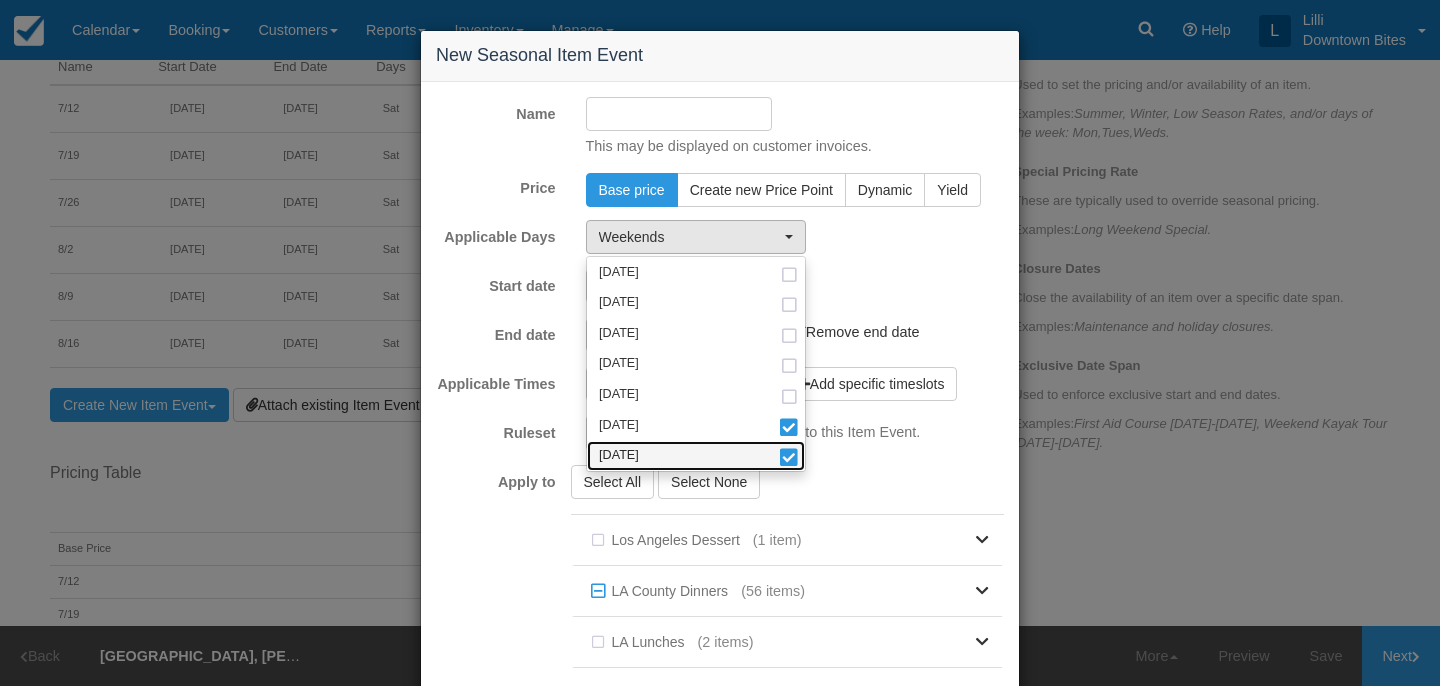 click on "[DATE]" at bounding box center (696, 456) 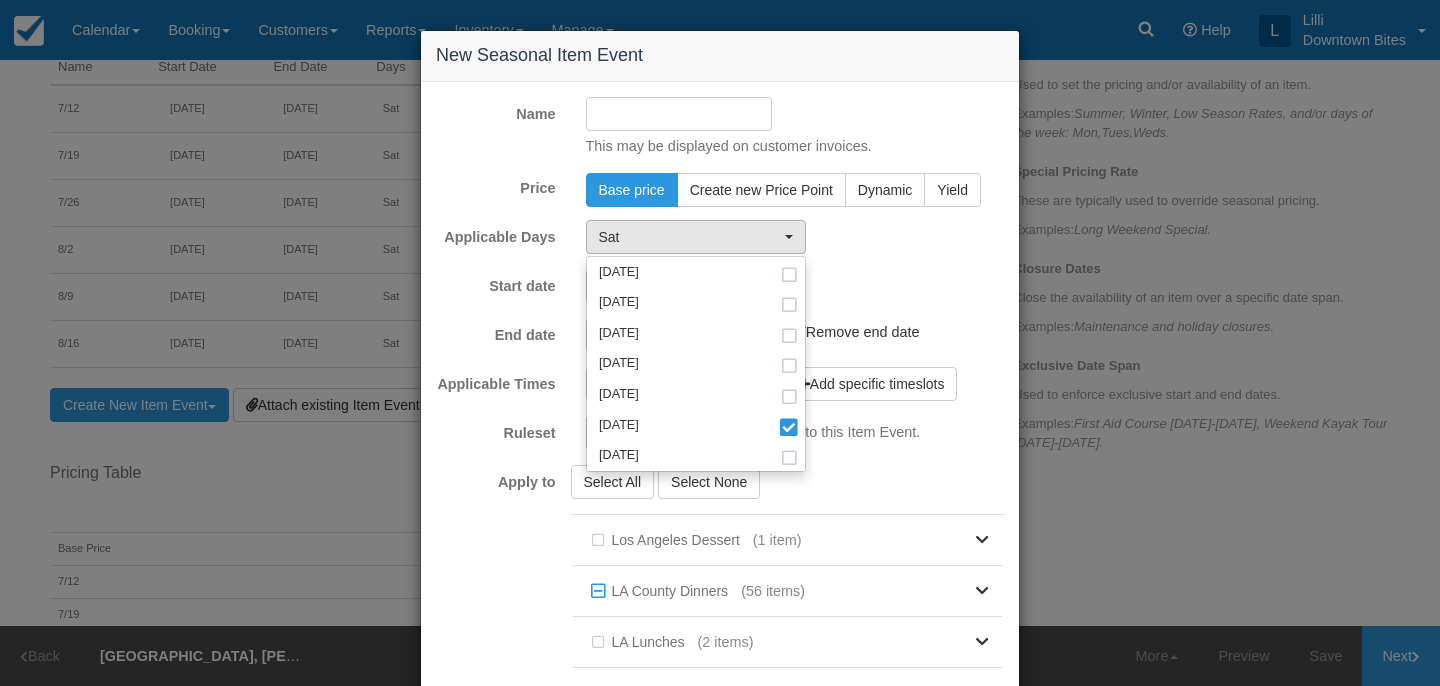 click on "Name
This may be displayed on customer invoices.
Price
Base price
Create new Price Point
Dynamic
[GEOGRAPHIC_DATA]
Dynamic Price
Percent
Fixed Amount
Dynamic adjustment of base price, eg: +25%, -10% or					-$5.00
Threshold Prices
Stock
Rate Adjustment
Remove
Stock
%
Additional Threshold
Applicable Days
Sat   [DATE] [DATE] [DATE] [DATE] [DATE] [DATE] [DATE]
[DATE]
[DATE]
[DATE]
[DATE]
[DATE]
[DATE]
[DATE]" at bounding box center [720, 469] 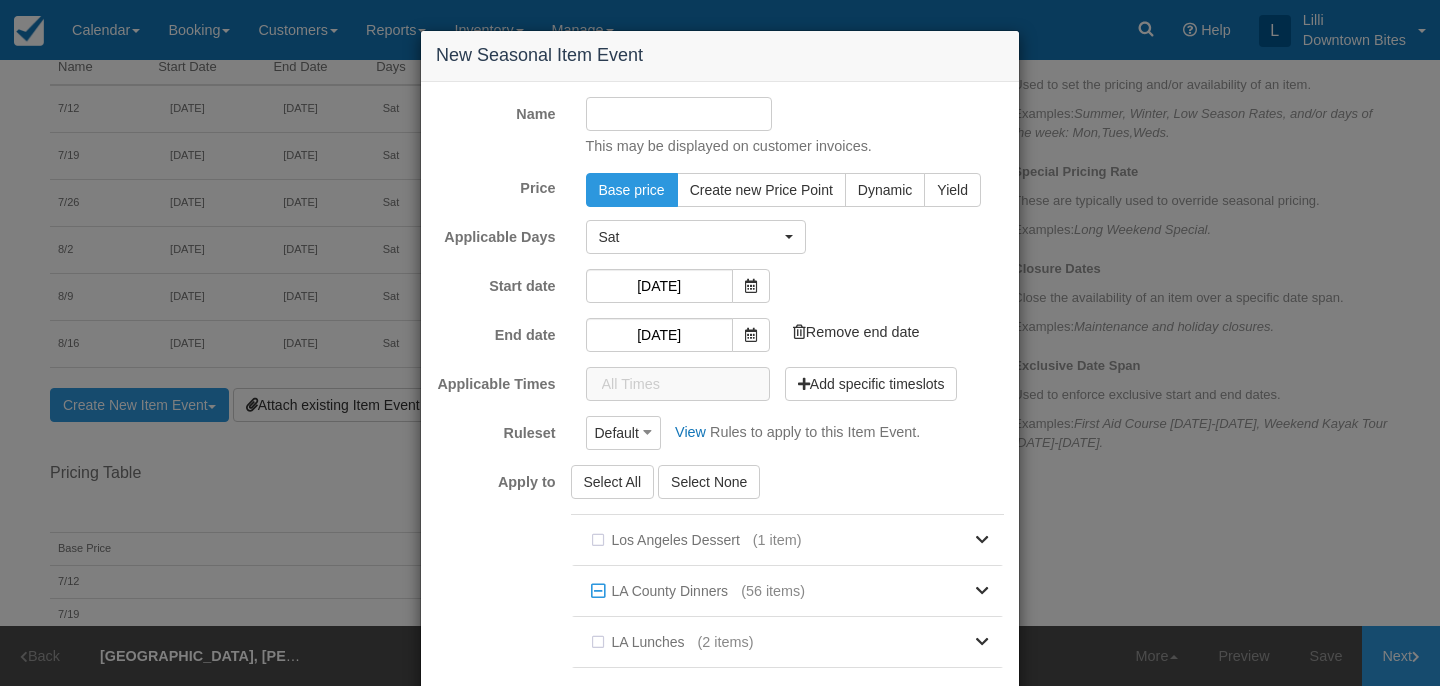 click on "Name" at bounding box center [679, 114] 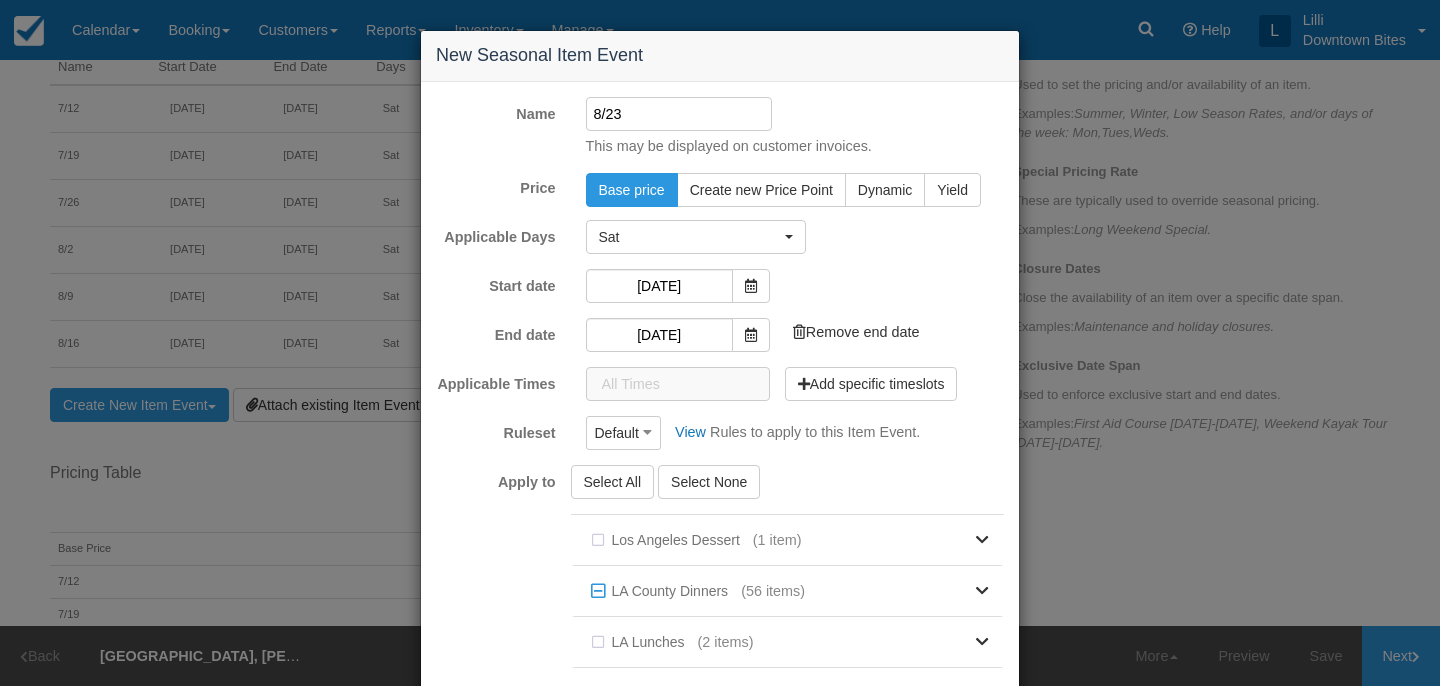 scroll, scrollTop: 266, scrollLeft: 0, axis: vertical 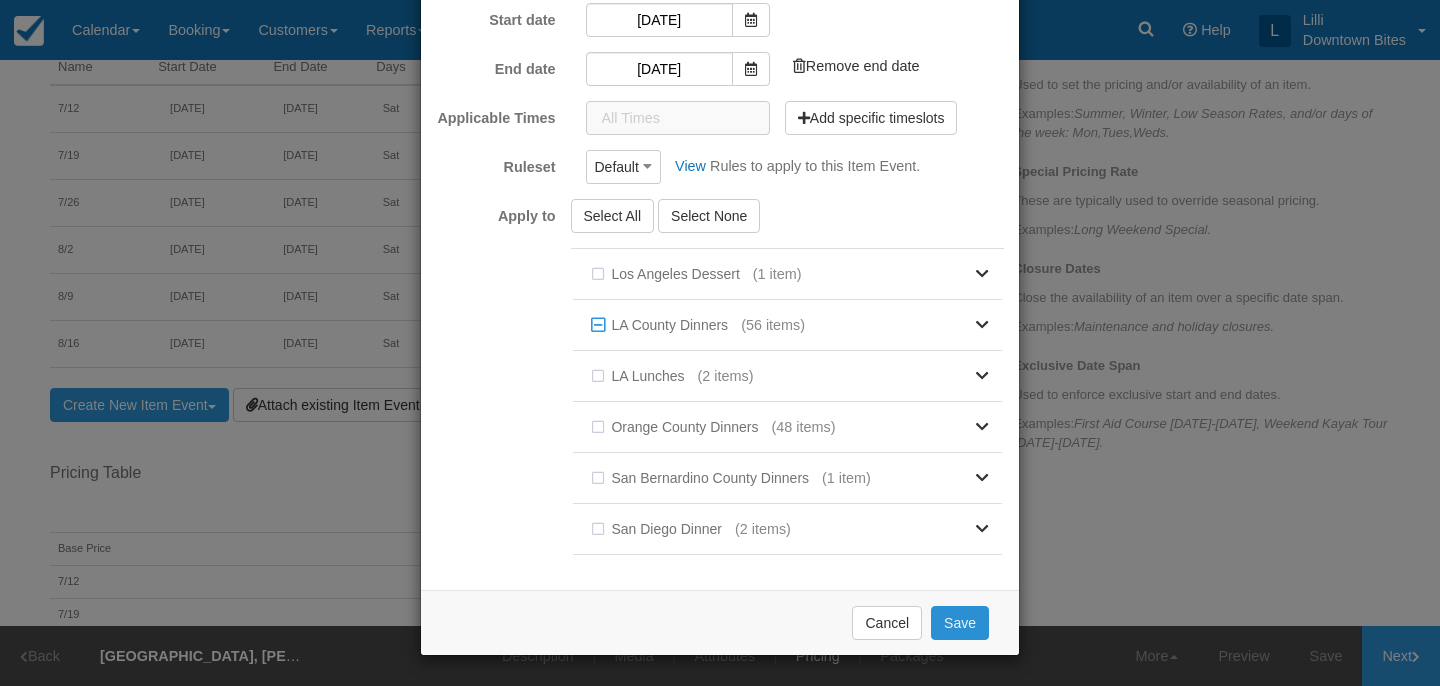 type on "8/23" 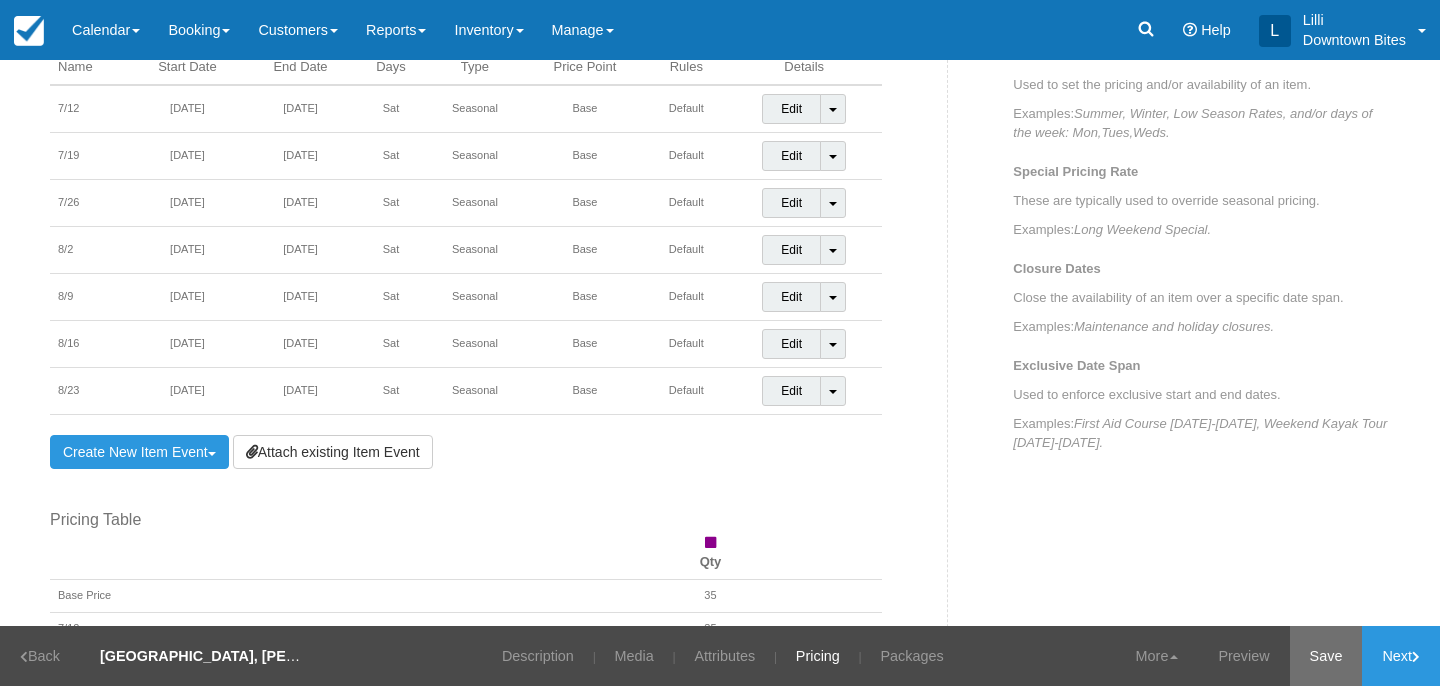 click on "Save" at bounding box center [1326, 656] 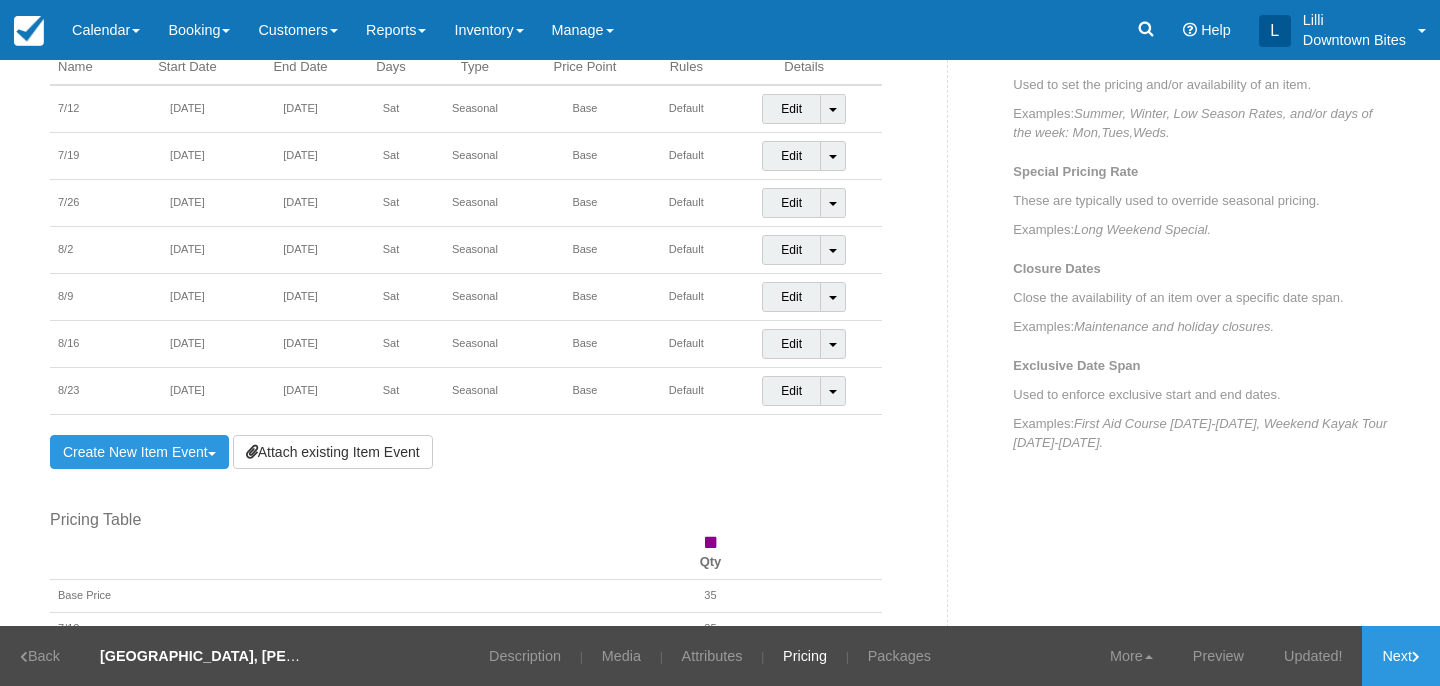 click on "Item Events
Name
Start Date
End Date
Days
Type
Price Point
Rules
Details
7/12
[DATE]
[DATE]
Sat
Seasonal
Base
Default
Edit
Toggle Dropdown
Detach Event
7/19
[DATE]
[DATE]
Sat
Seasonal
Base
Default
Edit
Toggle Dropdown
Detach Event
7/26
[DATE]
[DATE]
Sat
Seasonal
Base
Default
Edit
Toggle Dropdown
Detach Event
8/2
[DATE]
[DATE]
Sat
Seasonal
Base" at bounding box center (491, 458) 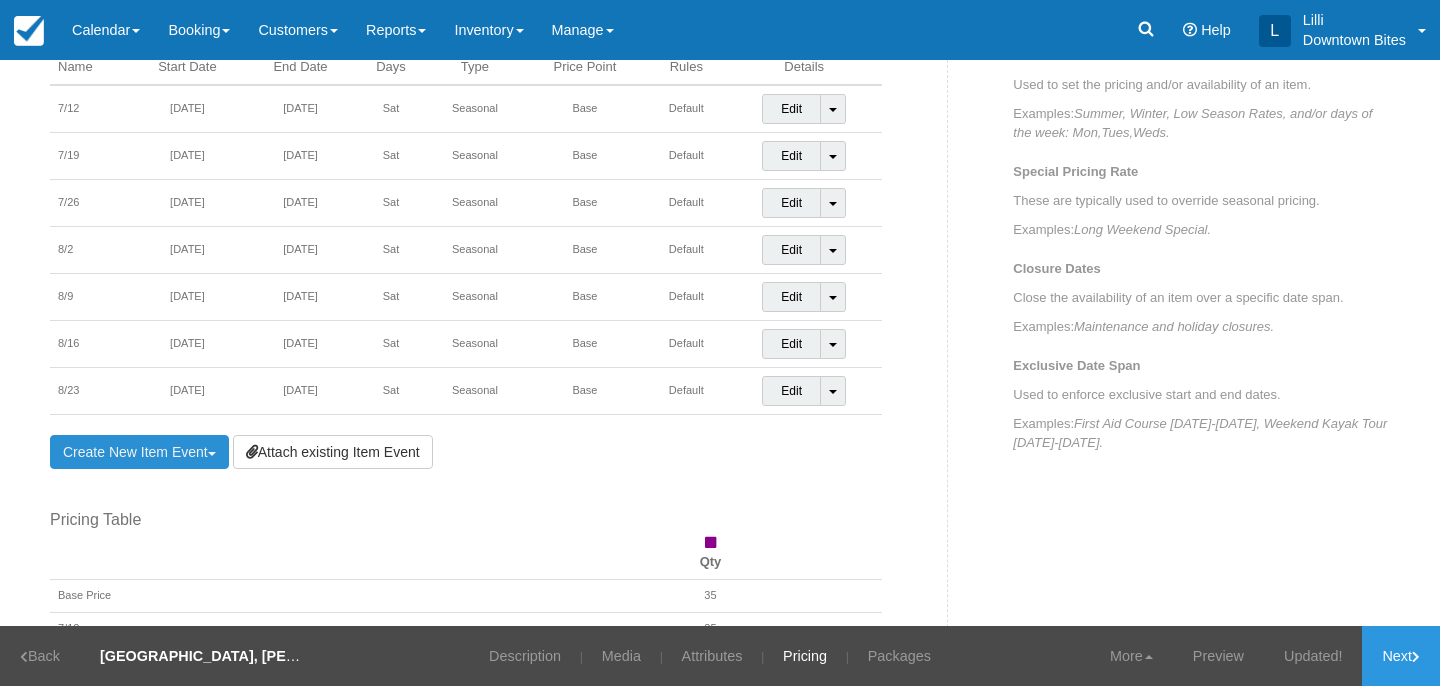 click on "Create New Item Event
Toggle Dropdown" at bounding box center [139, 452] 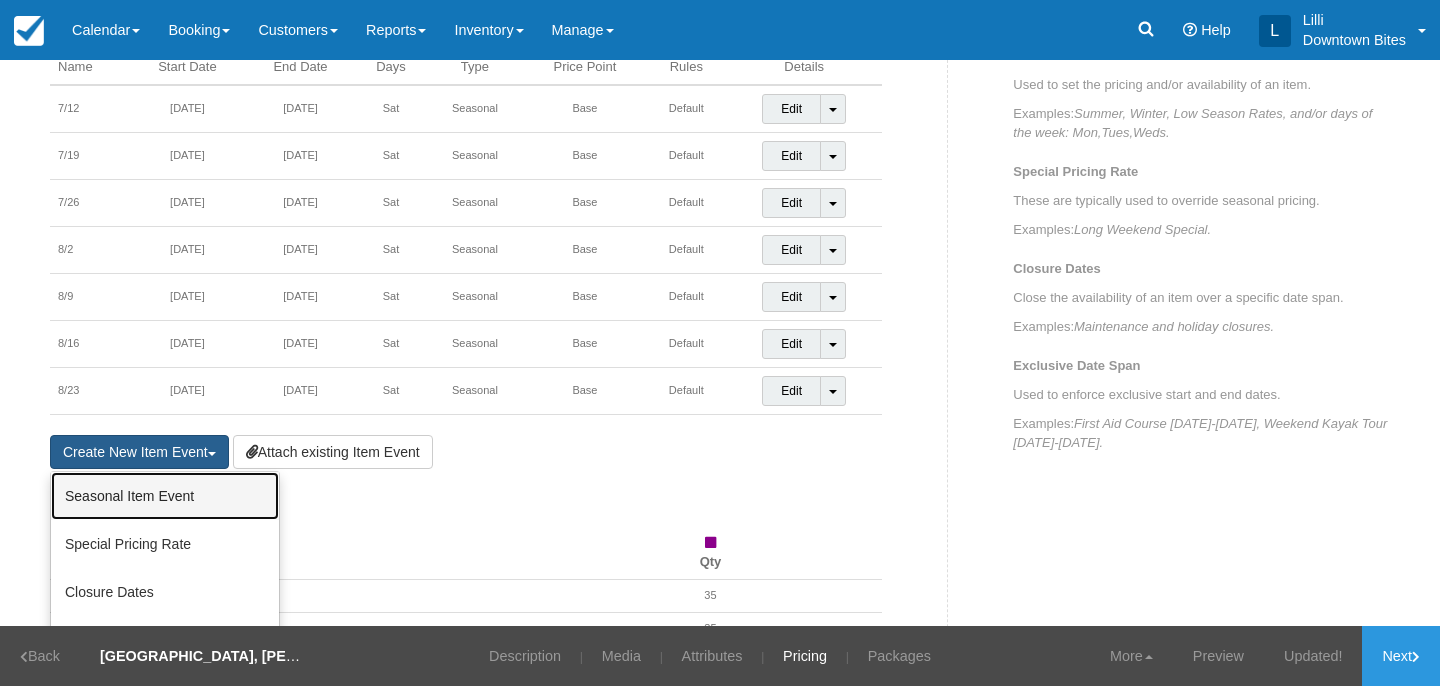 click on "Seasonal Item Event" at bounding box center (165, 496) 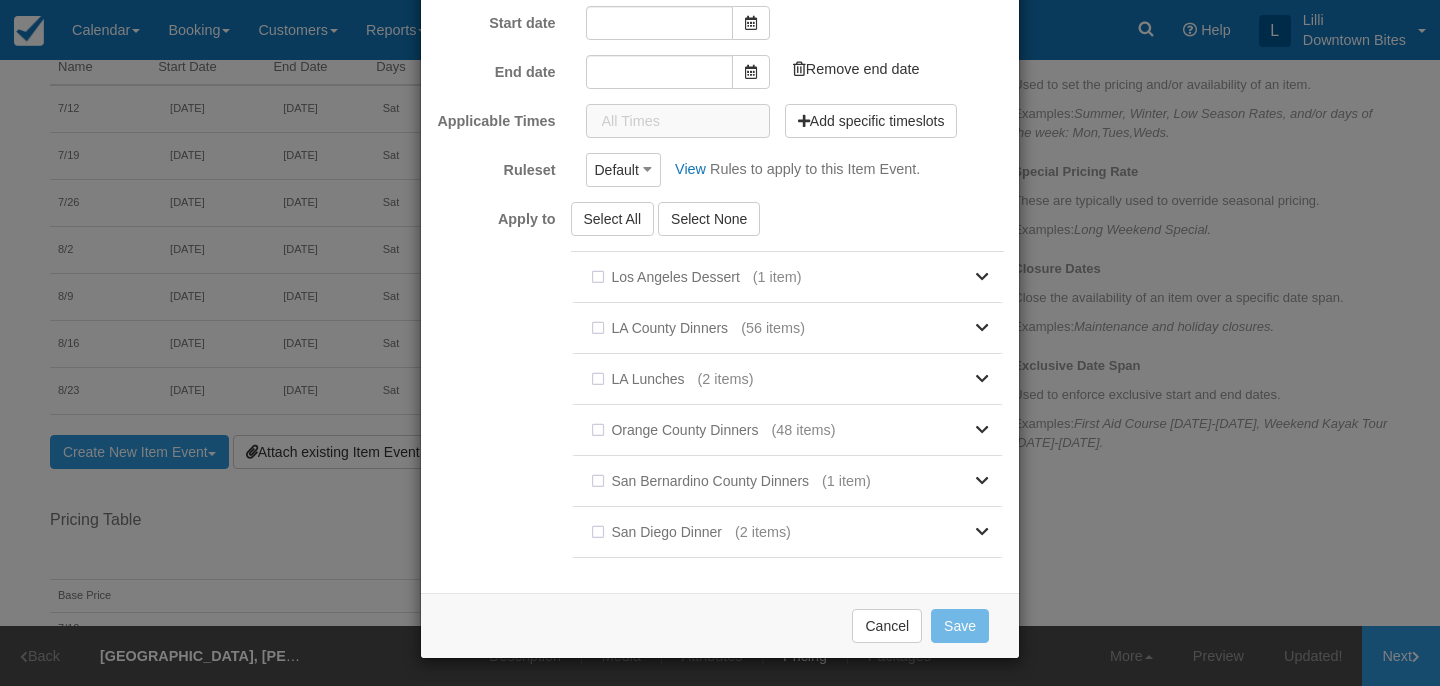 scroll, scrollTop: 0, scrollLeft: 0, axis: both 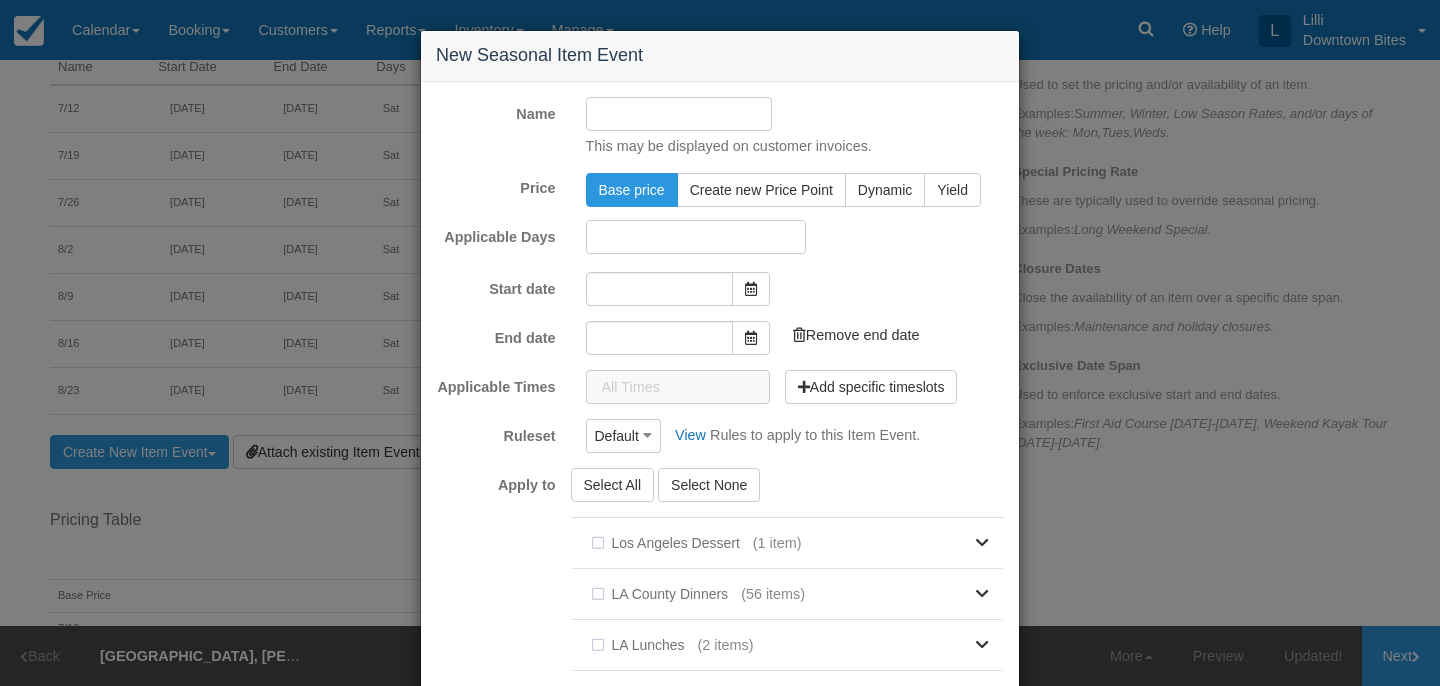 type on "[DATE]" 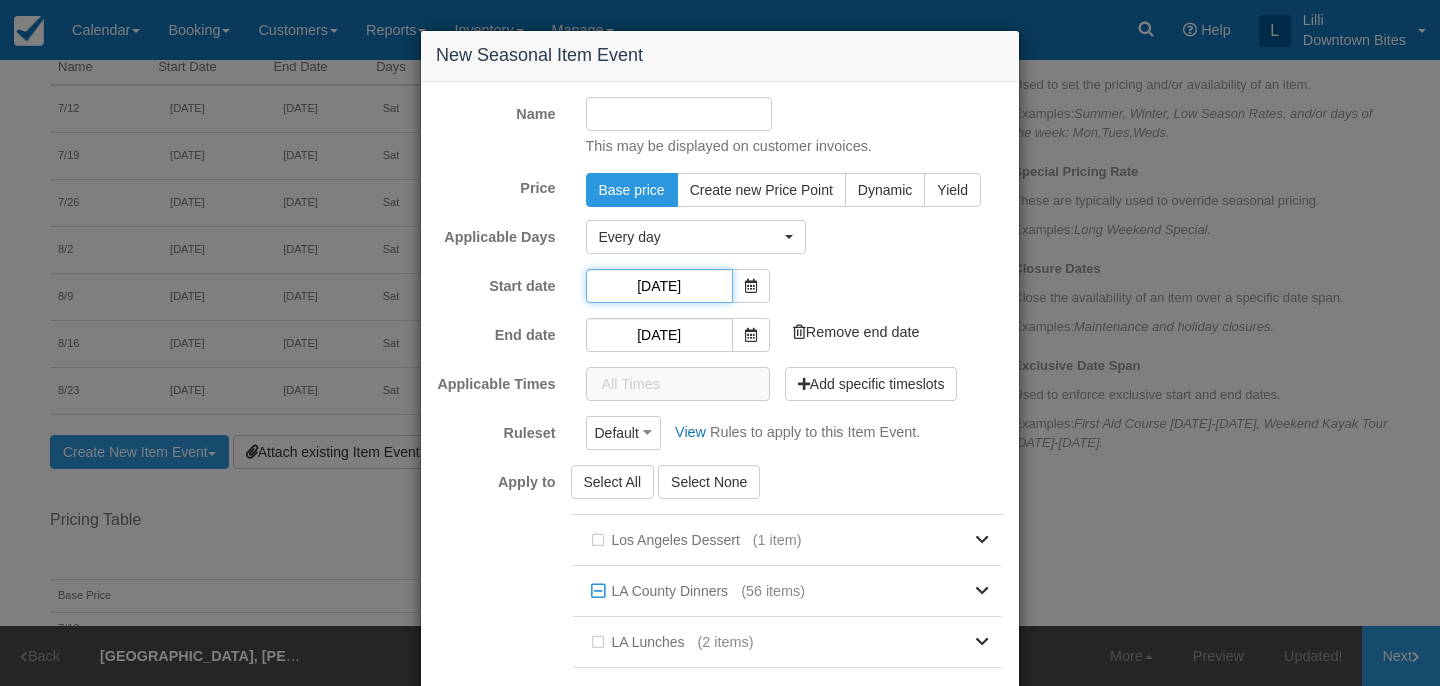 click on "[DATE]" at bounding box center (659, 286) 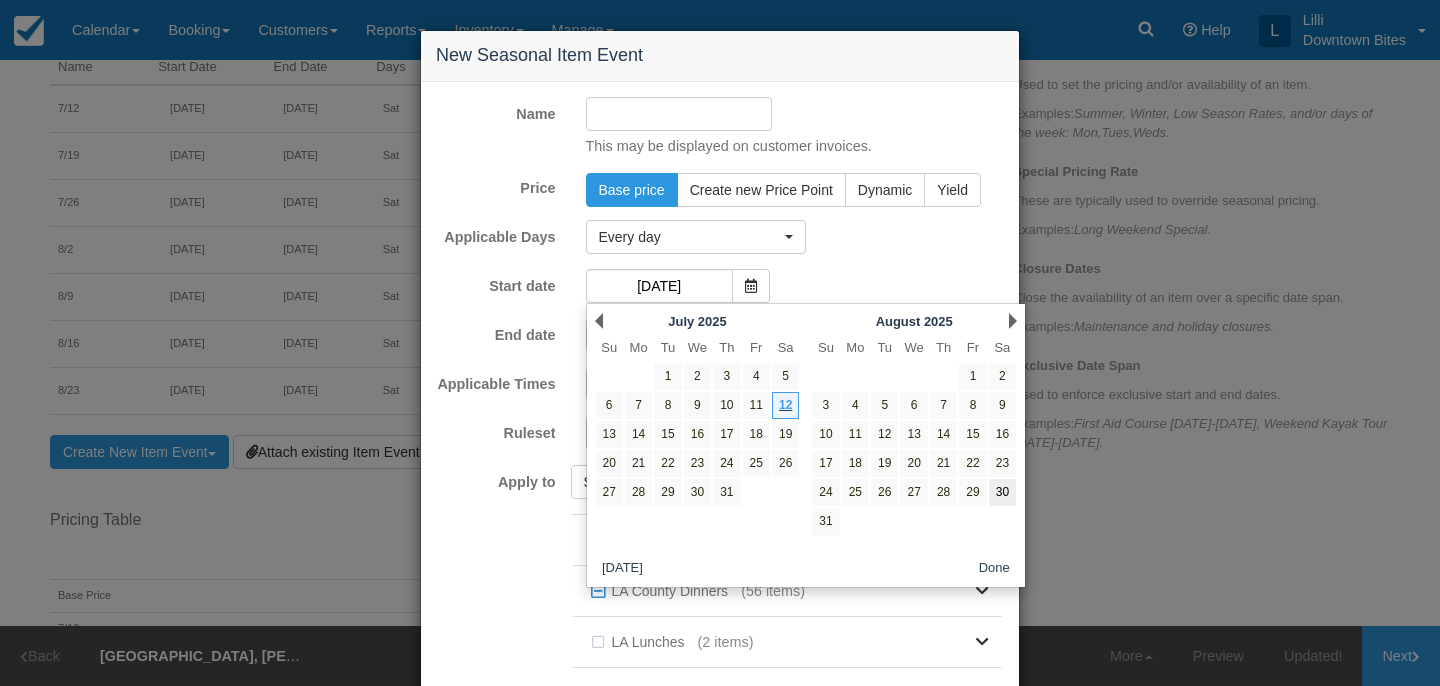 click on "30" at bounding box center (1002, 492) 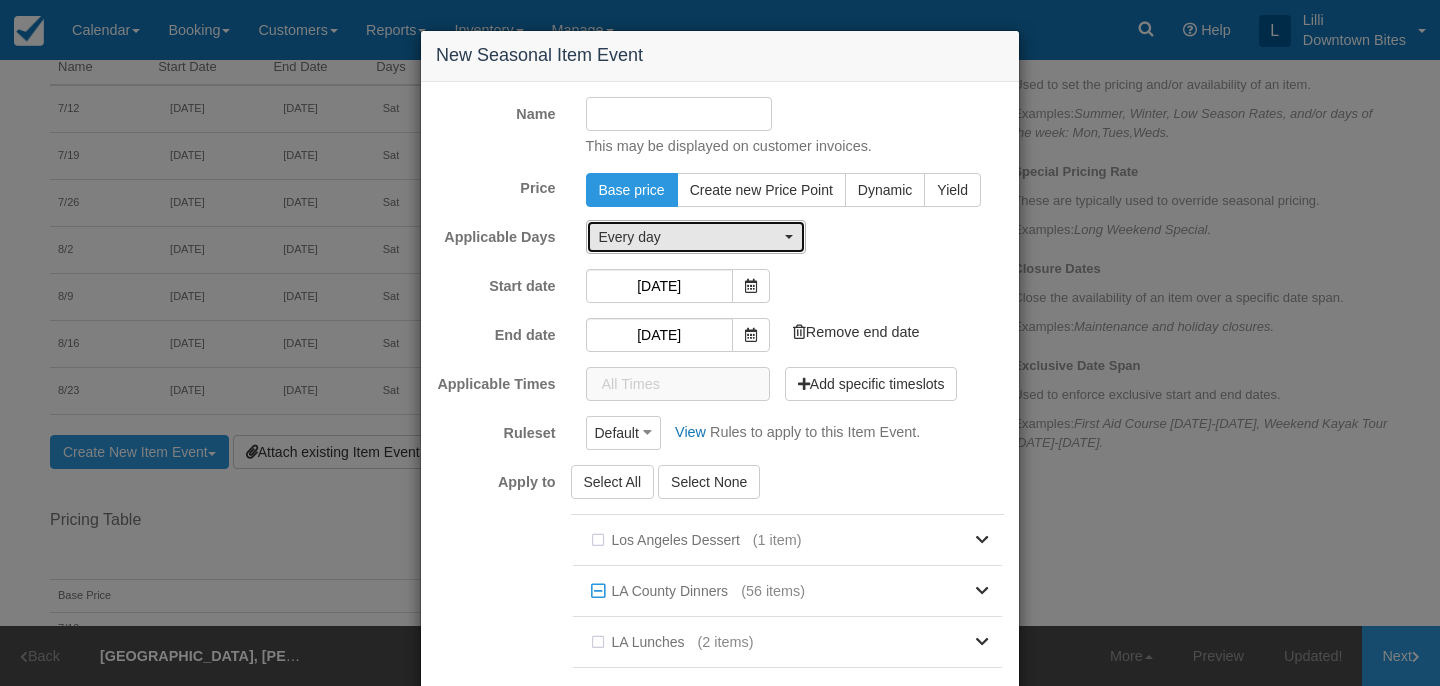 click on "Every day" at bounding box center (689, 237) 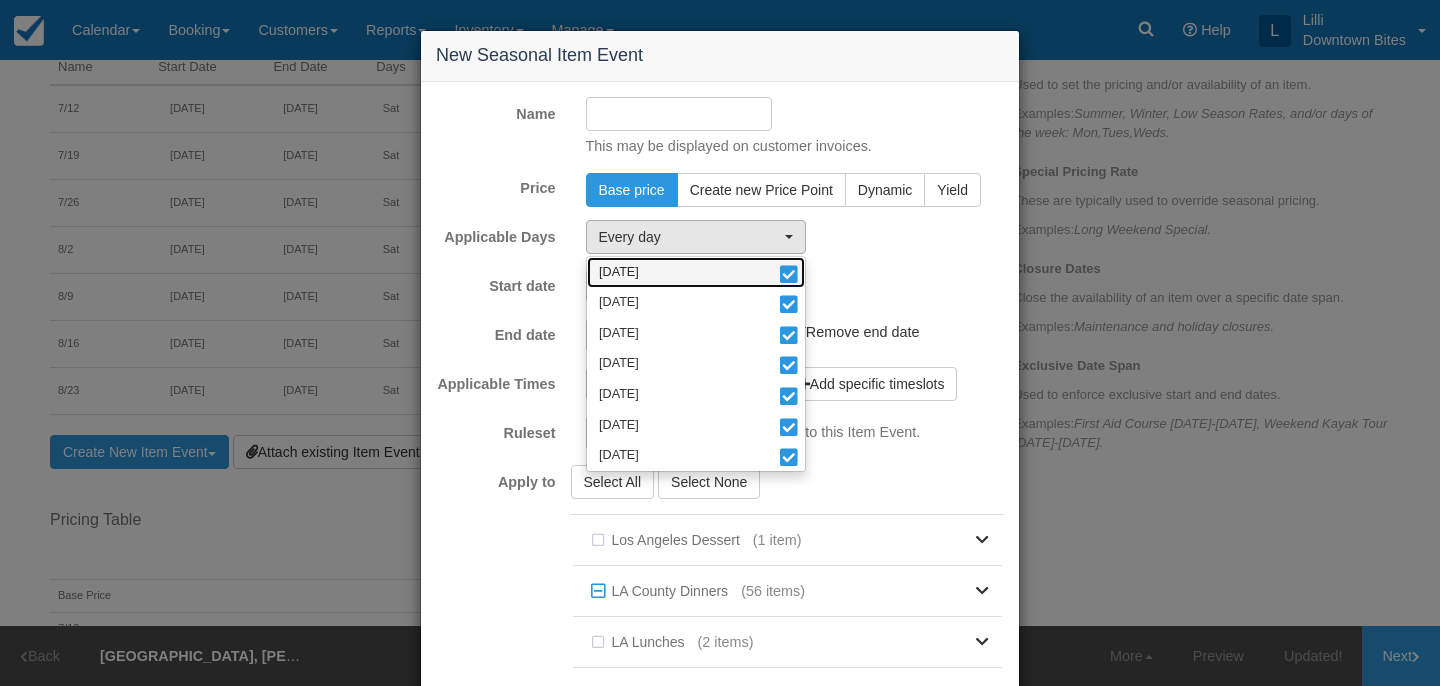 click on "[DATE]" at bounding box center [696, 272] 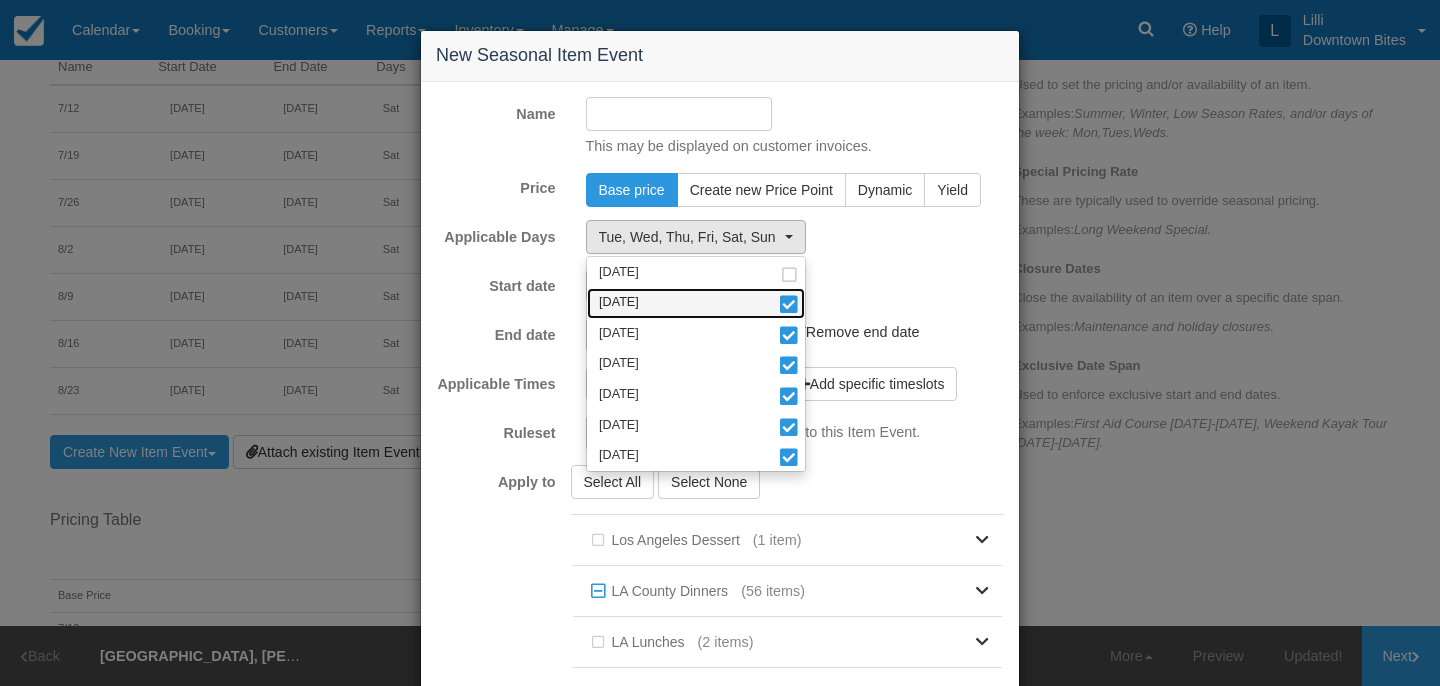 click on "[DATE]" at bounding box center (696, 303) 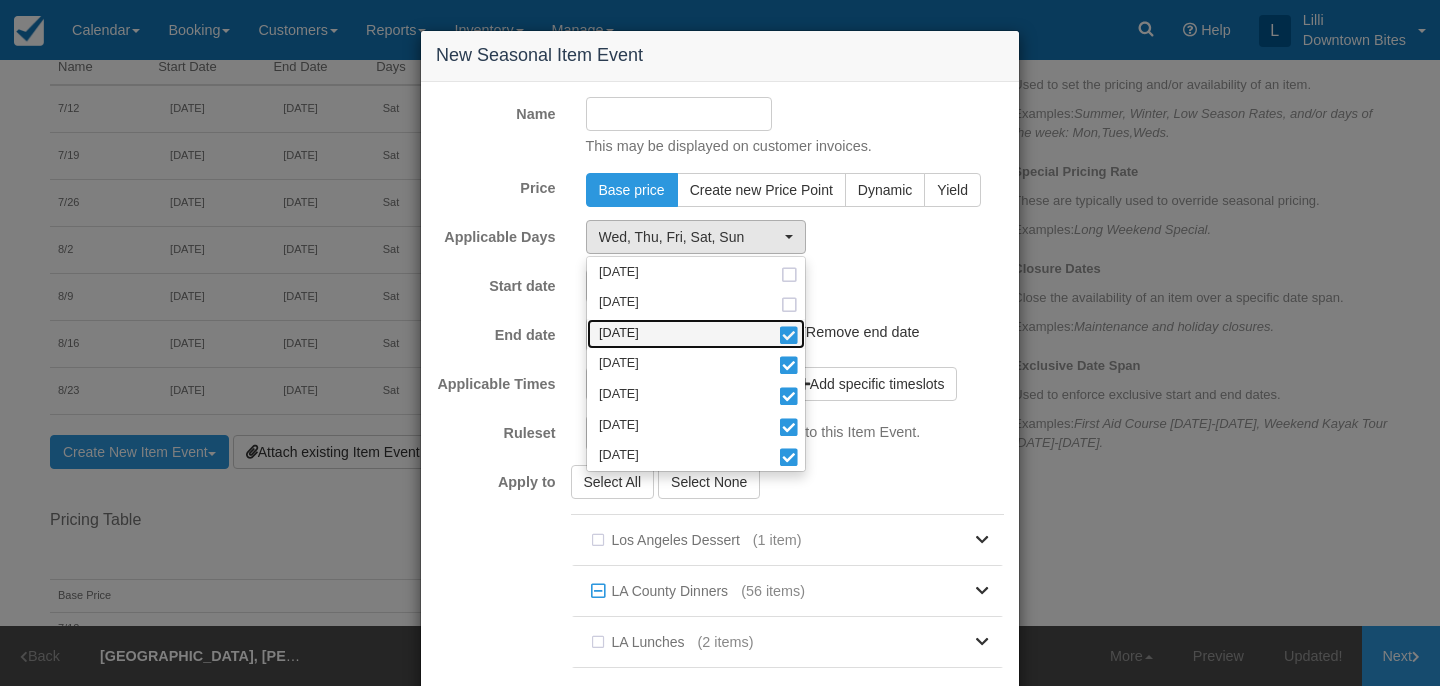 click on "[DATE]" at bounding box center [696, 334] 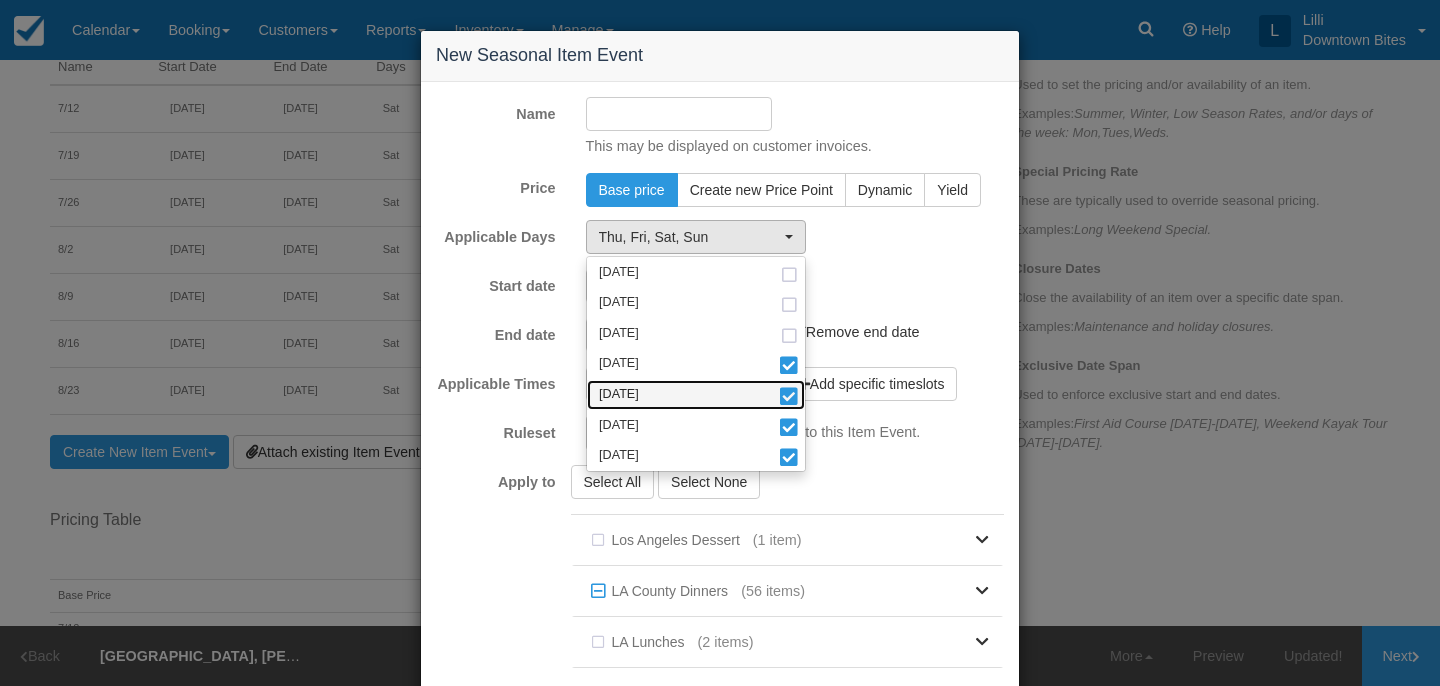 click on "[DATE]" at bounding box center (696, 395) 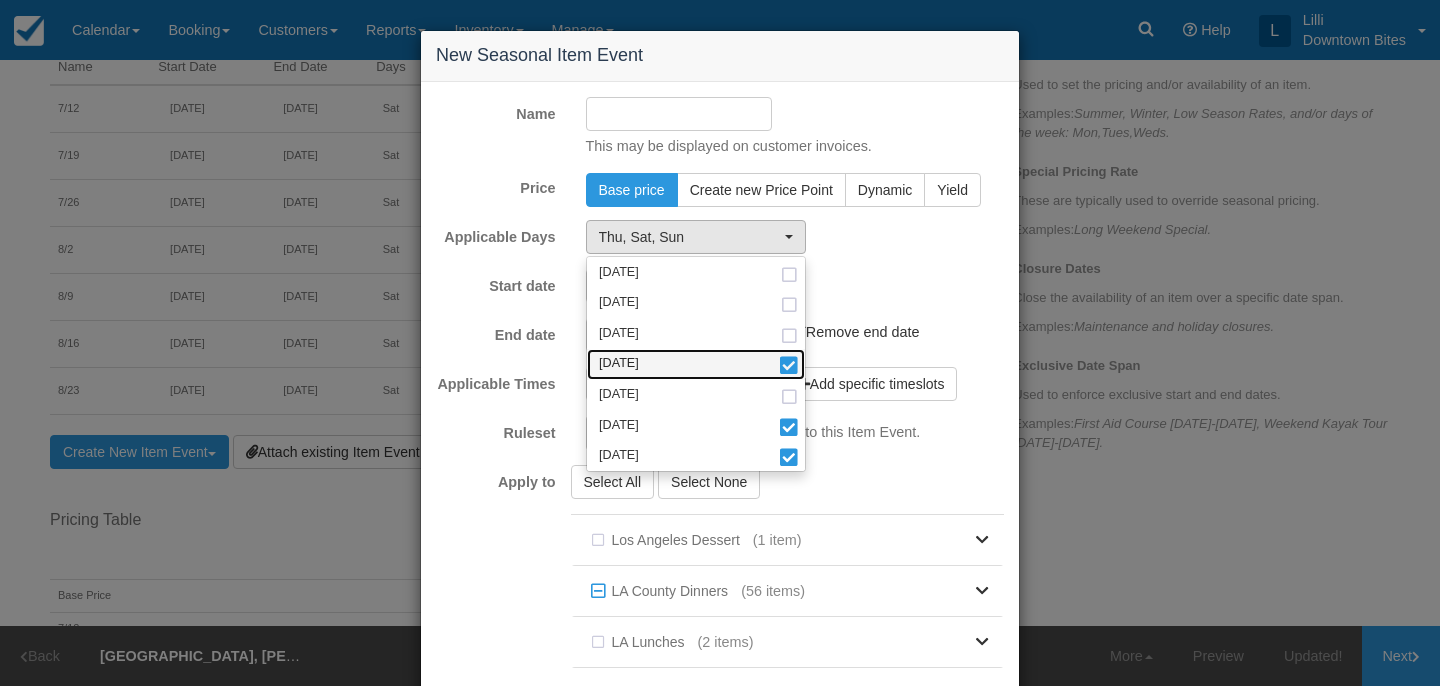 click on "[DATE]" at bounding box center [696, 364] 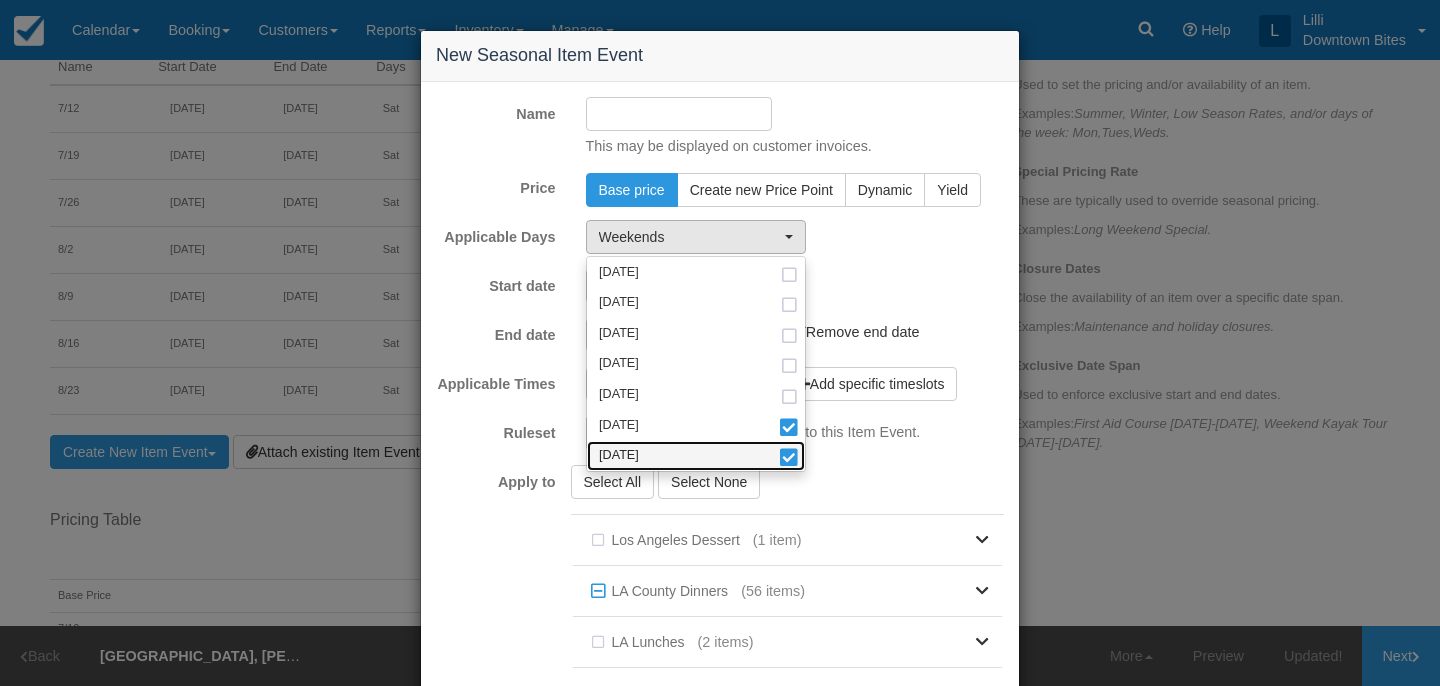 click on "[DATE]" at bounding box center [696, 456] 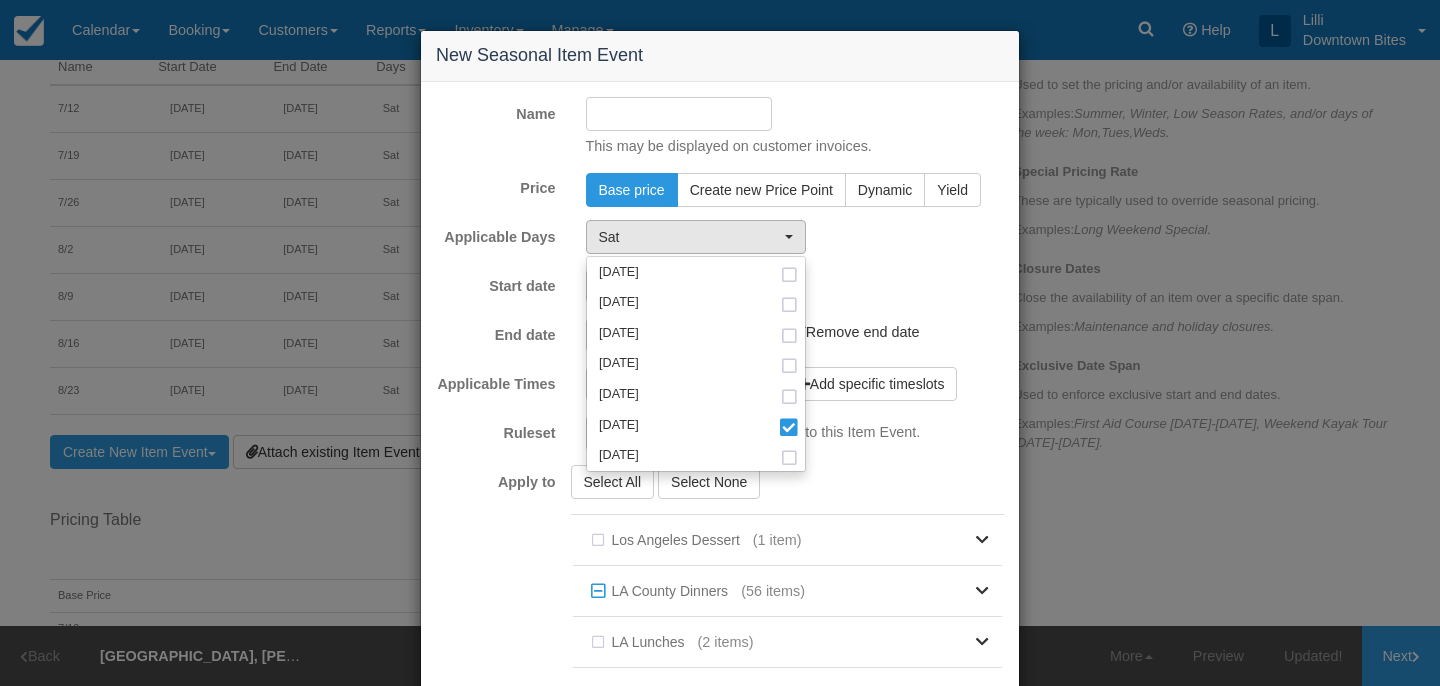 click on "Name" at bounding box center [679, 114] 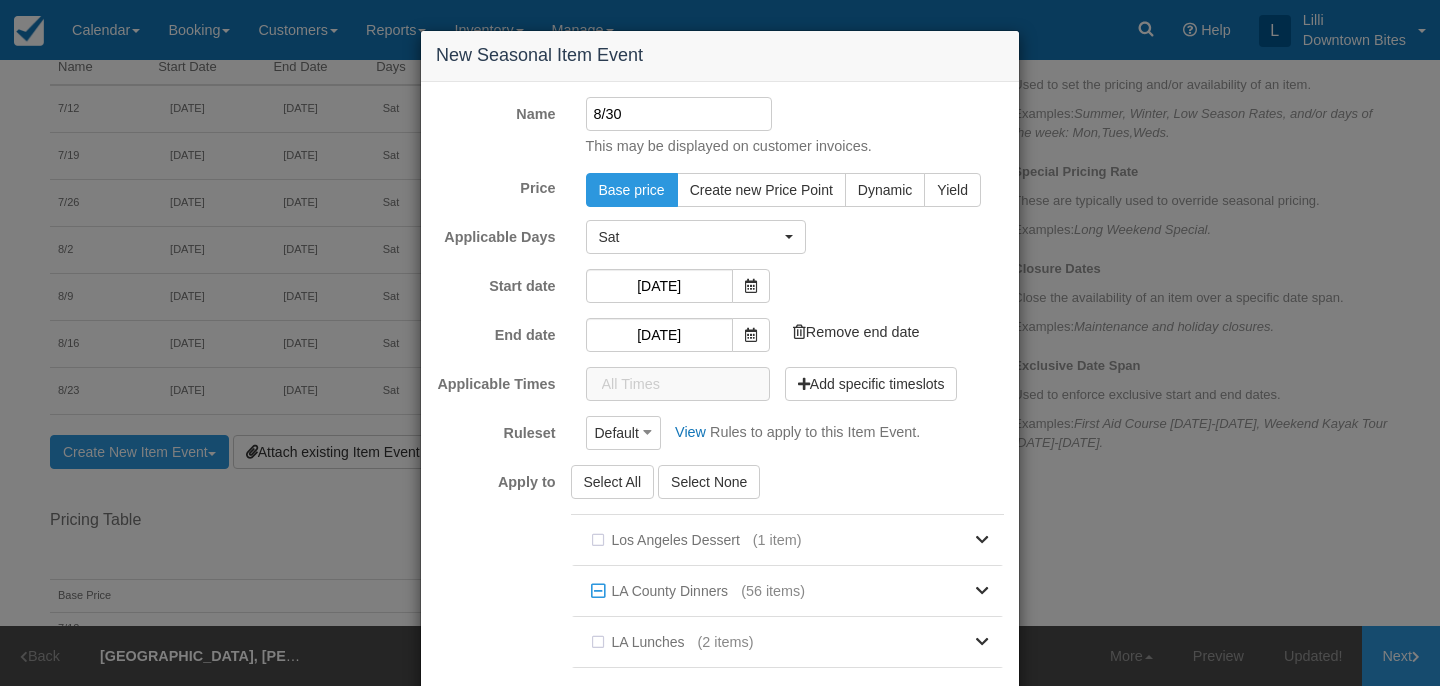 type on "8/30" 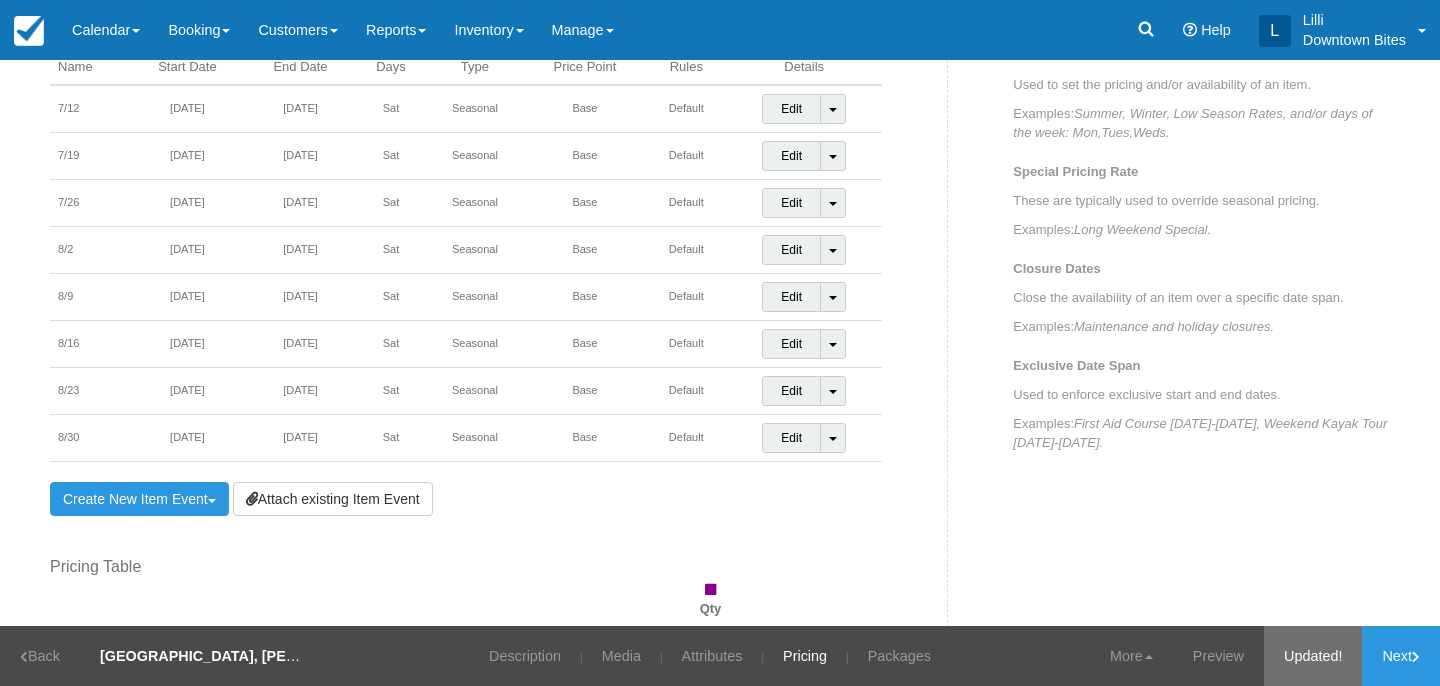 click on "Updated!" at bounding box center (1313, 656) 